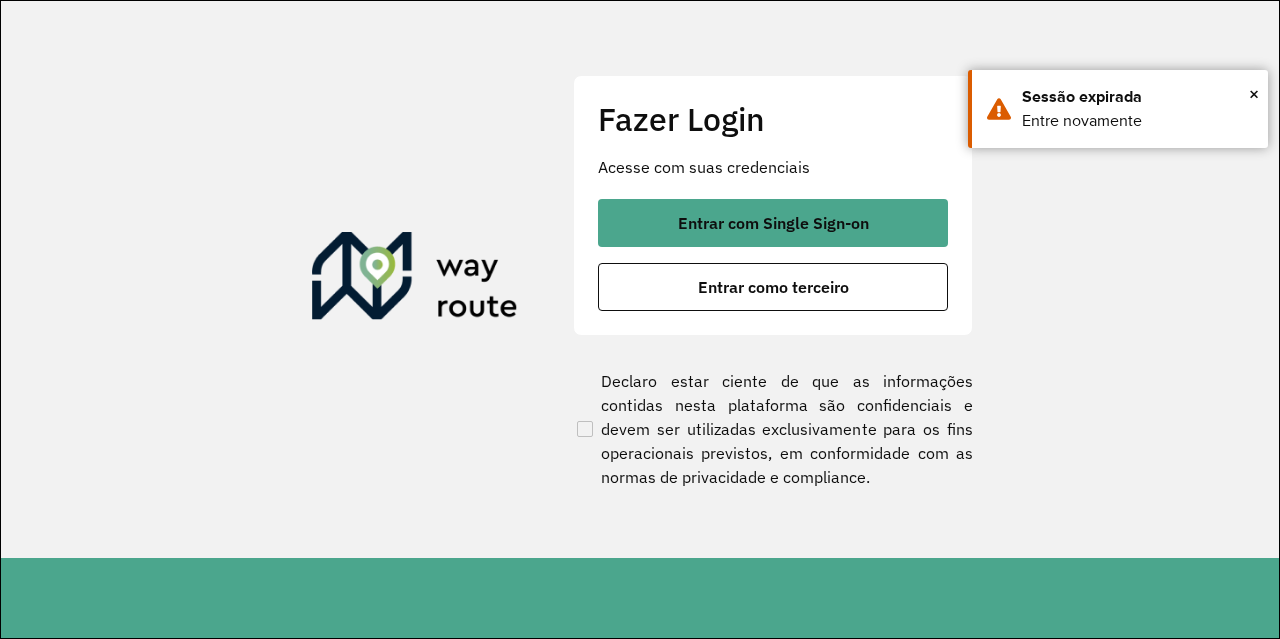 scroll, scrollTop: 0, scrollLeft: 0, axis: both 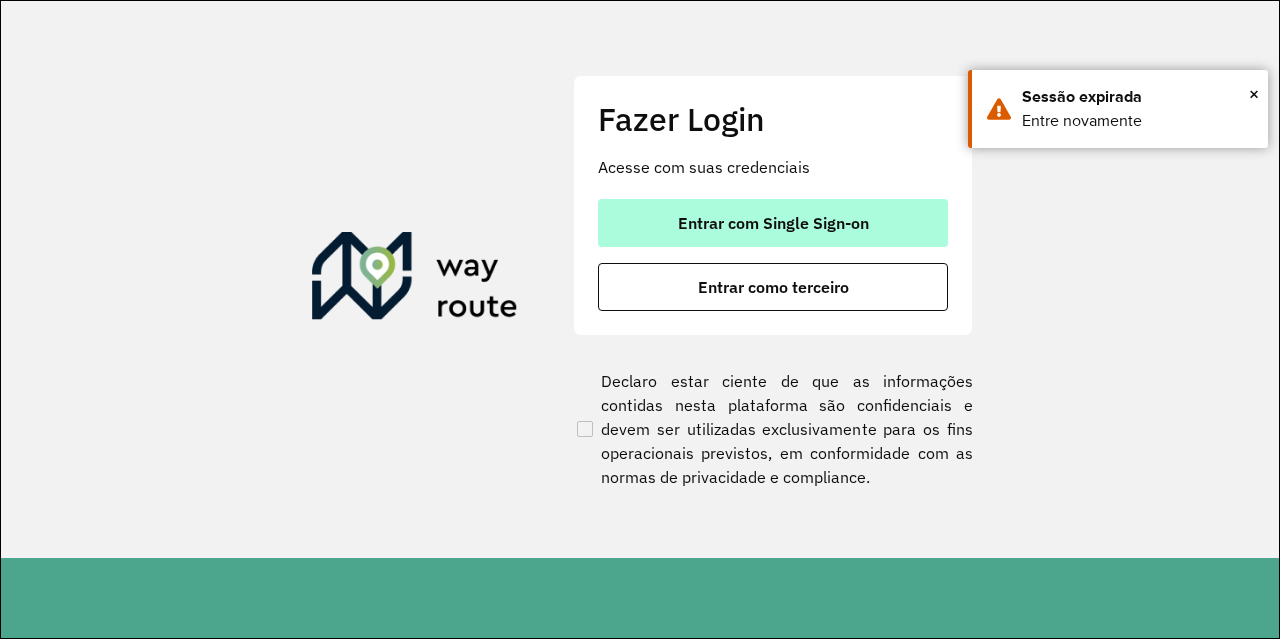 click on "Entrar com Single Sign-on" at bounding box center (773, 223) 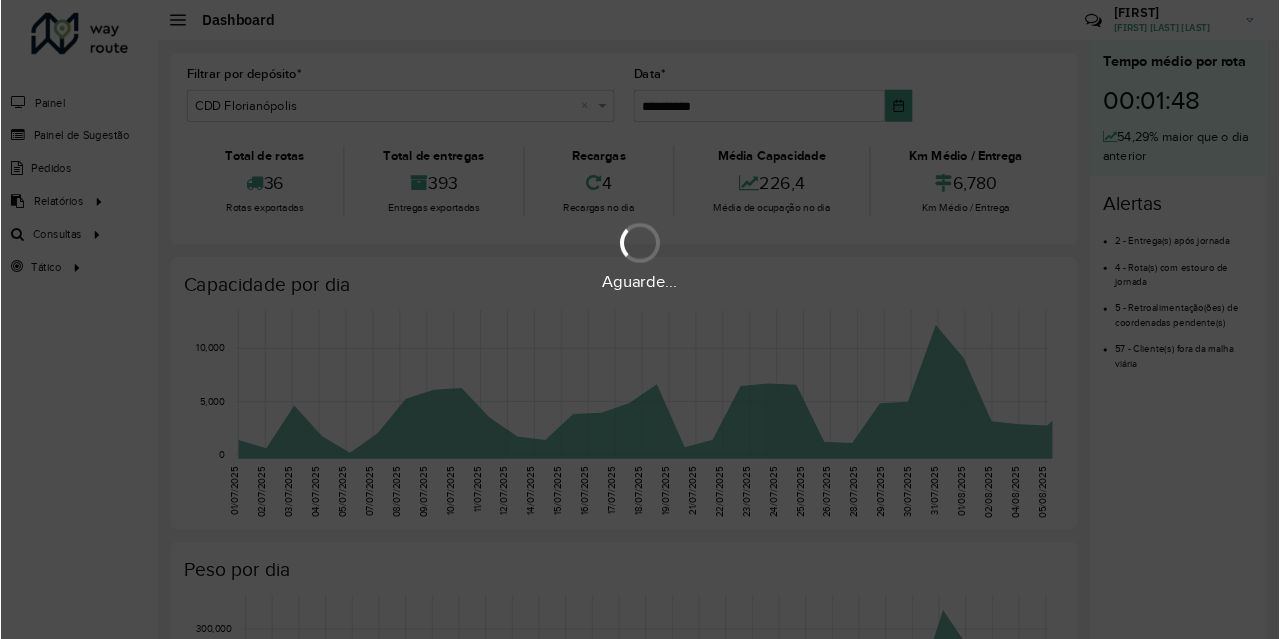scroll, scrollTop: 0, scrollLeft: 0, axis: both 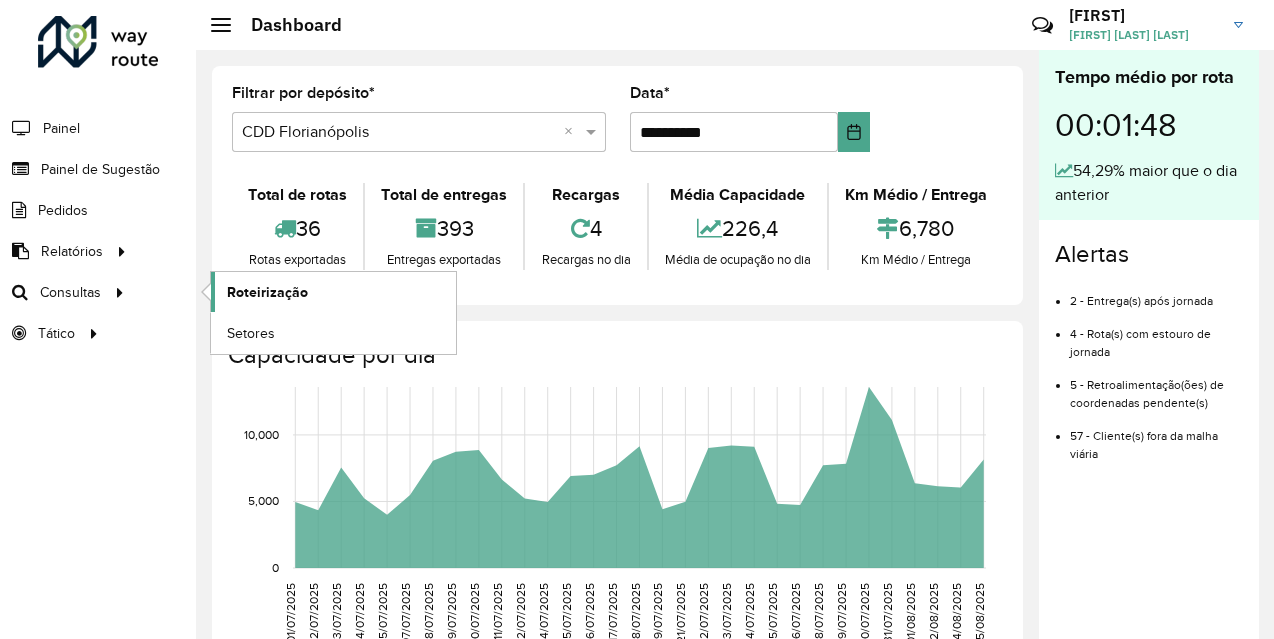 click on "Roteirização" 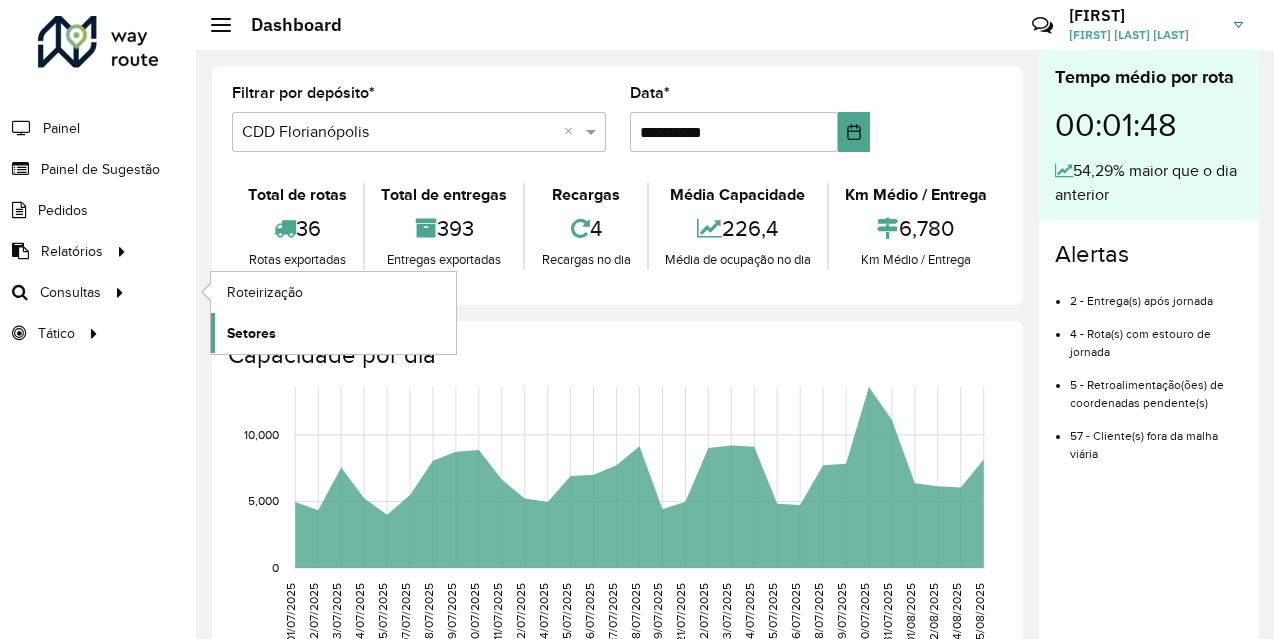click on "Setores" 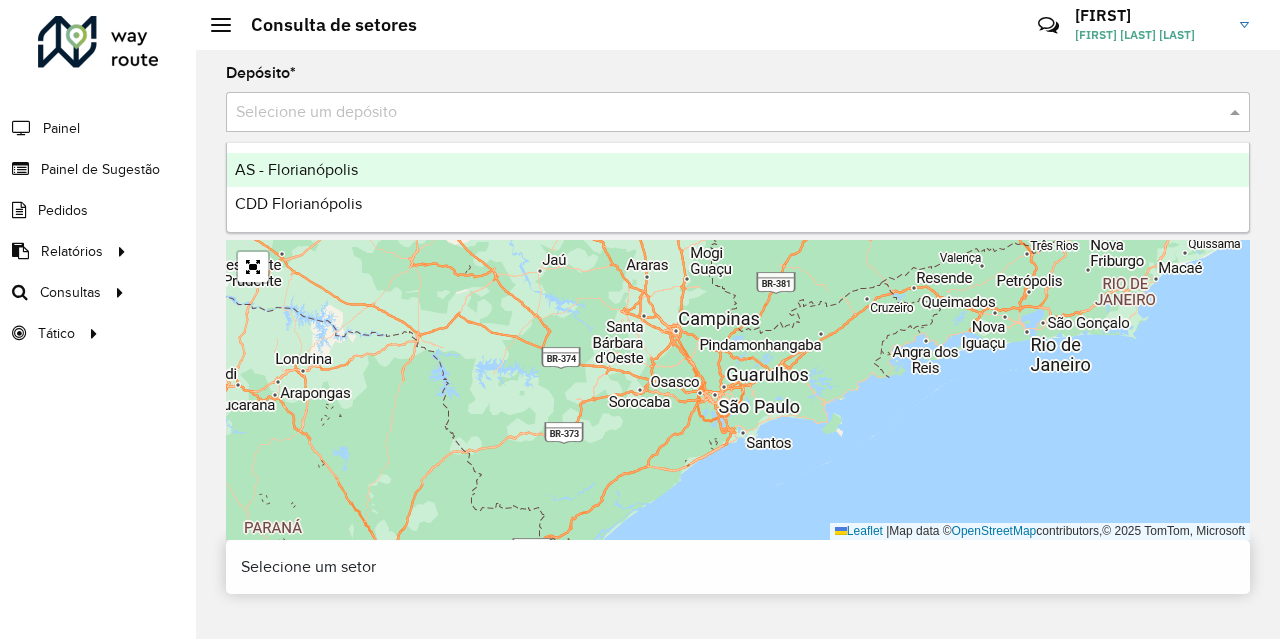 click at bounding box center (718, 113) 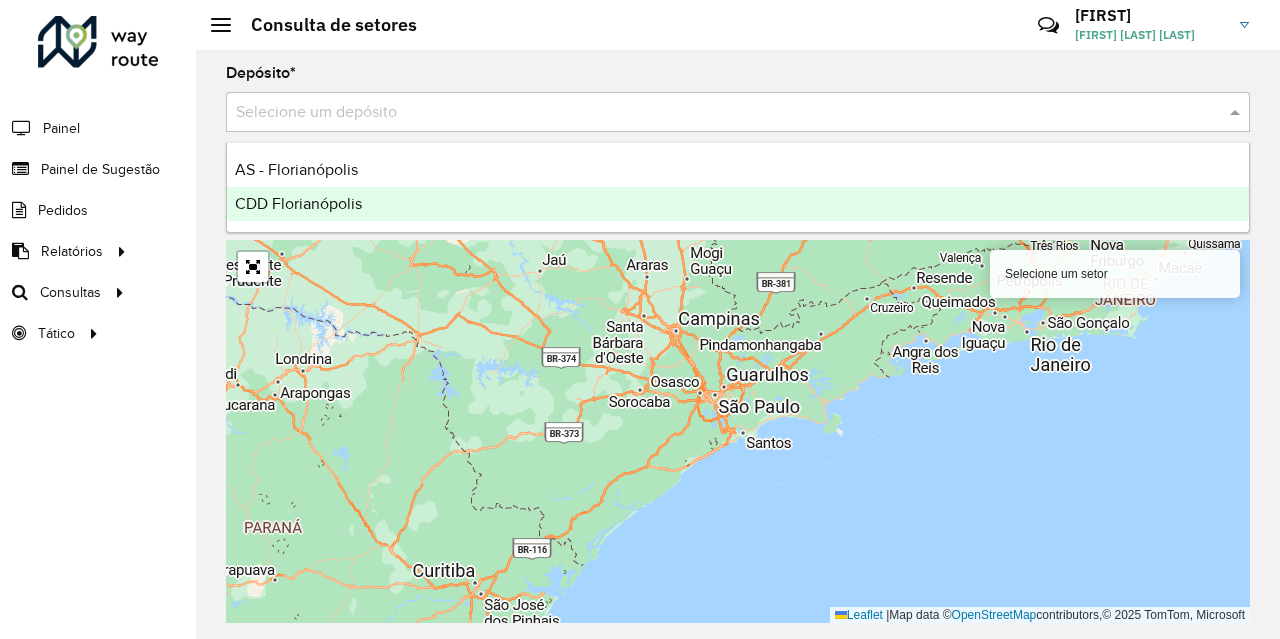click on "AS - Florianópolis CDD Florianópolis" at bounding box center (738, 187) 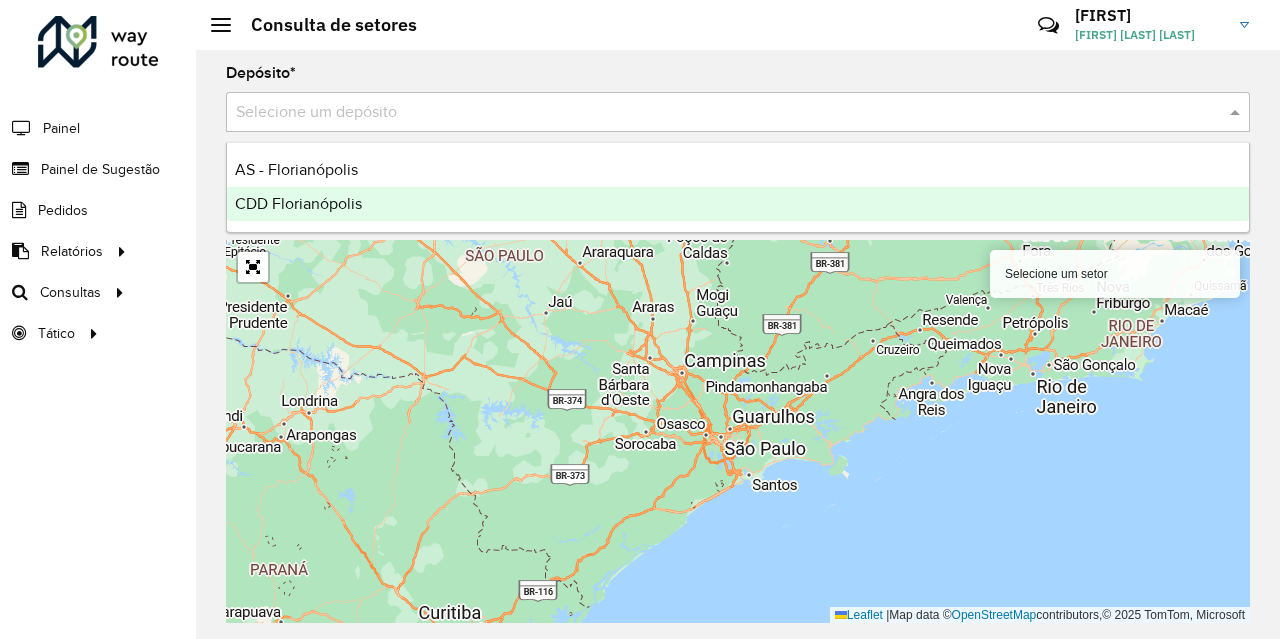 click on "CDD Florianópolis" at bounding box center (738, 204) 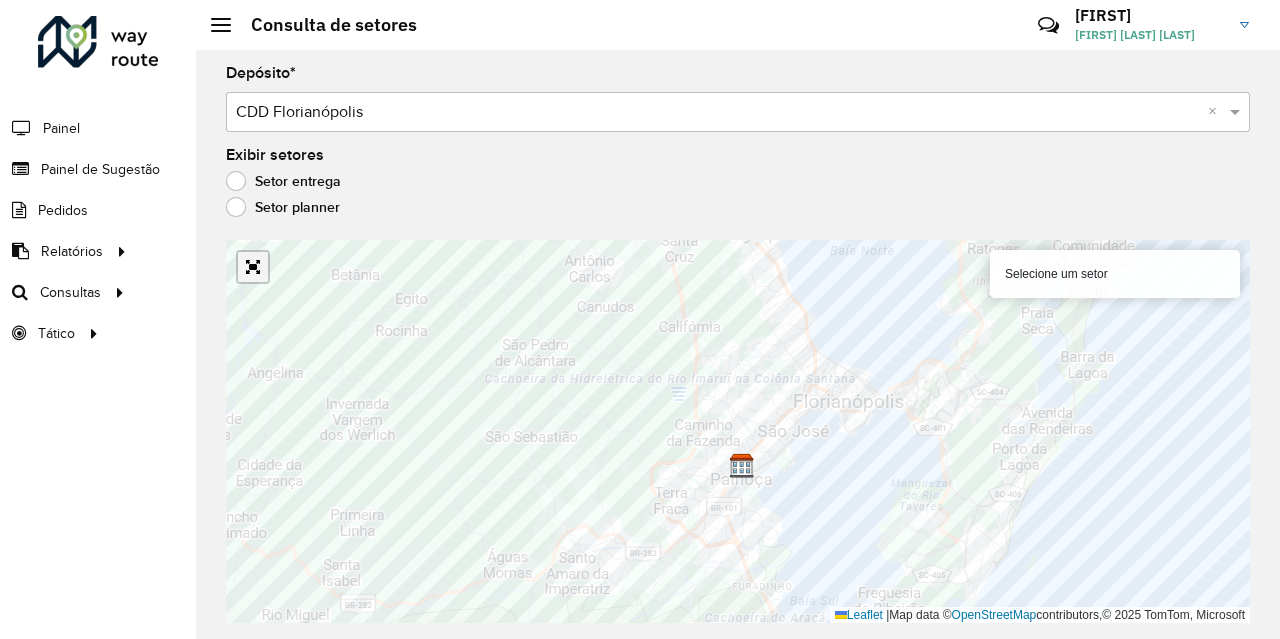 click at bounding box center (253, 267) 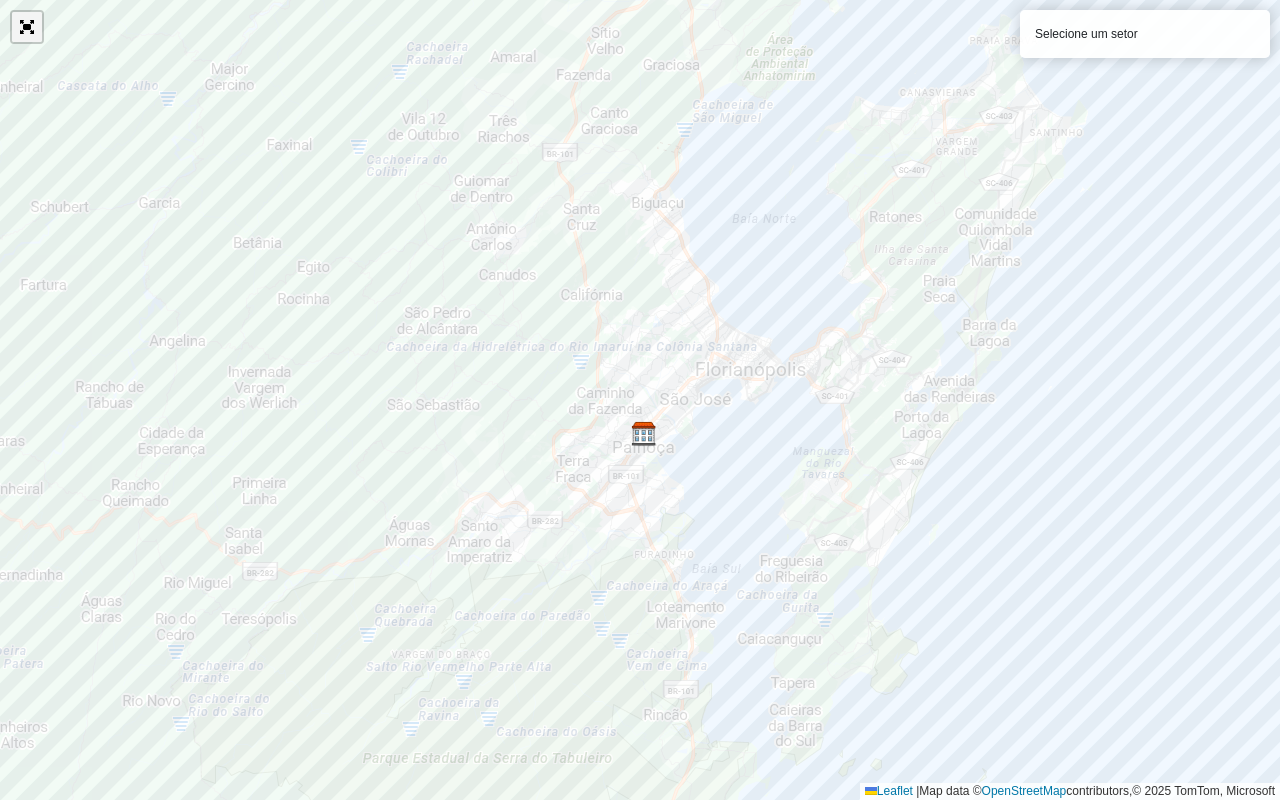 click at bounding box center [27, 27] 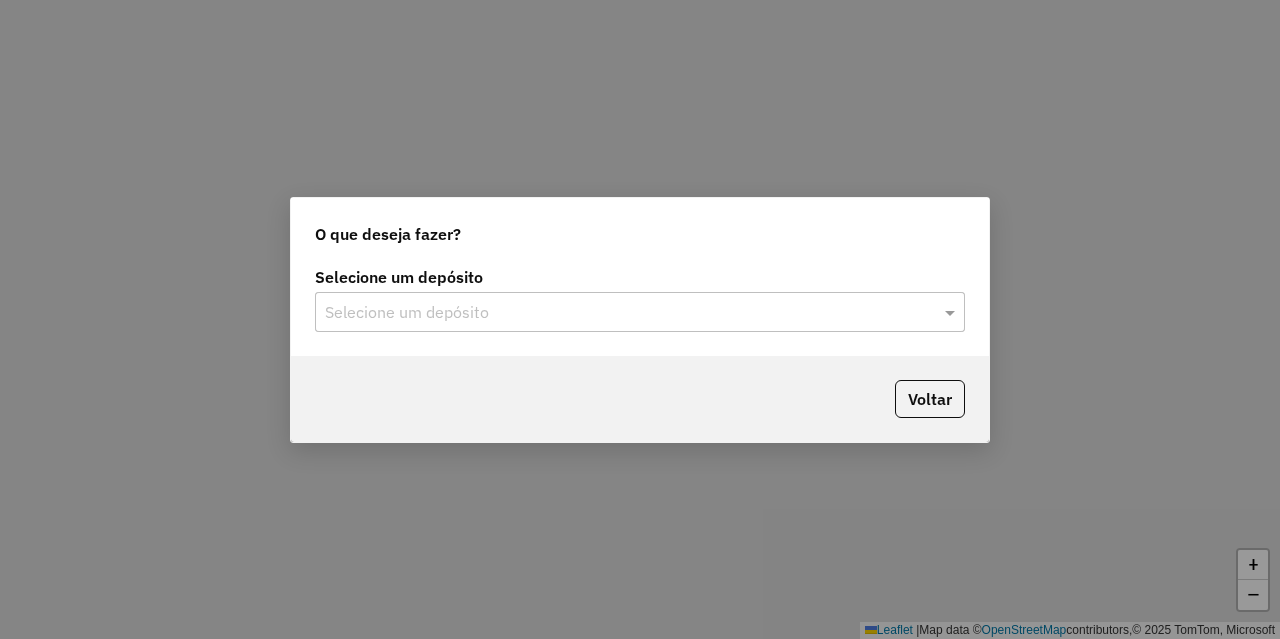 scroll, scrollTop: 0, scrollLeft: 0, axis: both 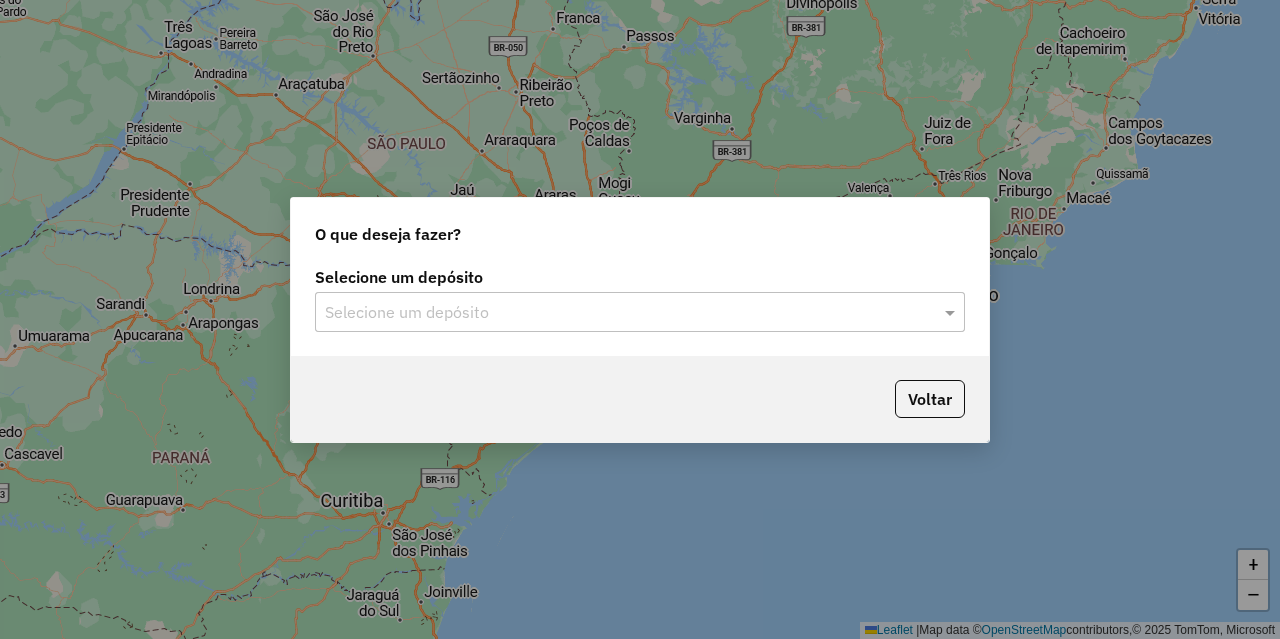 click 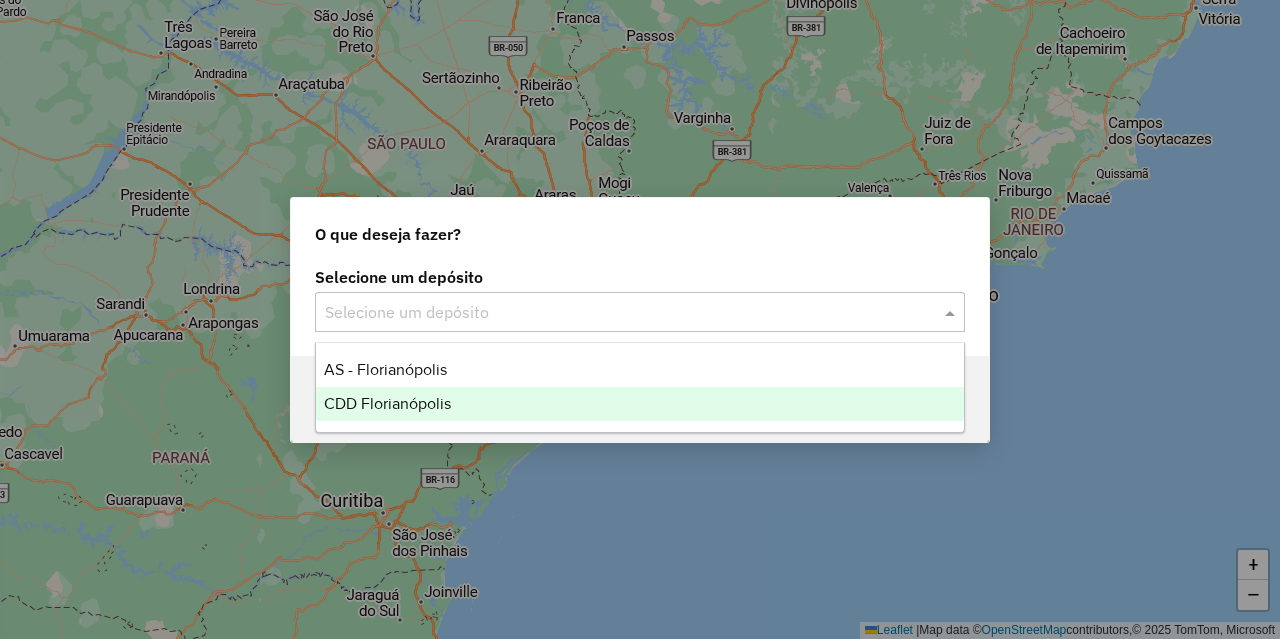 click on "CDD Florianópolis" at bounding box center [640, 404] 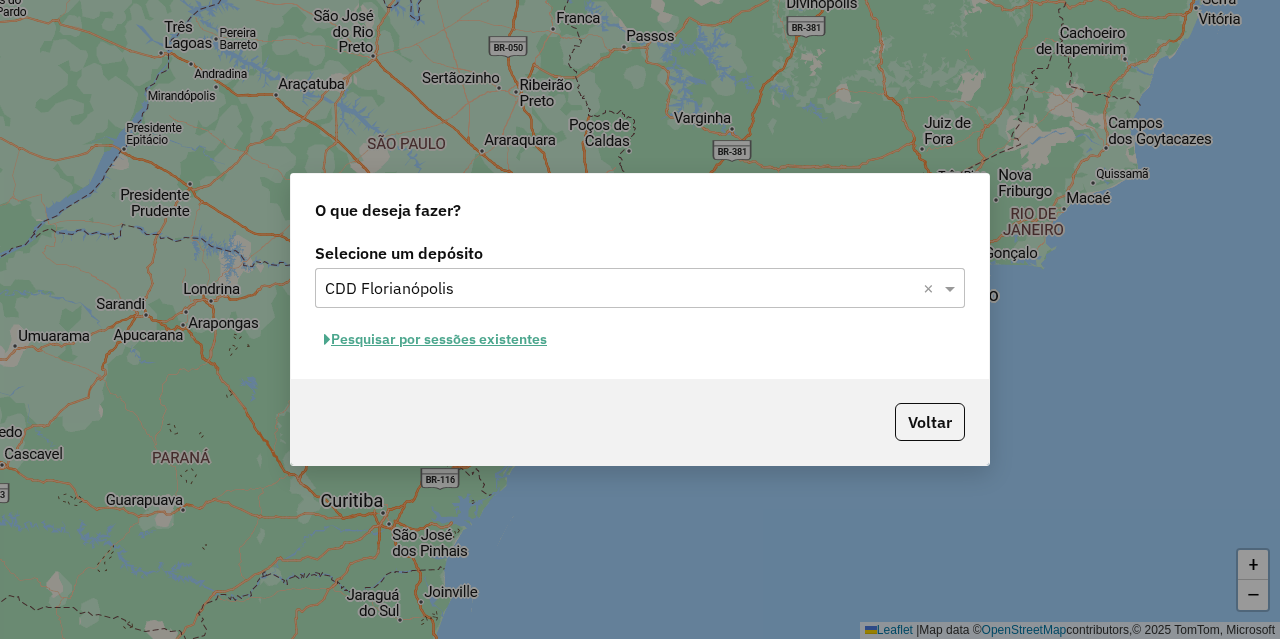 click on "Pesquisar por sessões existentes" 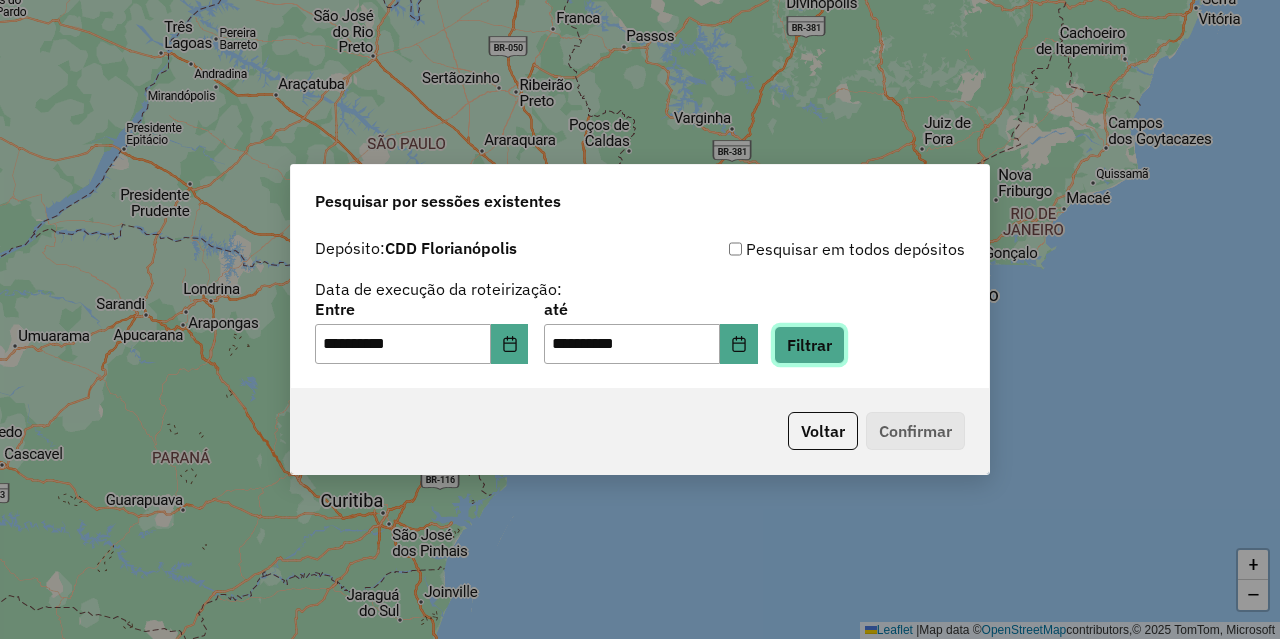 click on "Filtrar" 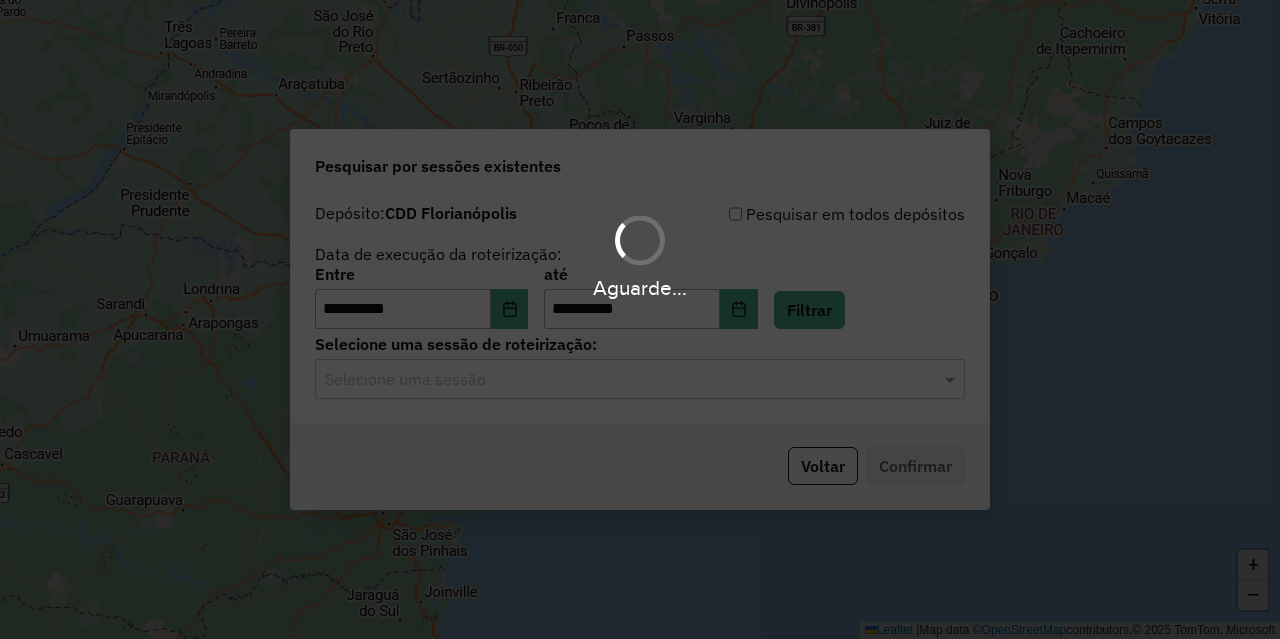 click on "Aguarde..." at bounding box center (640, 319) 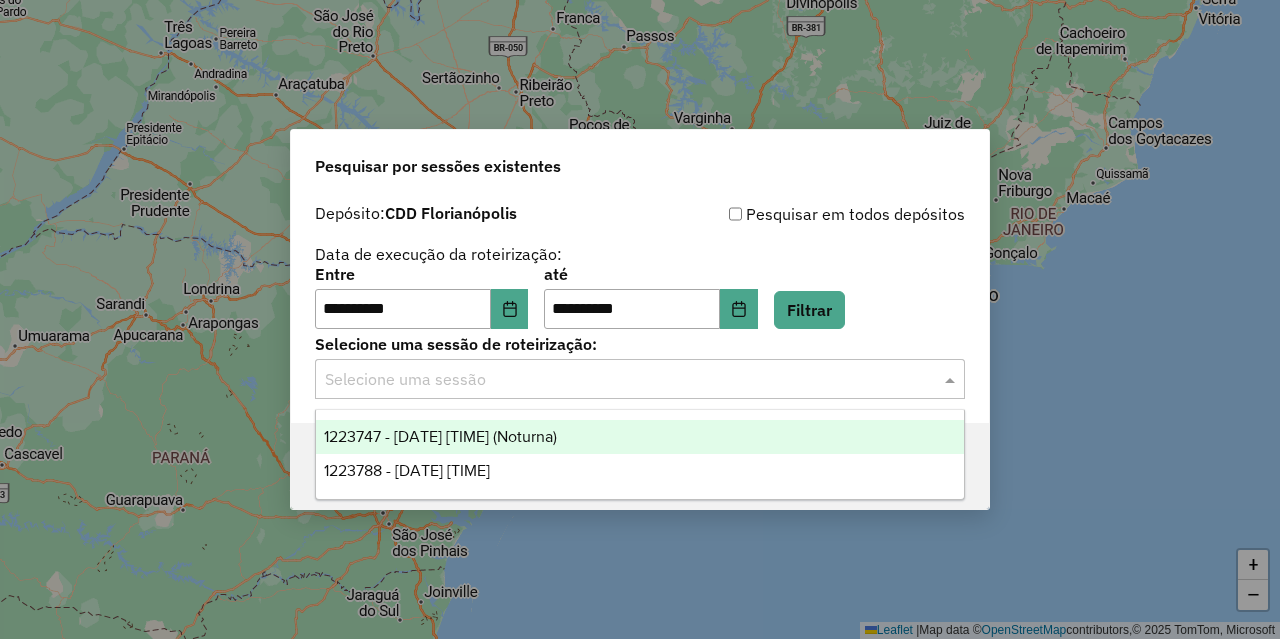 click 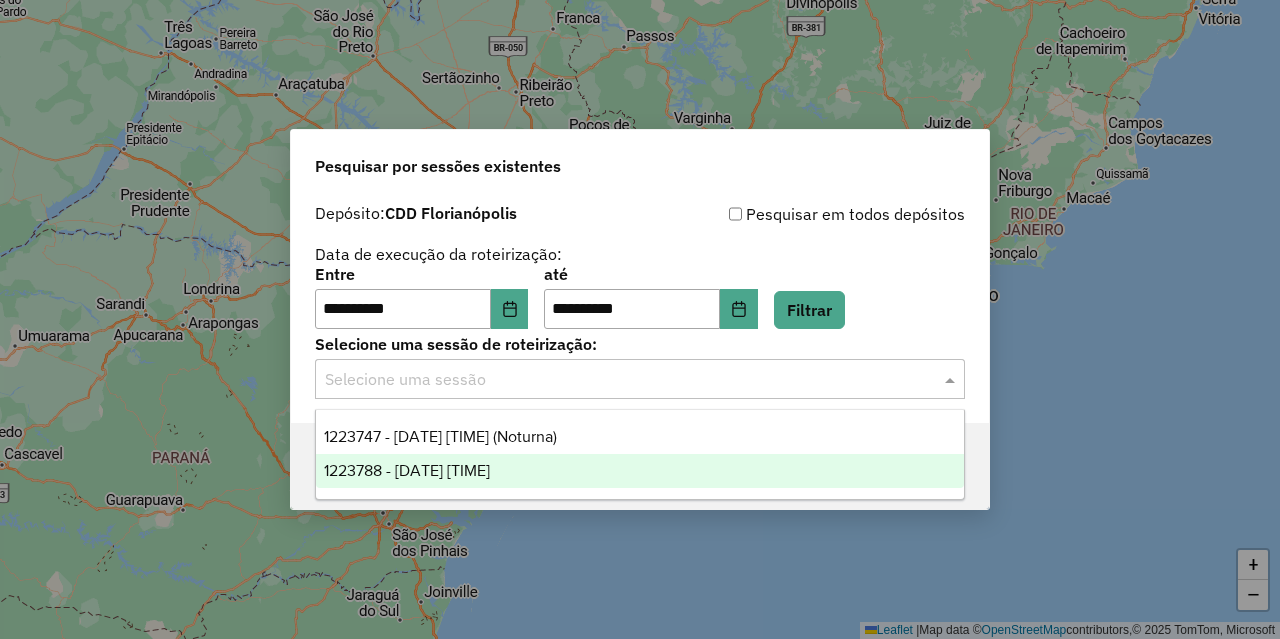 click on "1223788 - [DATE] [TIME]" at bounding box center (640, 471) 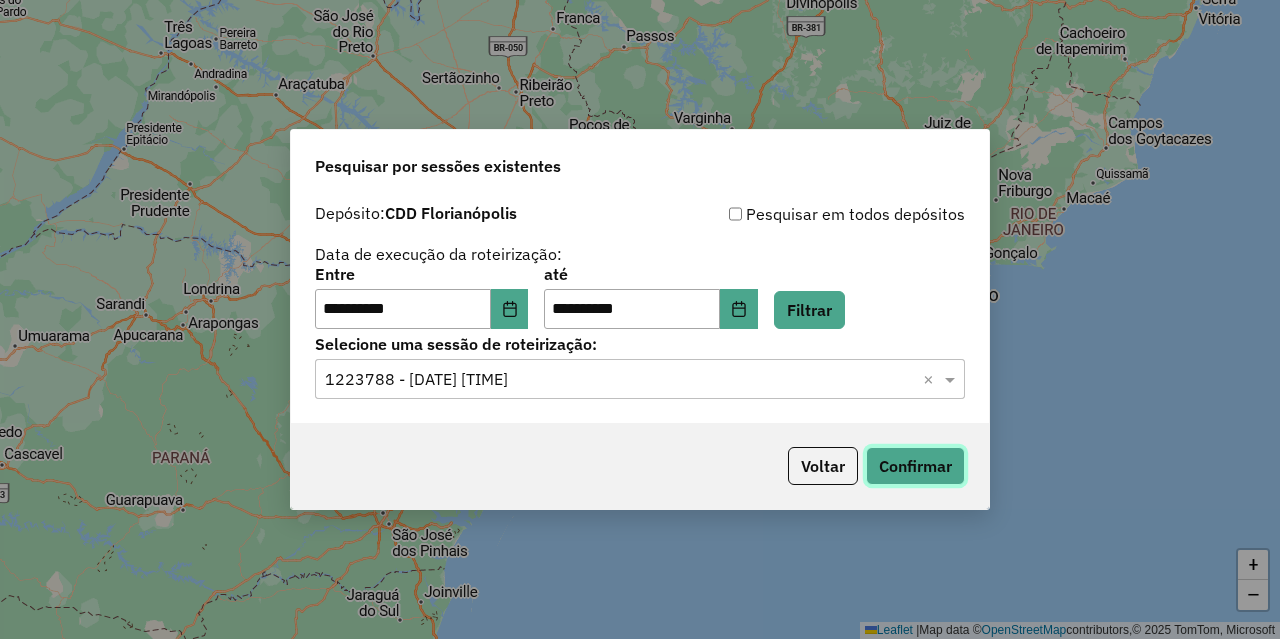 click on "Confirmar" 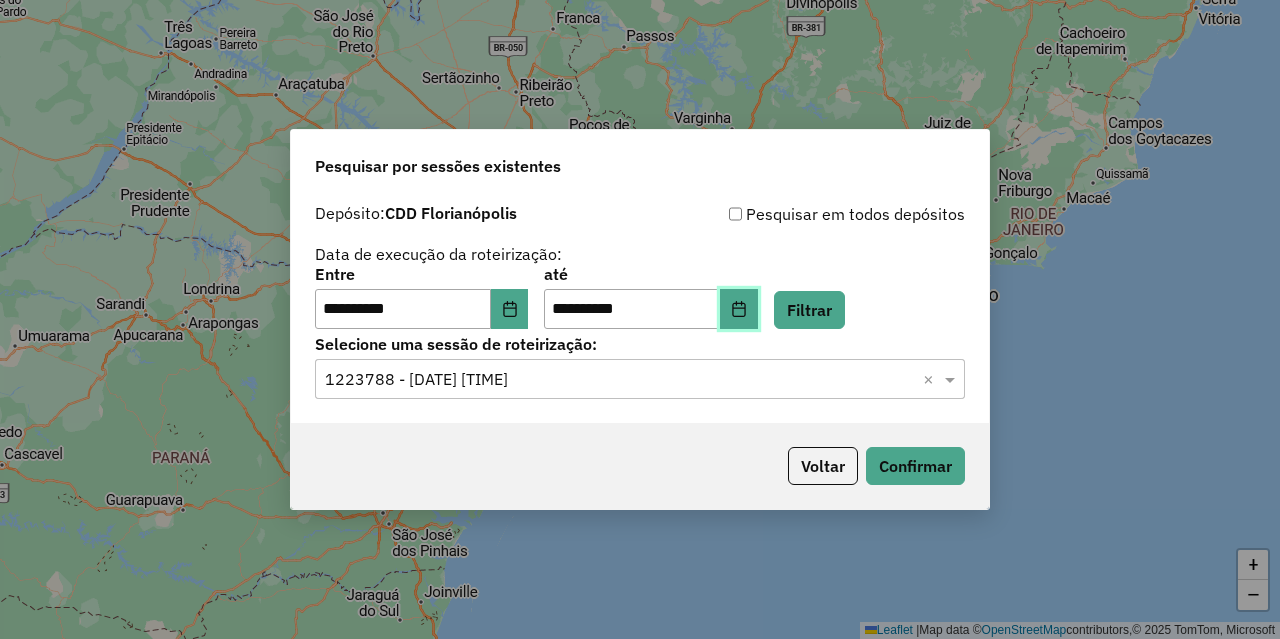 click at bounding box center (739, 309) 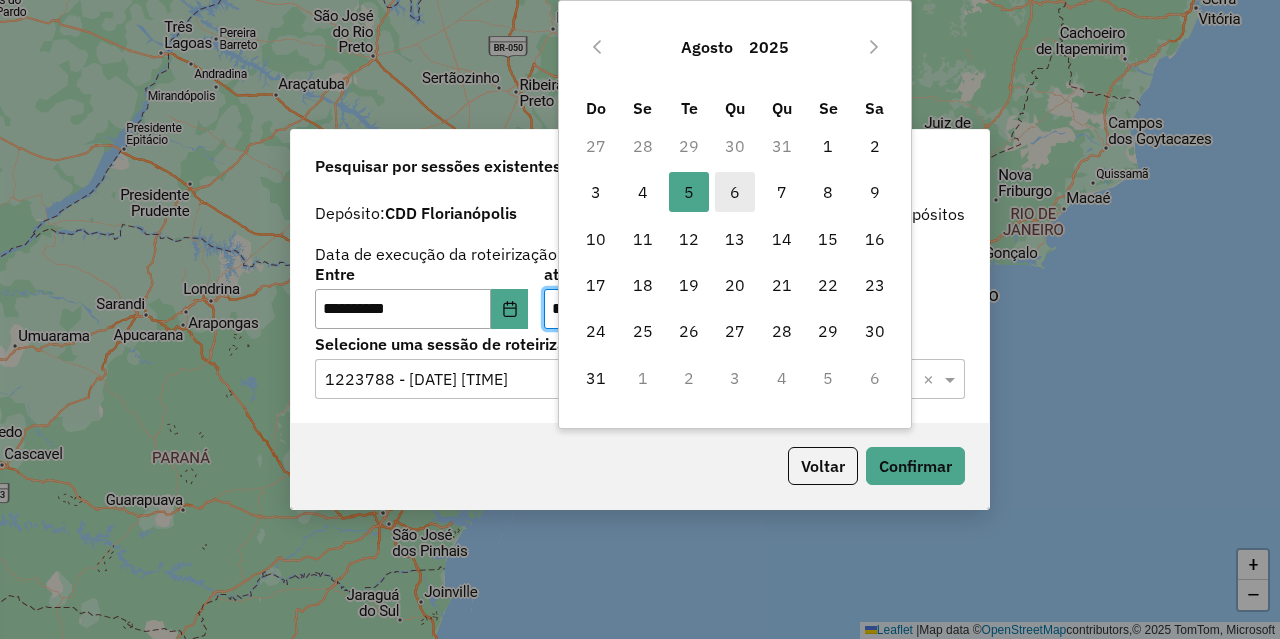 click on "6" at bounding box center (735, 192) 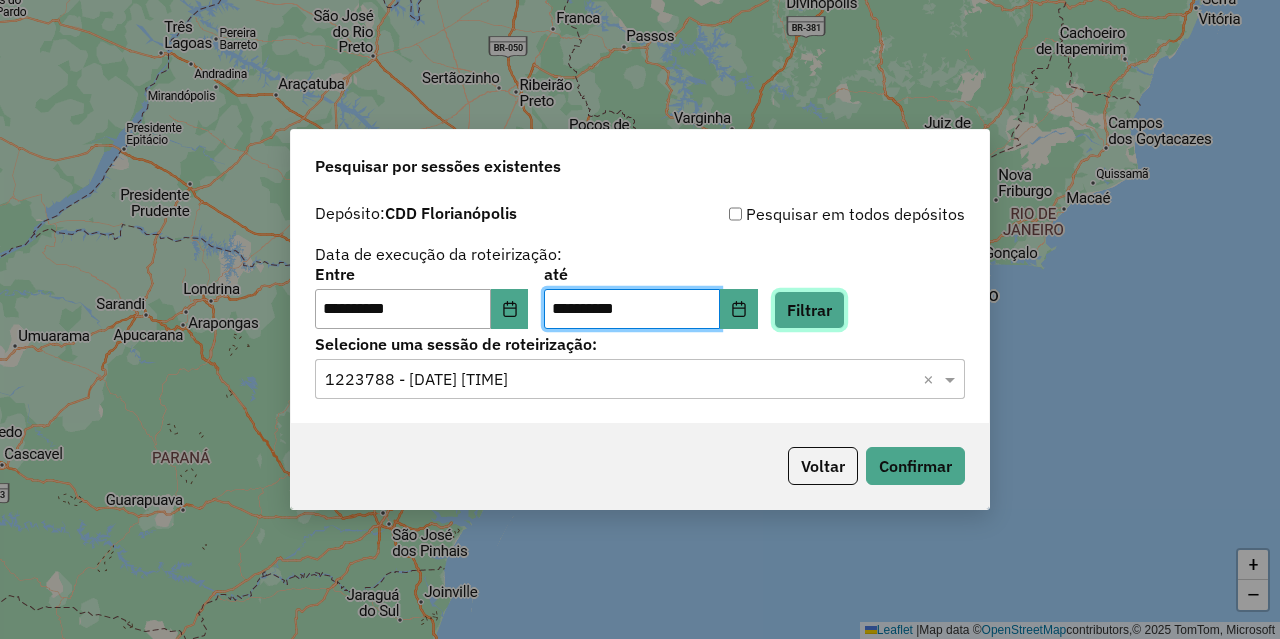 click on "Filtrar" 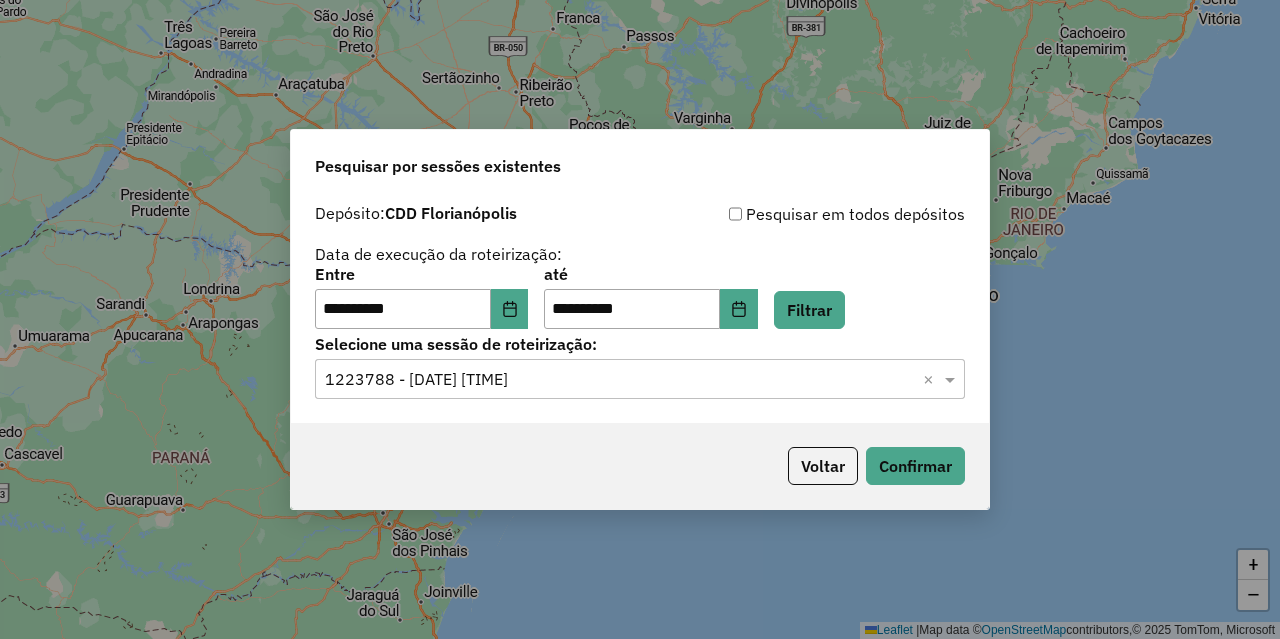 click on "**********" at bounding box center [640, 319] 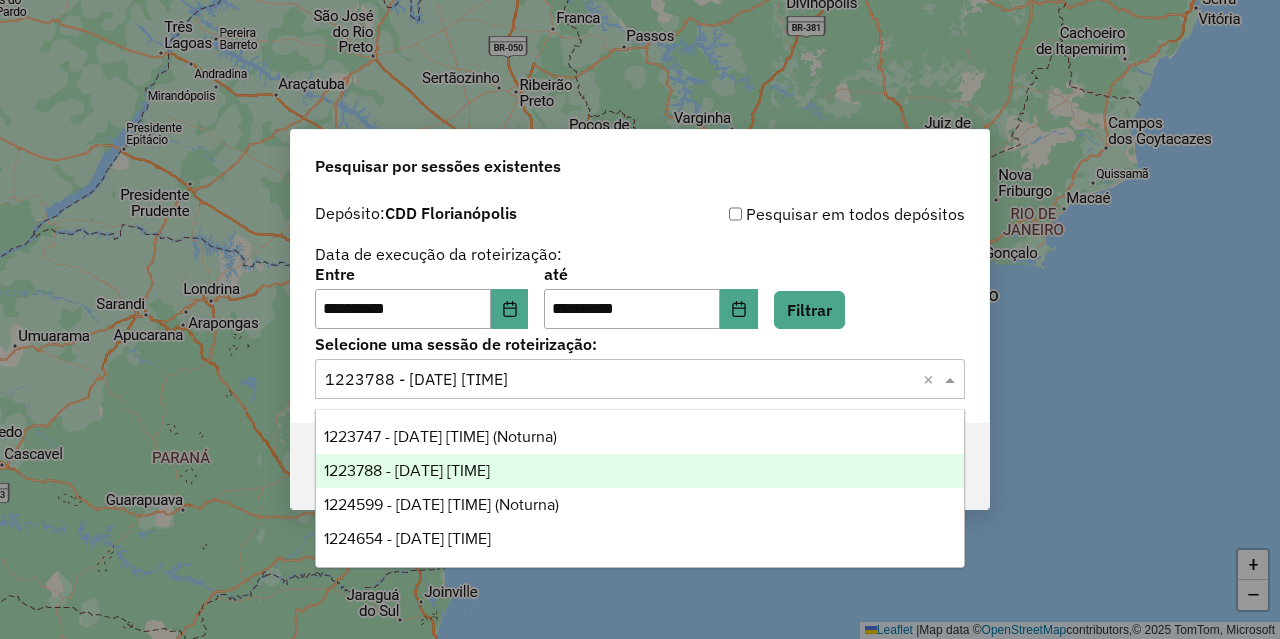 click 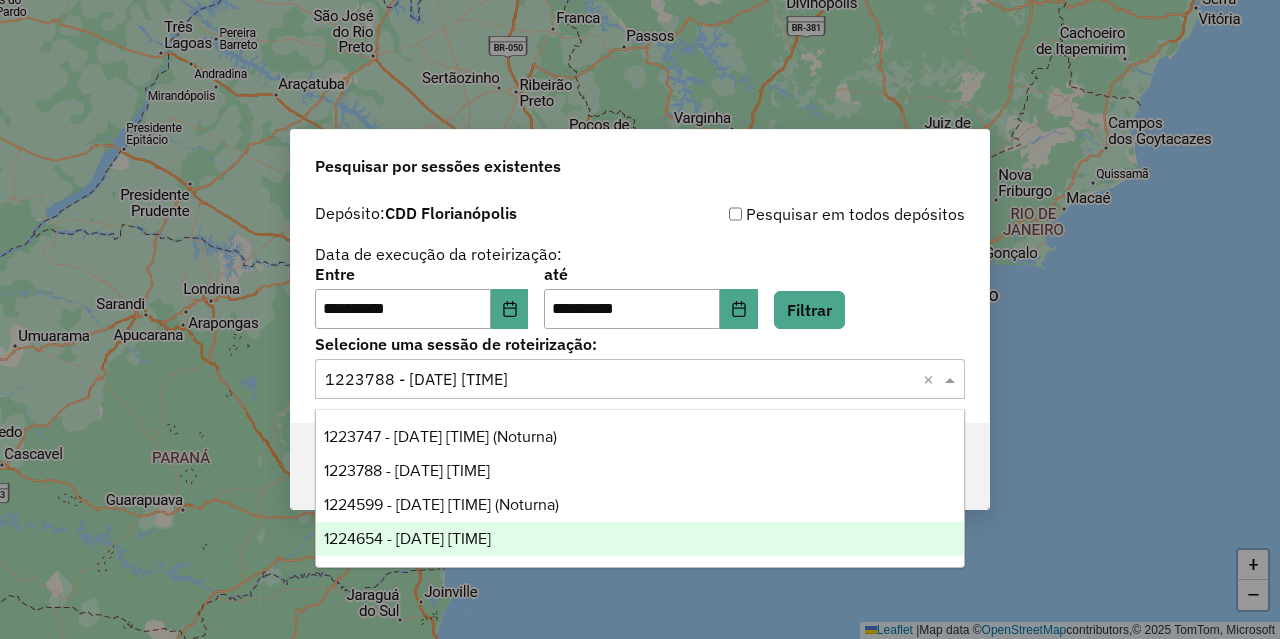 click on "1224654 - 06/08/2025 18:31" at bounding box center (640, 539) 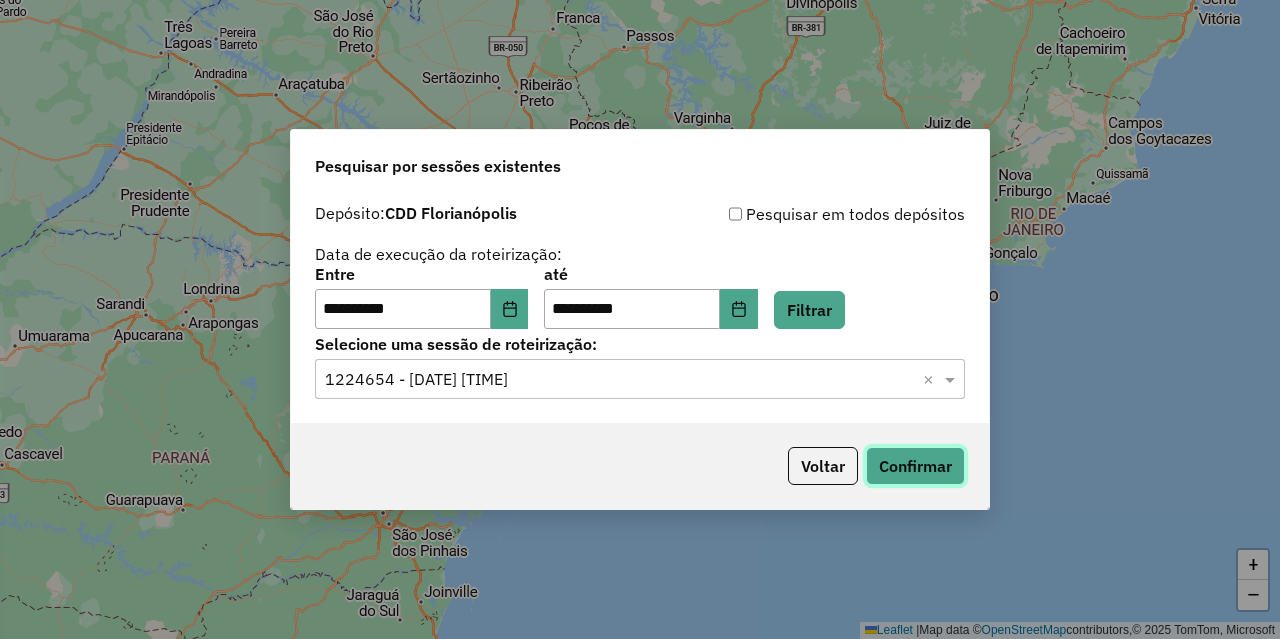 click on "Confirmar" 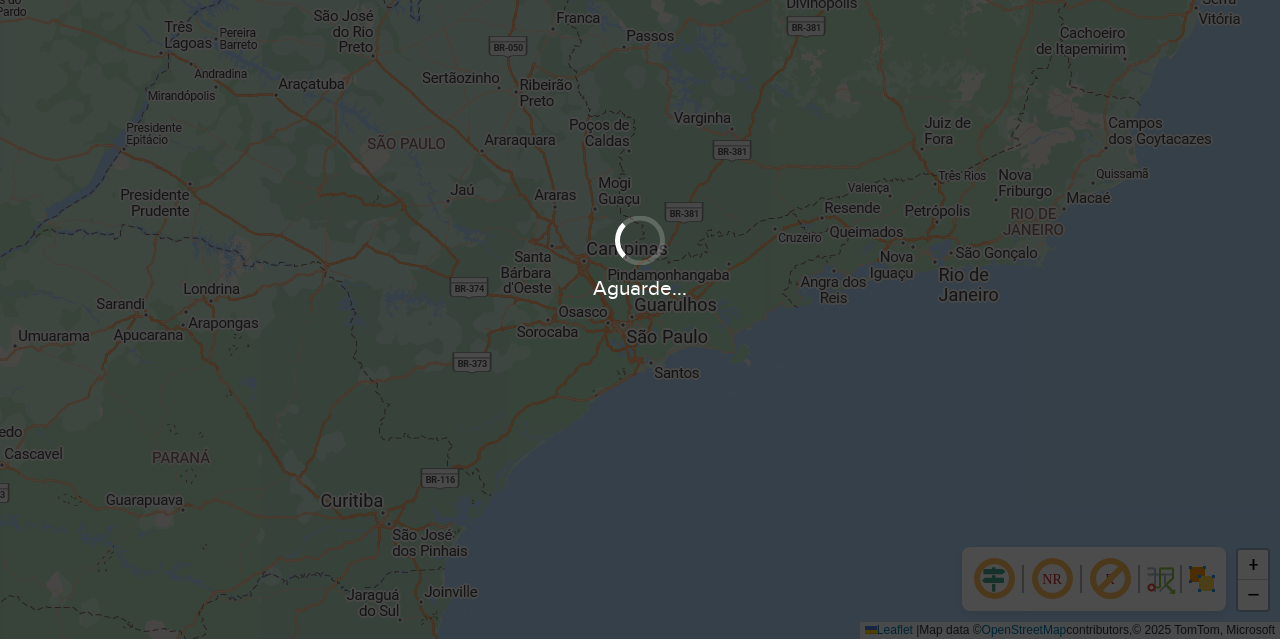 scroll, scrollTop: 0, scrollLeft: 0, axis: both 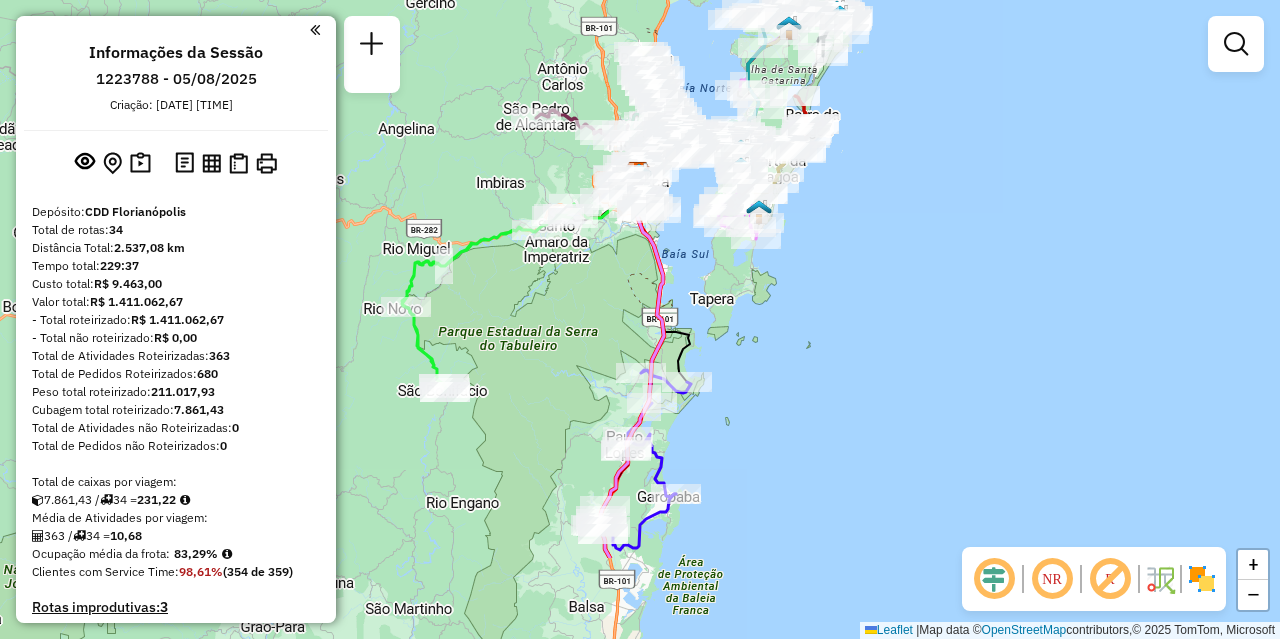 drag, startPoint x: 700, startPoint y: 408, endPoint x: 700, endPoint y: 274, distance: 134 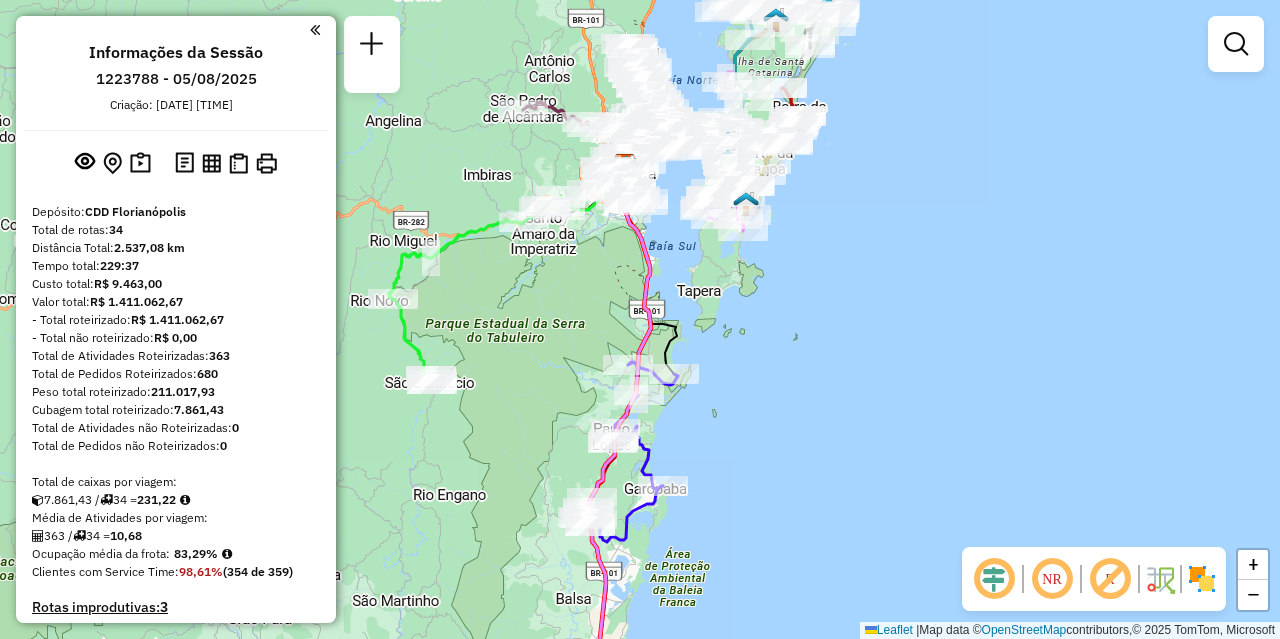 drag, startPoint x: 726, startPoint y: 455, endPoint x: 713, endPoint y: 473, distance: 22.203604 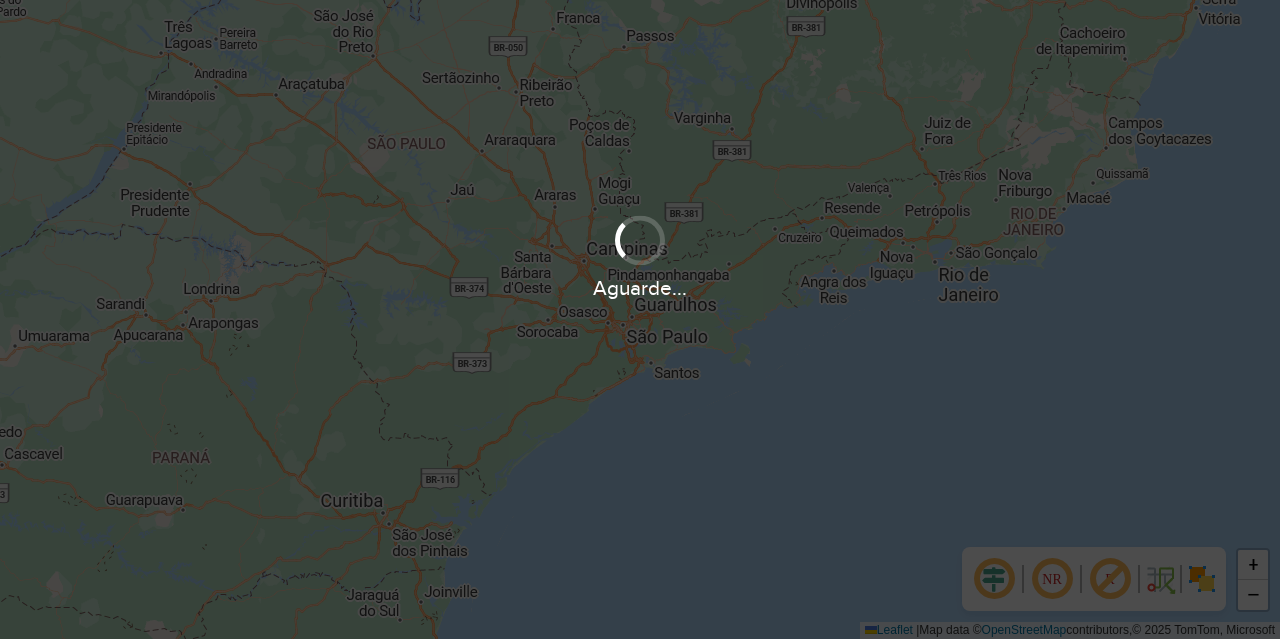 scroll, scrollTop: 0, scrollLeft: 0, axis: both 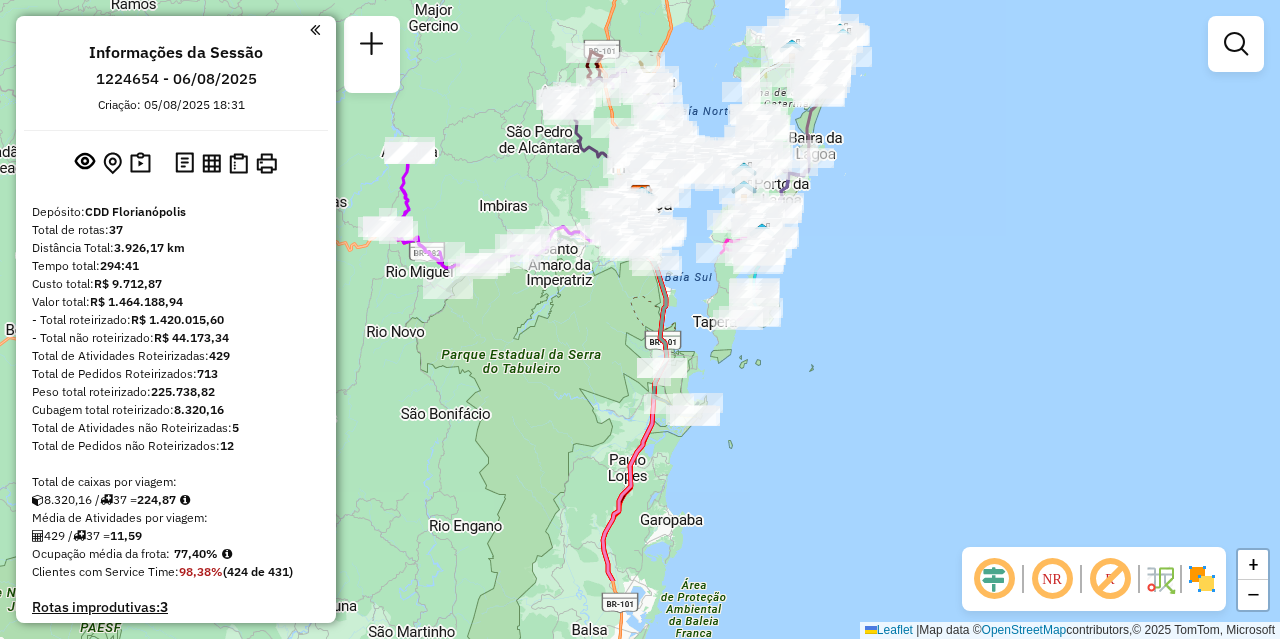 drag, startPoint x: 815, startPoint y: 549, endPoint x: 817, endPoint y: 425, distance: 124.01613 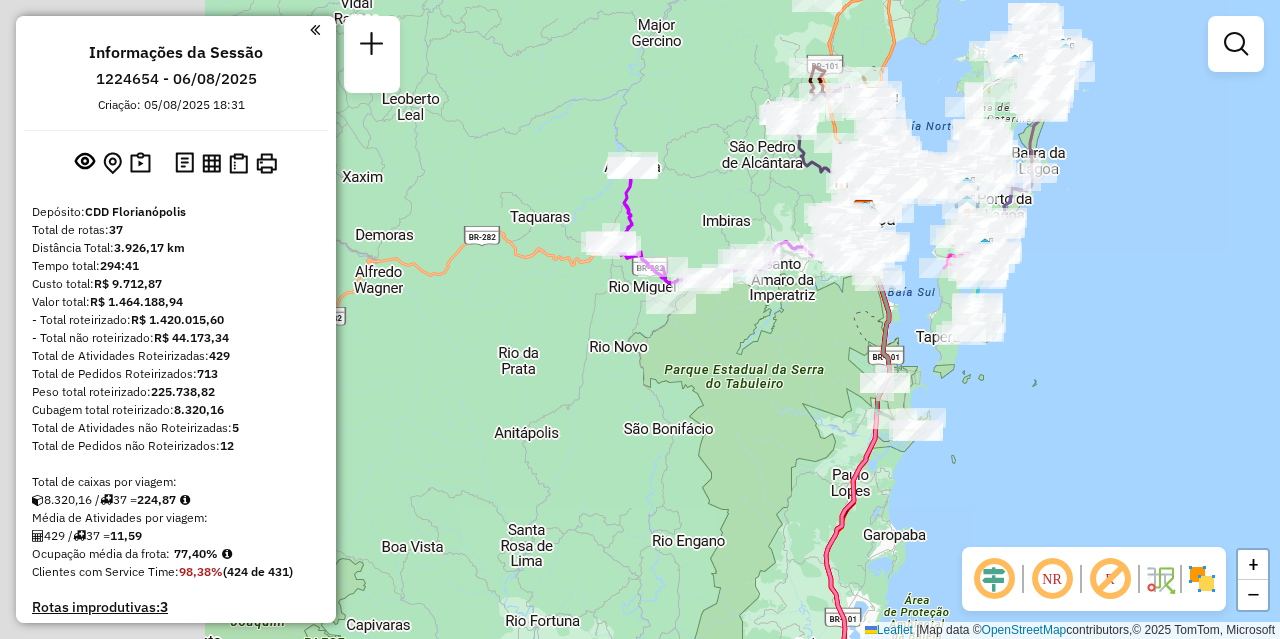 drag, startPoint x: 475, startPoint y: 398, endPoint x: 697, endPoint y: 422, distance: 223.29353 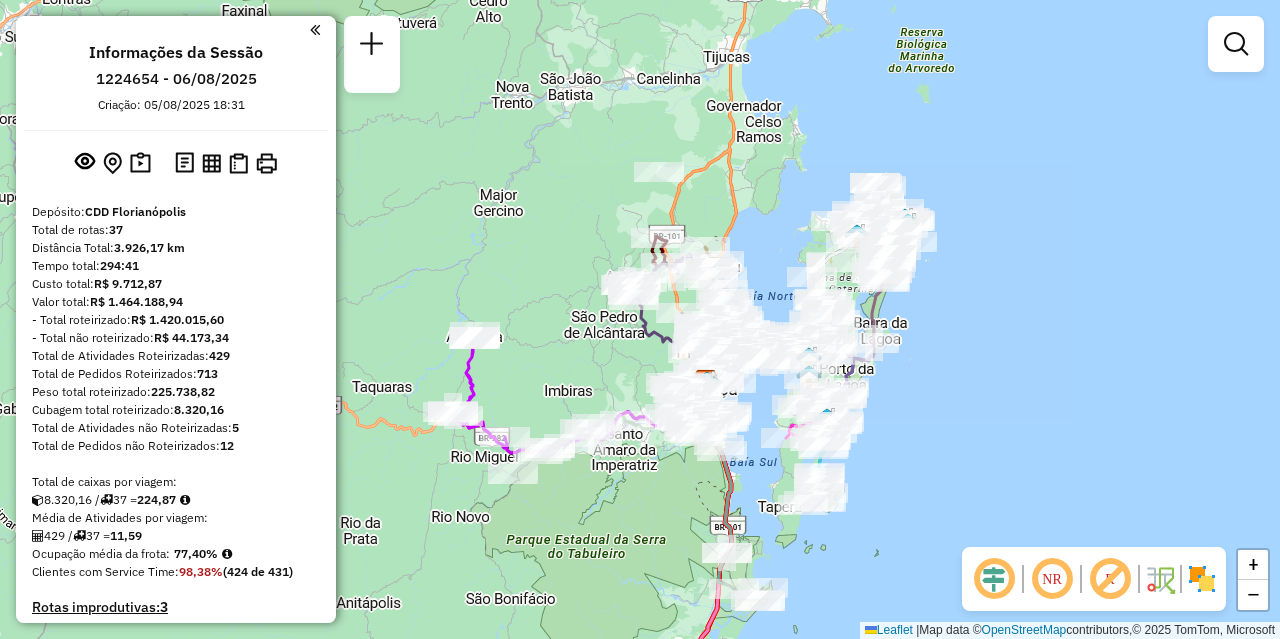 drag, startPoint x: 801, startPoint y: 456, endPoint x: 644, endPoint y: 510, distance: 166.0271 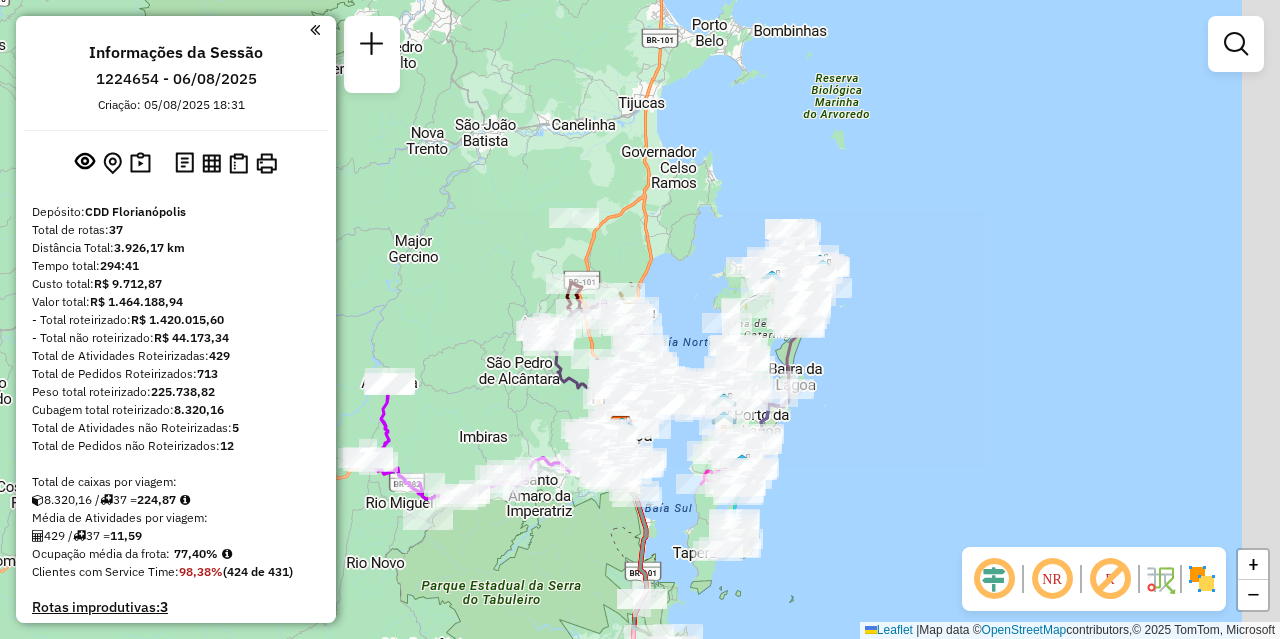 drag, startPoint x: 871, startPoint y: 442, endPoint x: 781, endPoint y: 490, distance: 102 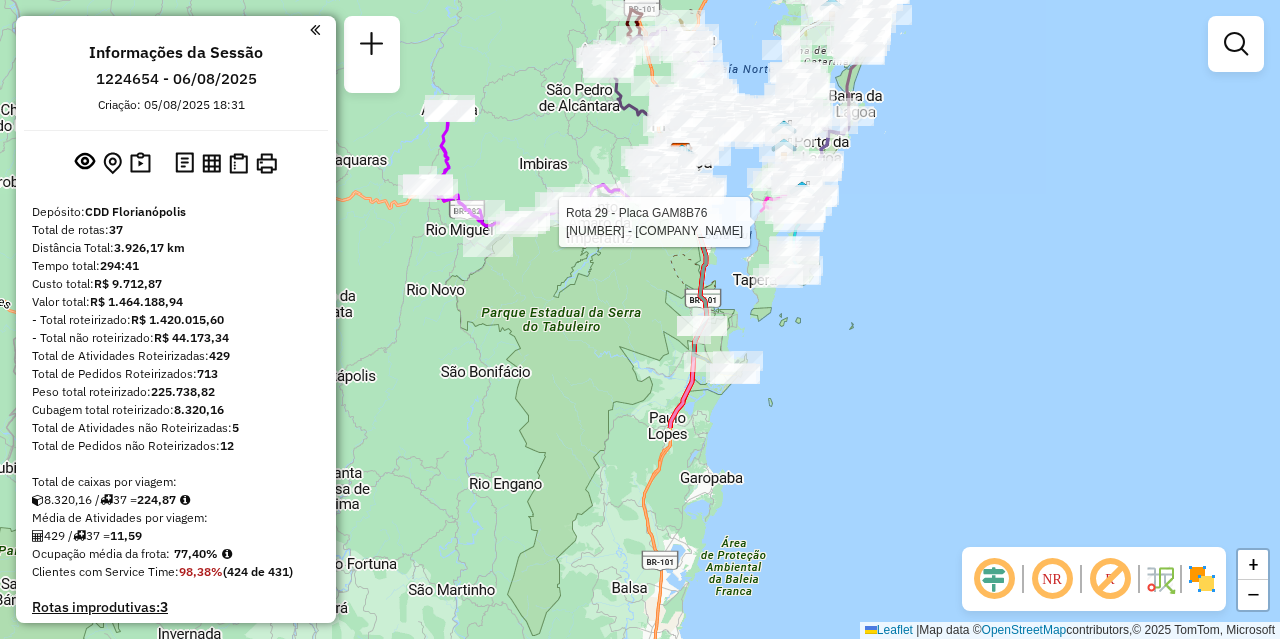 drag, startPoint x: 805, startPoint y: 461, endPoint x: 862, endPoint y: 229, distance: 238.89957 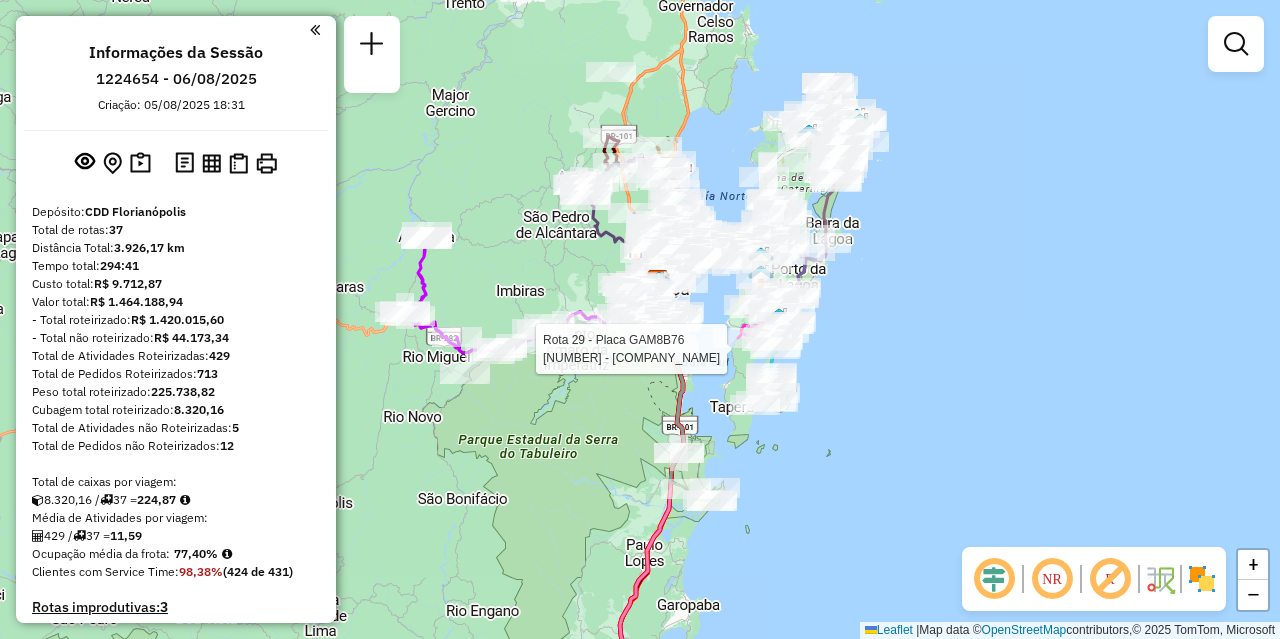 drag, startPoint x: 710, startPoint y: 433, endPoint x: 687, endPoint y: 593, distance: 161.64467 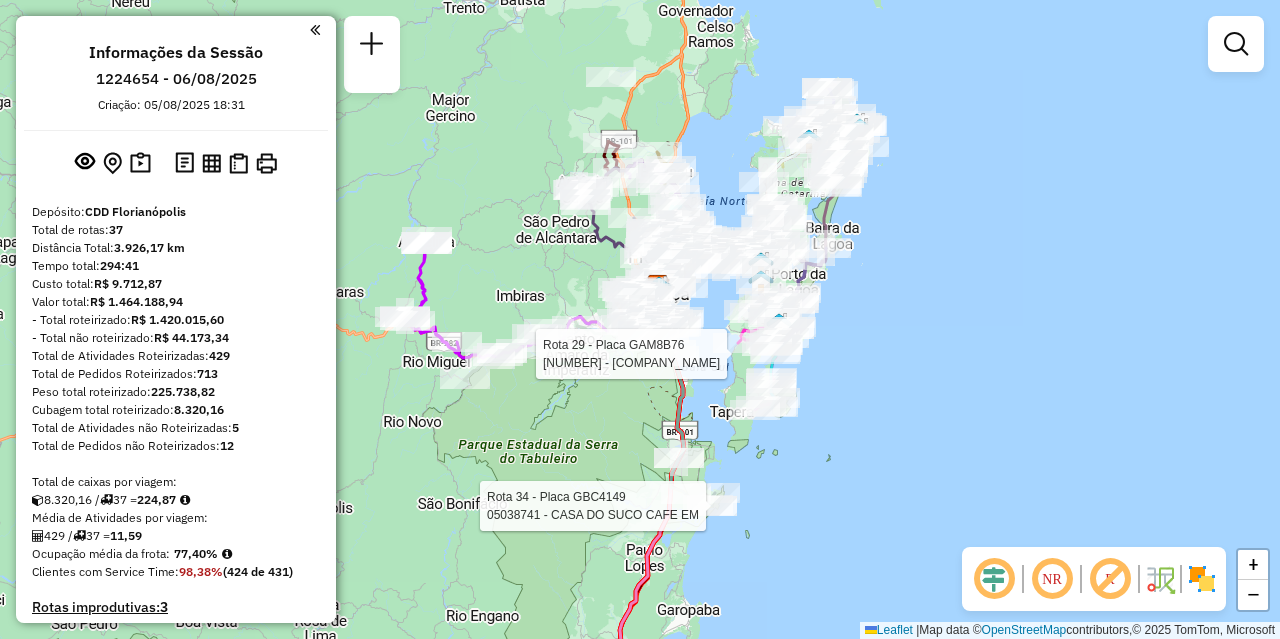 select on "**********" 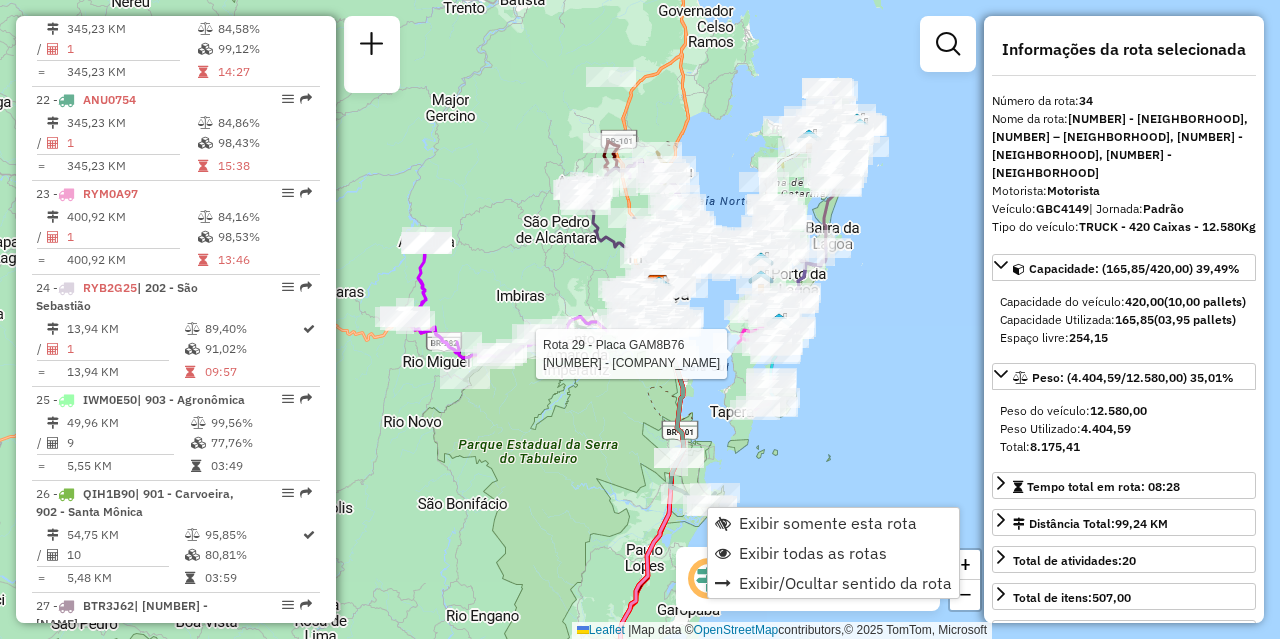 scroll, scrollTop: 4599, scrollLeft: 0, axis: vertical 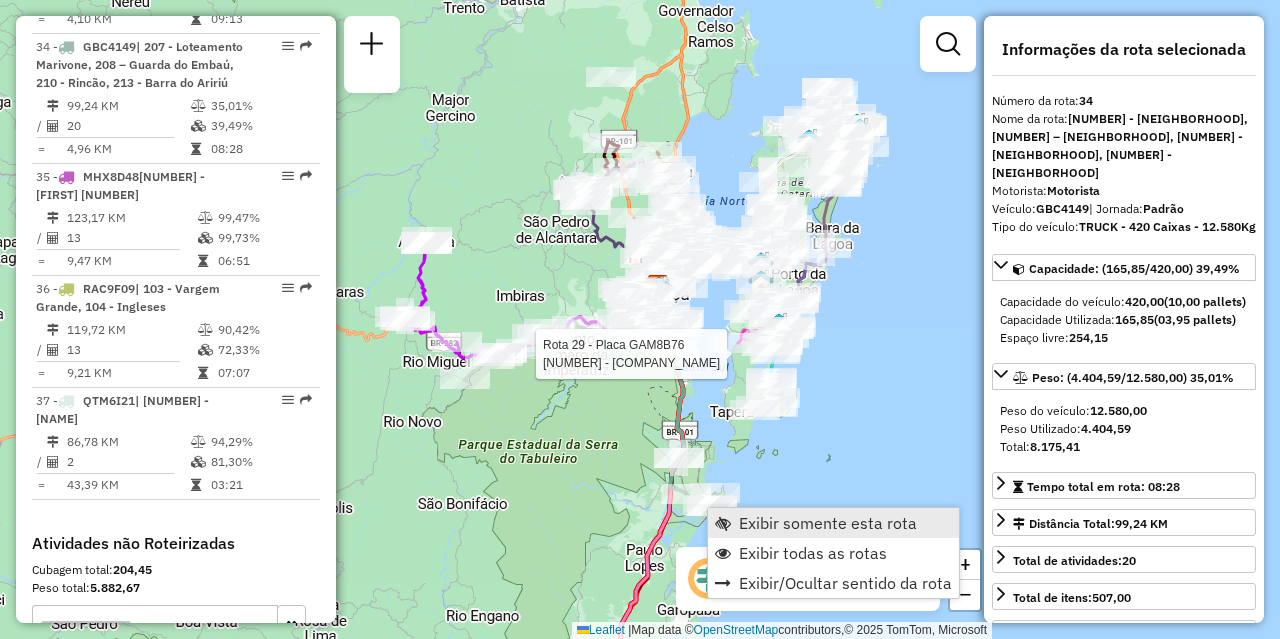 click on "Exibir somente esta rota" at bounding box center [828, 523] 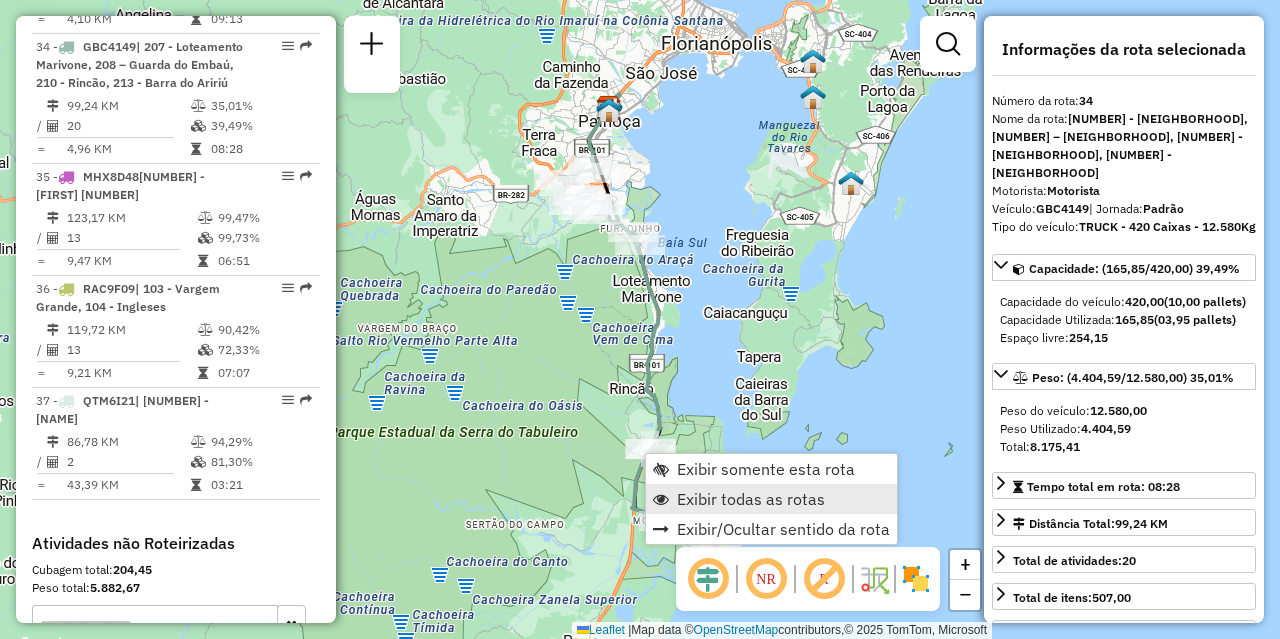 click on "Exibir todas as rotas" at bounding box center [751, 499] 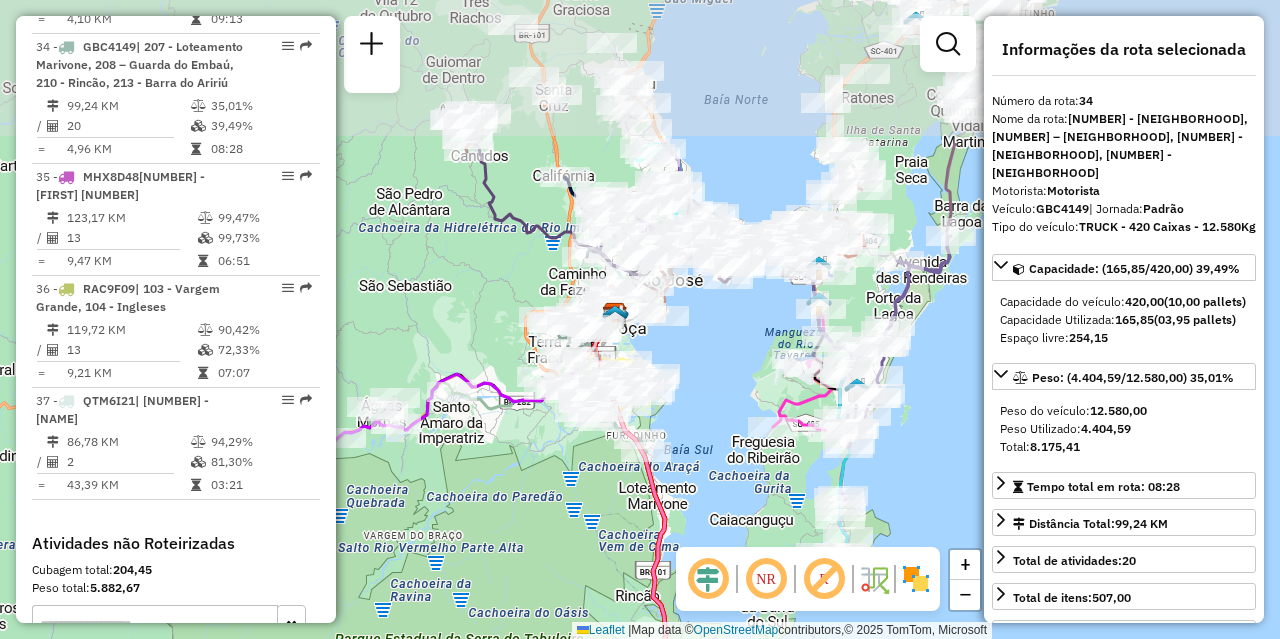 drag, startPoint x: 684, startPoint y: 300, endPoint x: 695, endPoint y: 534, distance: 234.2584 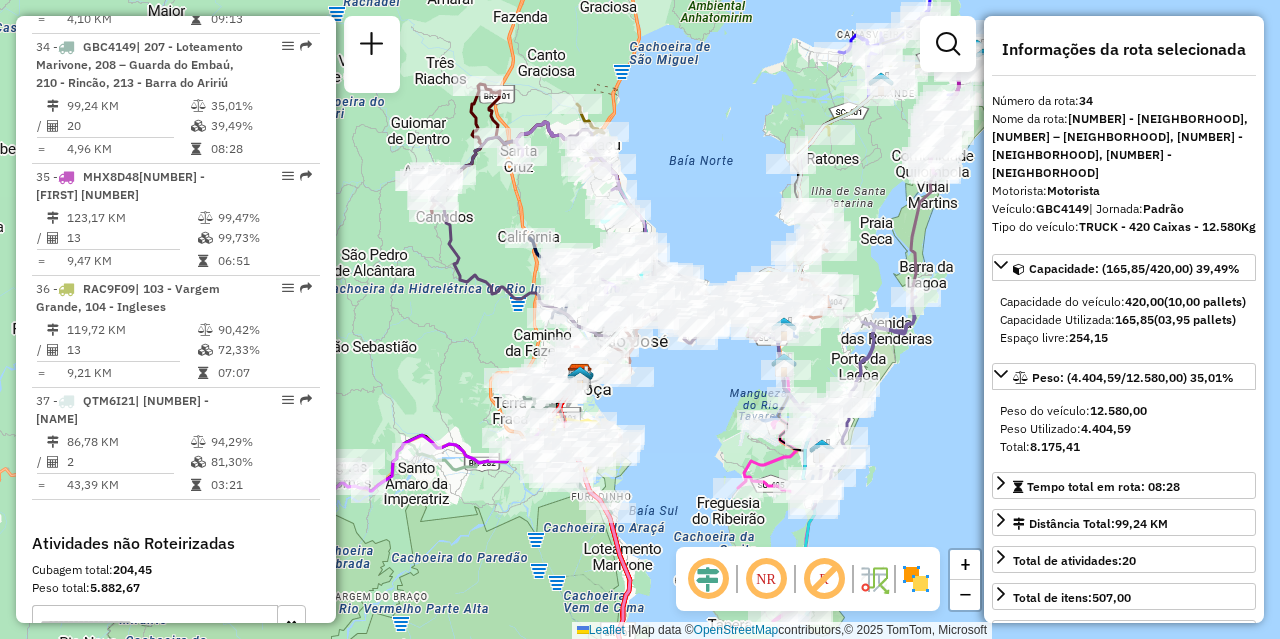drag, startPoint x: 541, startPoint y: 507, endPoint x: 503, endPoint y: 534, distance: 46.615448 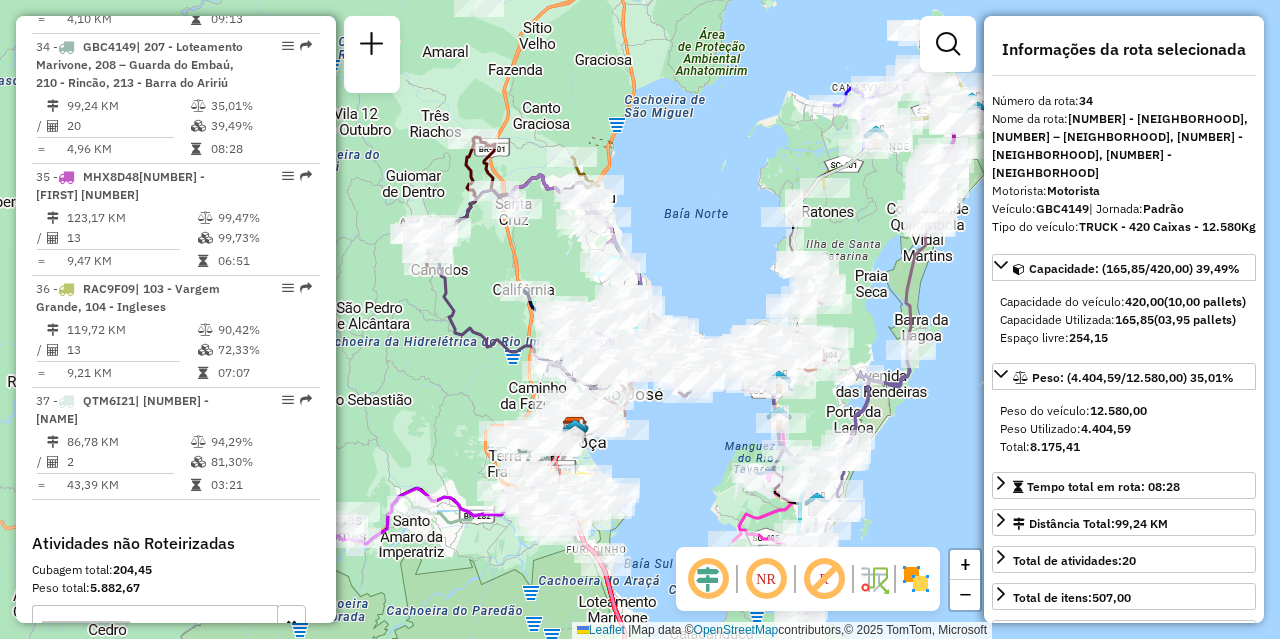 drag, startPoint x: 670, startPoint y: 418, endPoint x: 661, endPoint y: 488, distance: 70.5762 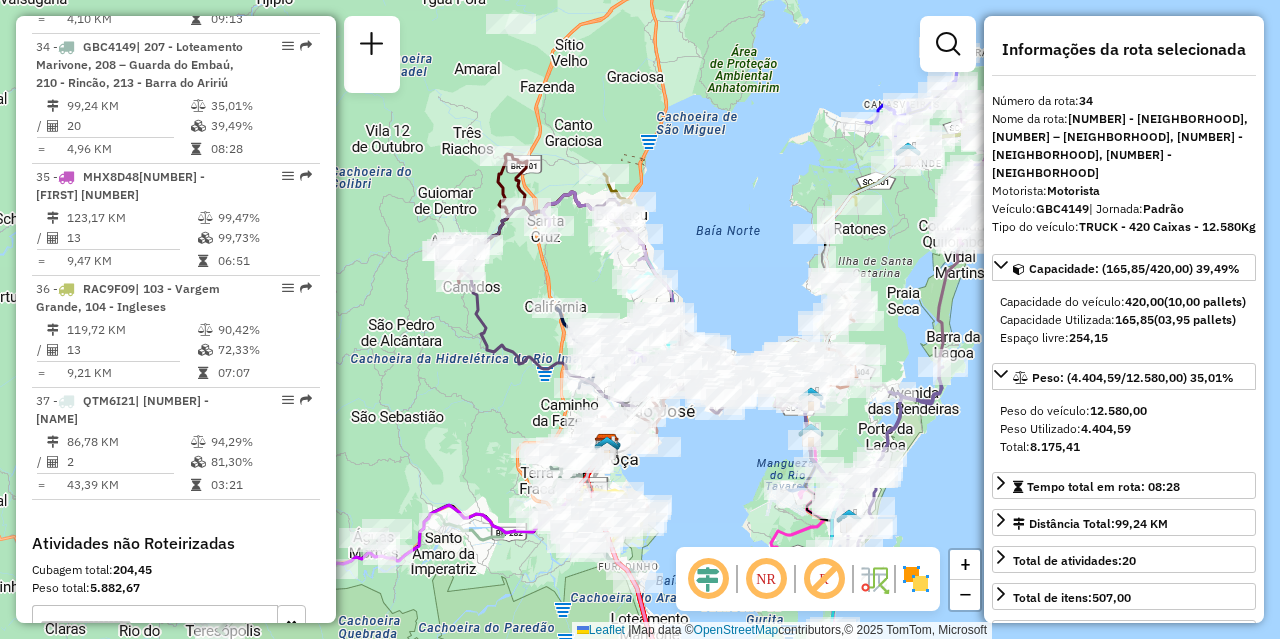 drag, startPoint x: 509, startPoint y: 256, endPoint x: 626, endPoint y: 257, distance: 117.00427 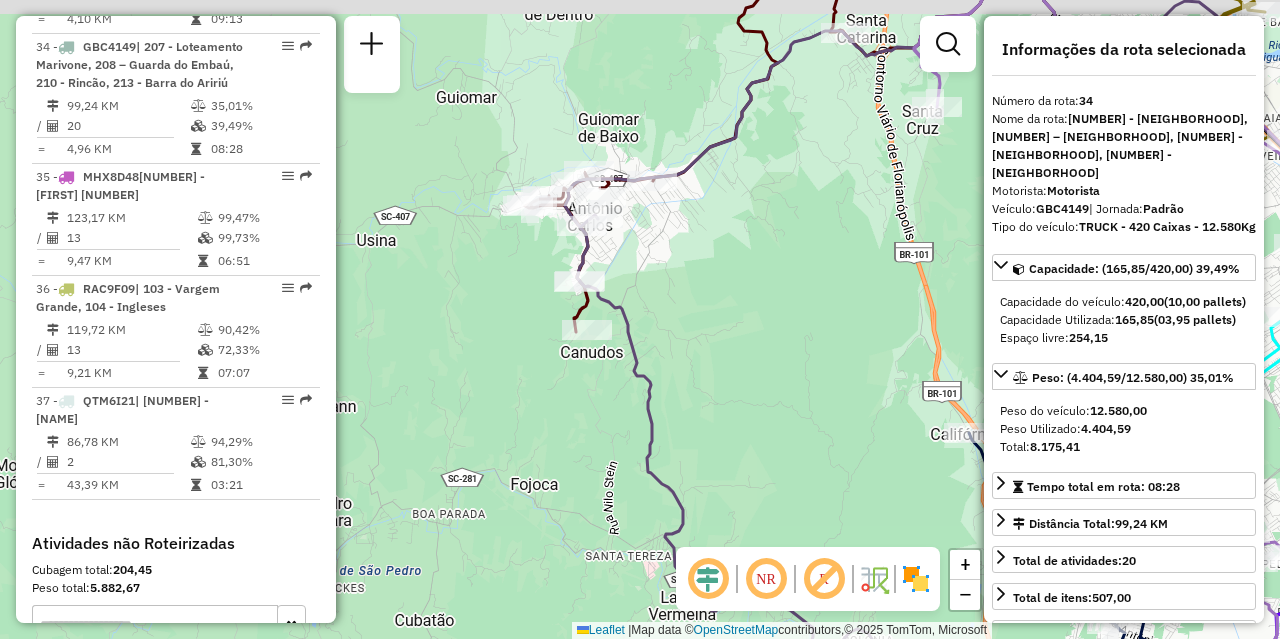drag, startPoint x: 582, startPoint y: 269, endPoint x: 757, endPoint y: 311, distance: 179.96944 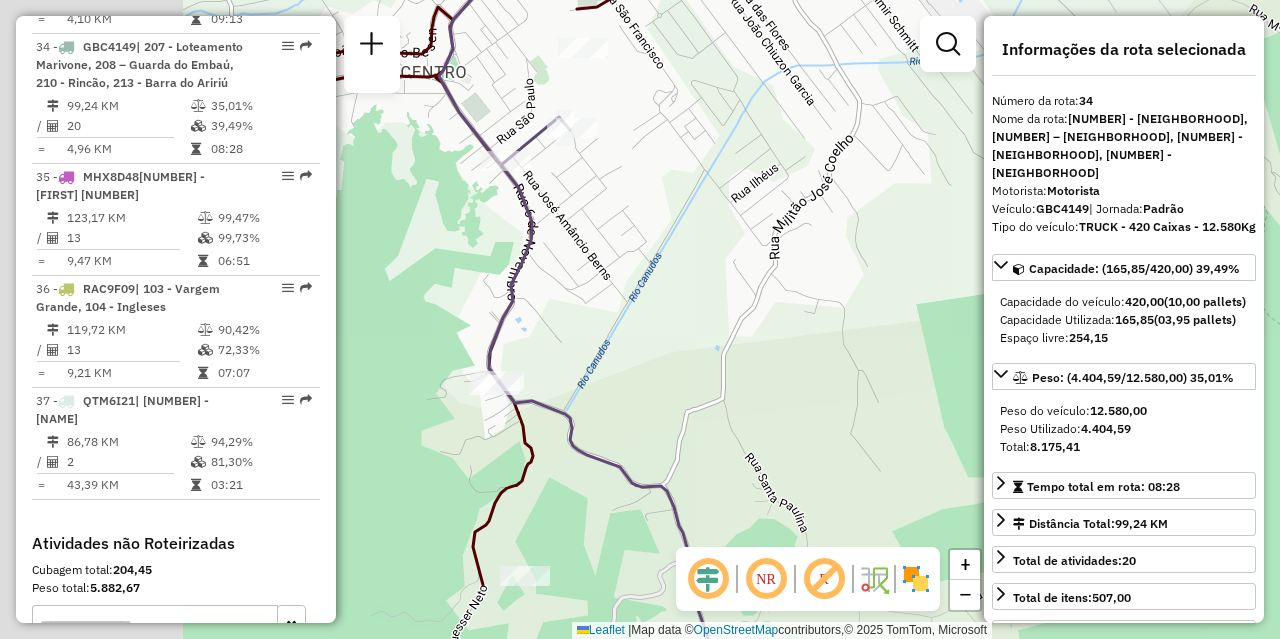 drag, startPoint x: 572, startPoint y: 216, endPoint x: 863, endPoint y: 267, distance: 295.43527 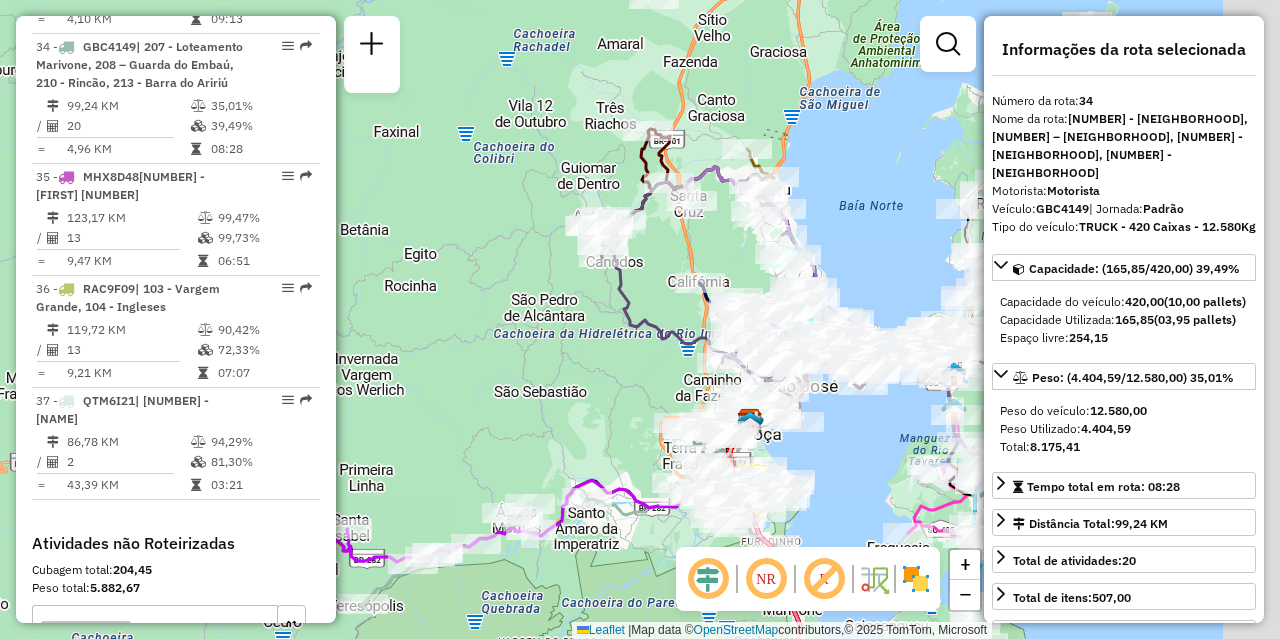 drag, startPoint x: 725, startPoint y: 386, endPoint x: 672, endPoint y: 340, distance: 70.178345 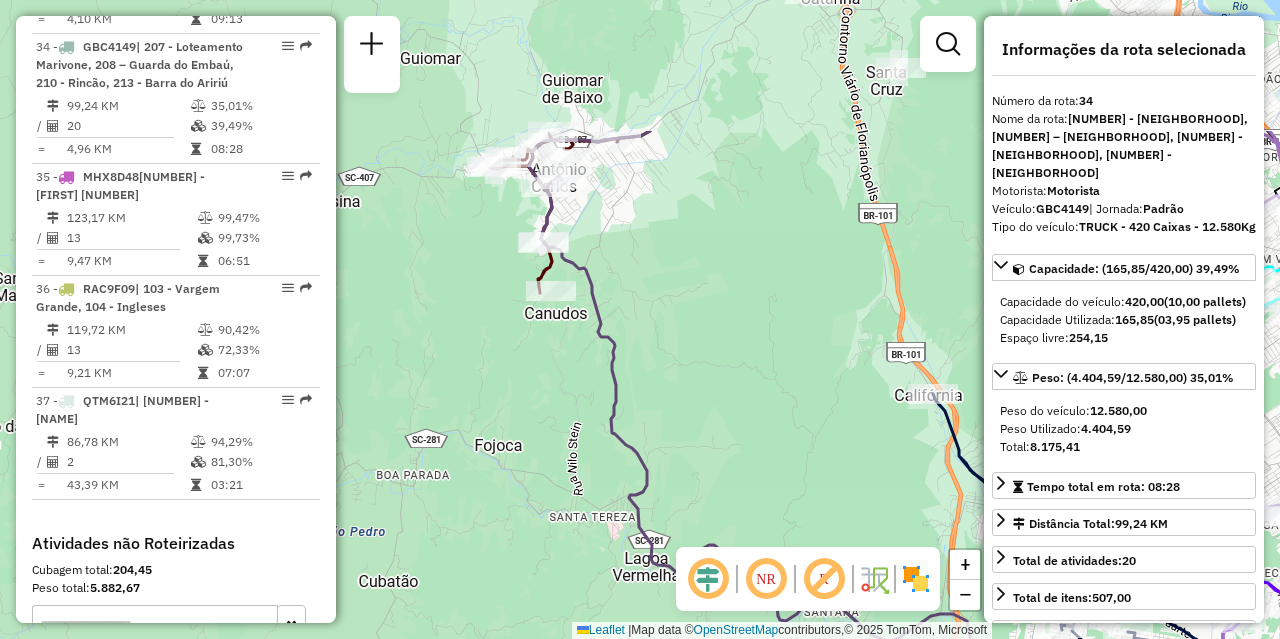 drag, startPoint x: 681, startPoint y: 248, endPoint x: 727, endPoint y: 448, distance: 205.22183 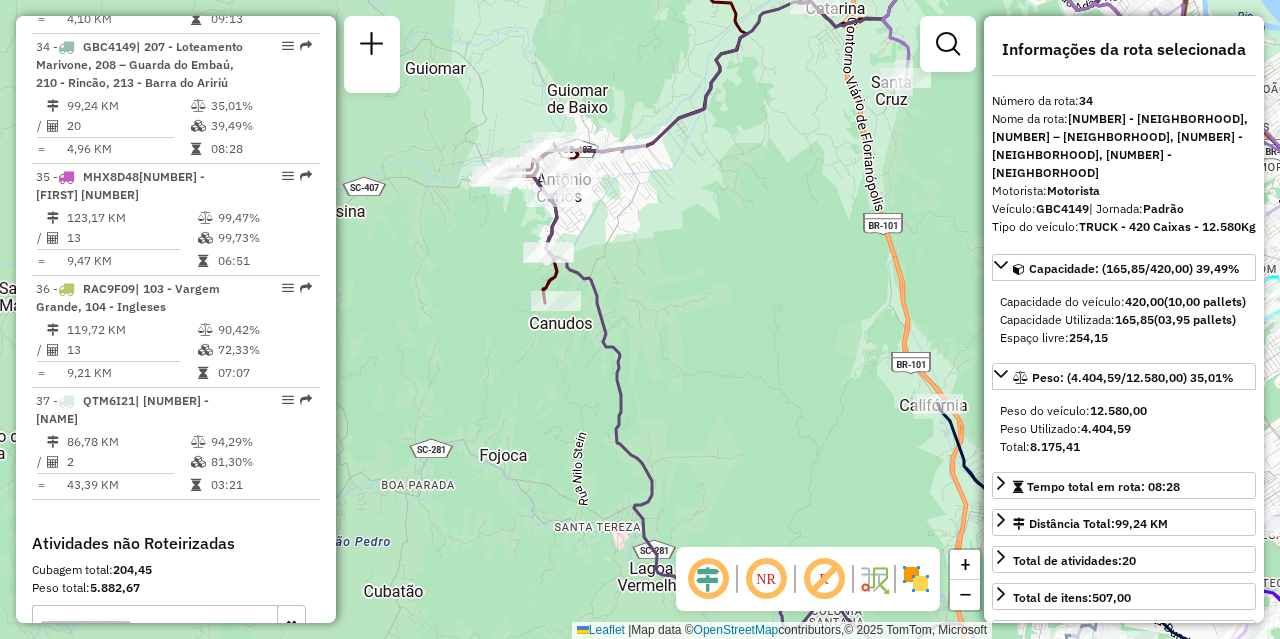 drag, startPoint x: 655, startPoint y: 275, endPoint x: 660, endPoint y: 441, distance: 166.07529 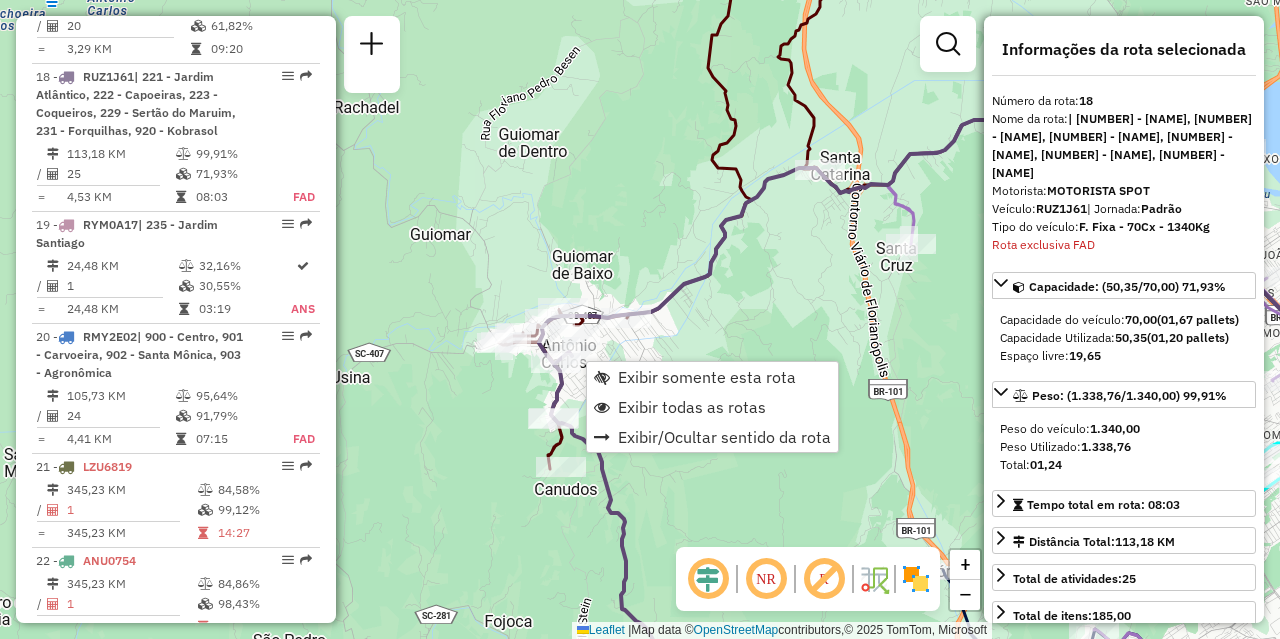 scroll, scrollTop: 2753, scrollLeft: 0, axis: vertical 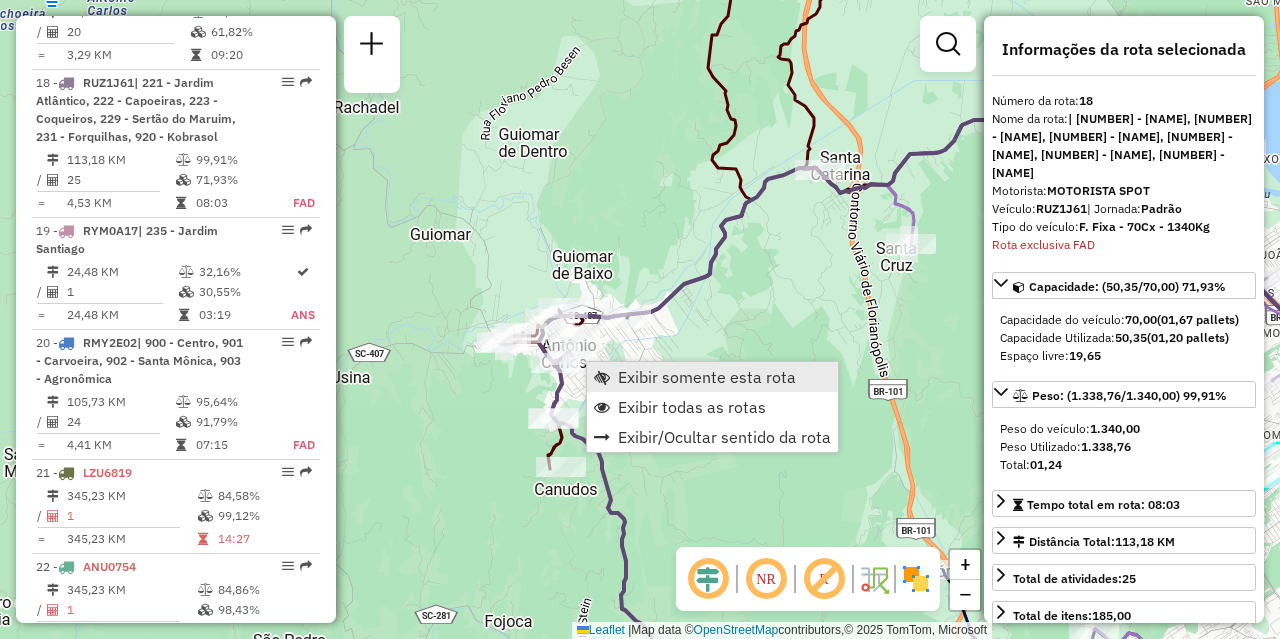 click on "Exibir somente esta rota" at bounding box center (707, 377) 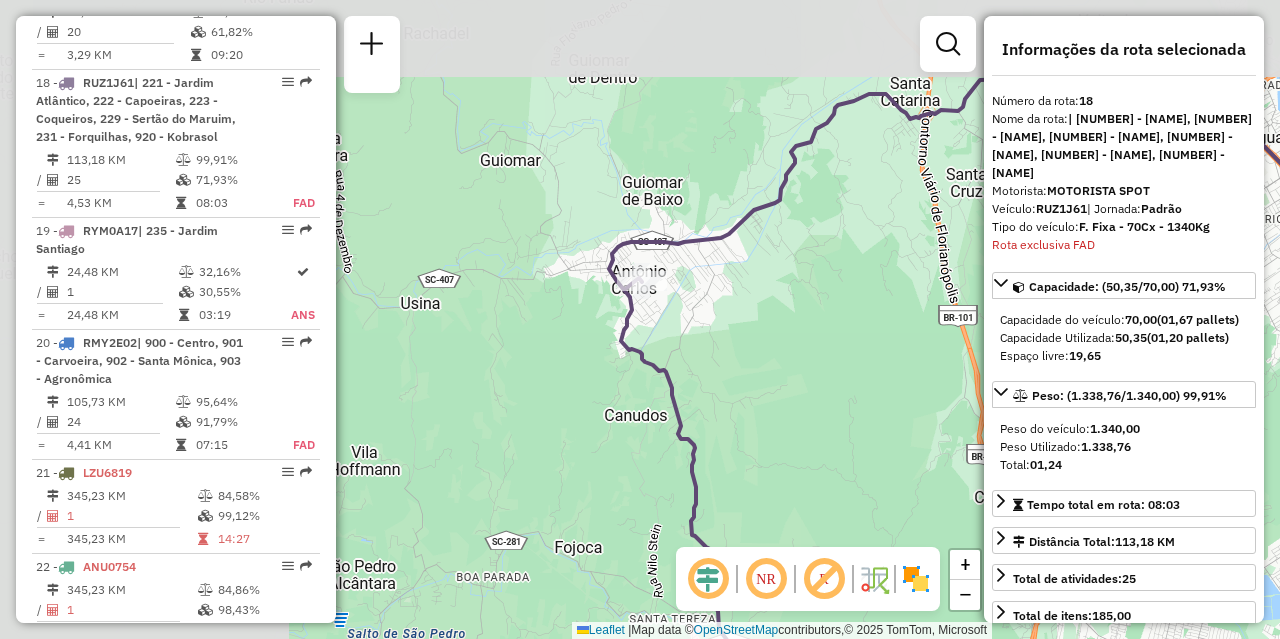 drag, startPoint x: 530, startPoint y: 234, endPoint x: 895, endPoint y: 373, distance: 390.57138 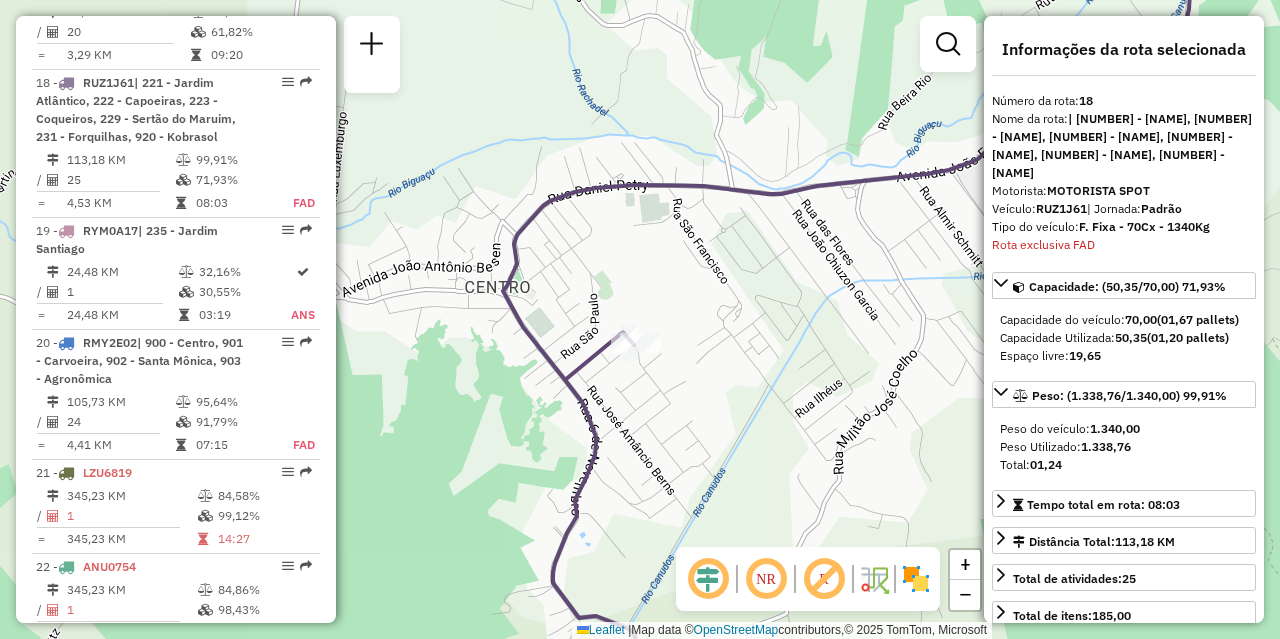 drag, startPoint x: 702, startPoint y: 299, endPoint x: 856, endPoint y: 305, distance: 154.11684 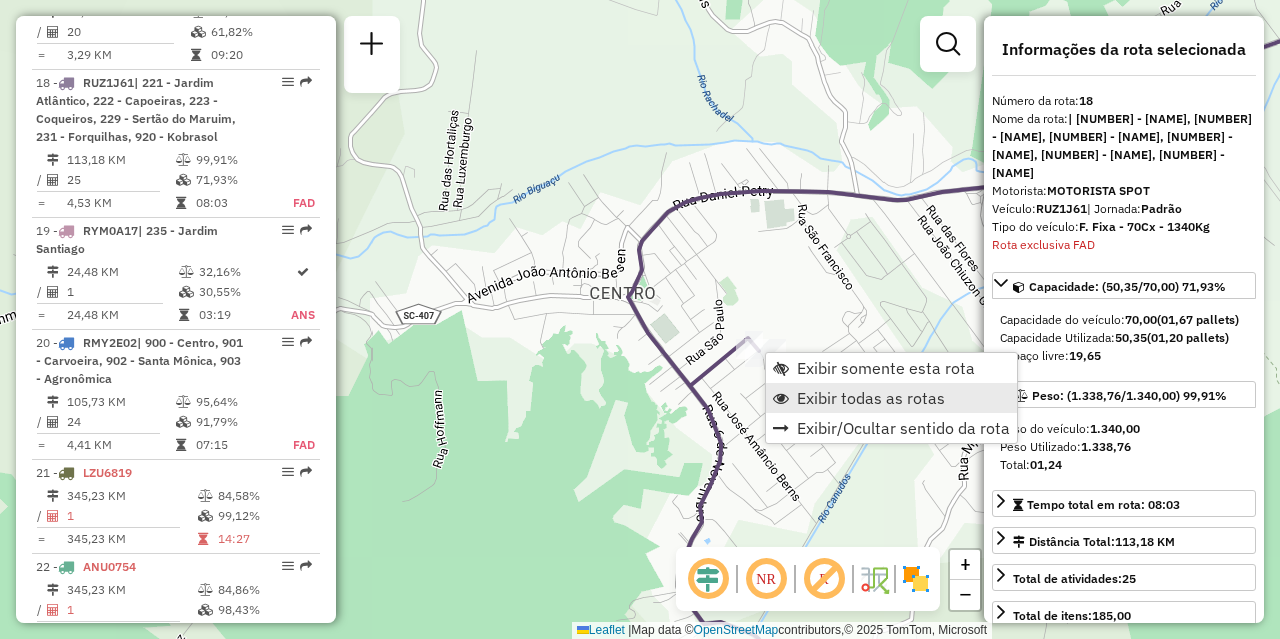 click on "Exibir todas as rotas" at bounding box center (871, 398) 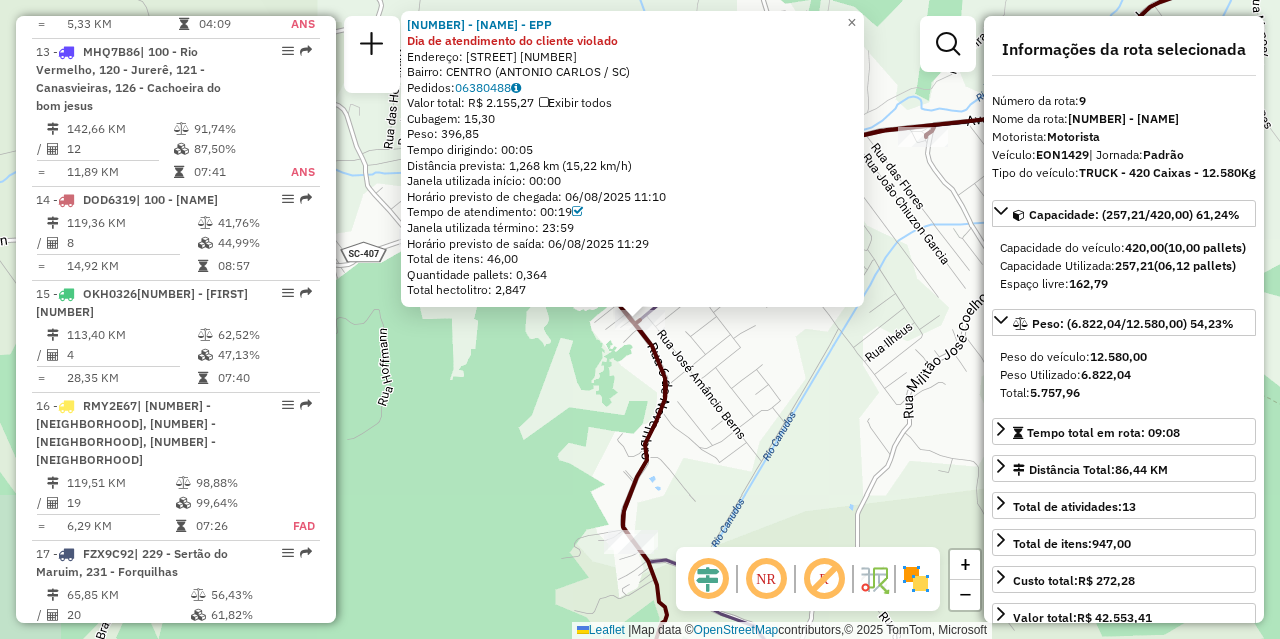 scroll, scrollTop: 1691, scrollLeft: 0, axis: vertical 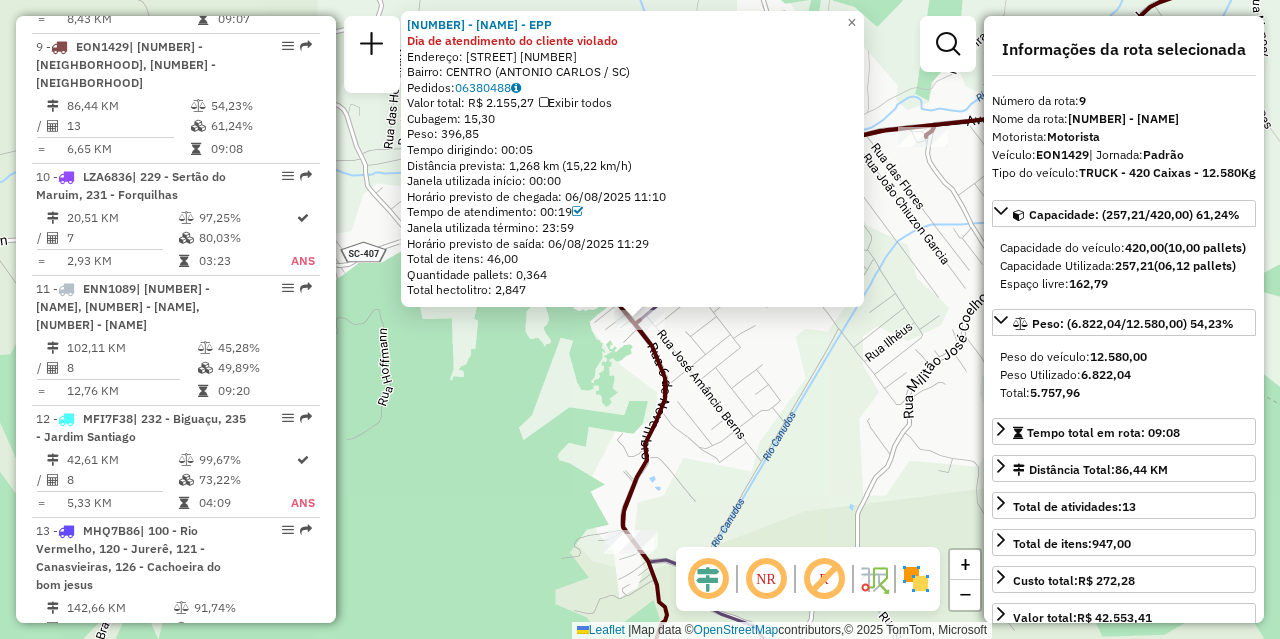 click on "Rota 9 - Placa EON1429  05001762 - ENERIO VENTURA - EPP 05001762 - ENERIO VENTURA - EPP Dia de atendimento do cliente violado  Endereço: R   6 DE NOVEMBRO                 400   Bairro: CENTRO (ANTONIO CARLOS / SC)   Pedidos:  06380488   Valor total: R$ 2.155,27   Exibir todos   Cubagem: 15,30  Peso: 396,85  Tempo dirigindo: 00:05   Distância prevista: 1,268 km (15,22 km/h)   Janela utilizada início: 00:00   Horário previsto de chegada: 06/08/2025 11:10   Tempo de atendimento: 00:19   Janela utilizada término: 23:59   Horário previsto de saída: 06/08/2025 11:29   Total de itens: 46,00   Quantidade pallets: 0,364   Total hectolitro: 2,847  × Janela de atendimento Grade de atendimento Capacidade Transportadoras Veículos Cliente Pedidos  Rotas Selecione os dias de semana para filtrar as janelas de atendimento  Seg   Ter   Qua   Qui   Sex   Sáb   Dom  Informe o período da janela de atendimento: De: Até:  Filtrar exatamente a janela do cliente  Considerar janela de atendimento padrão   Seg   Ter   Qua" 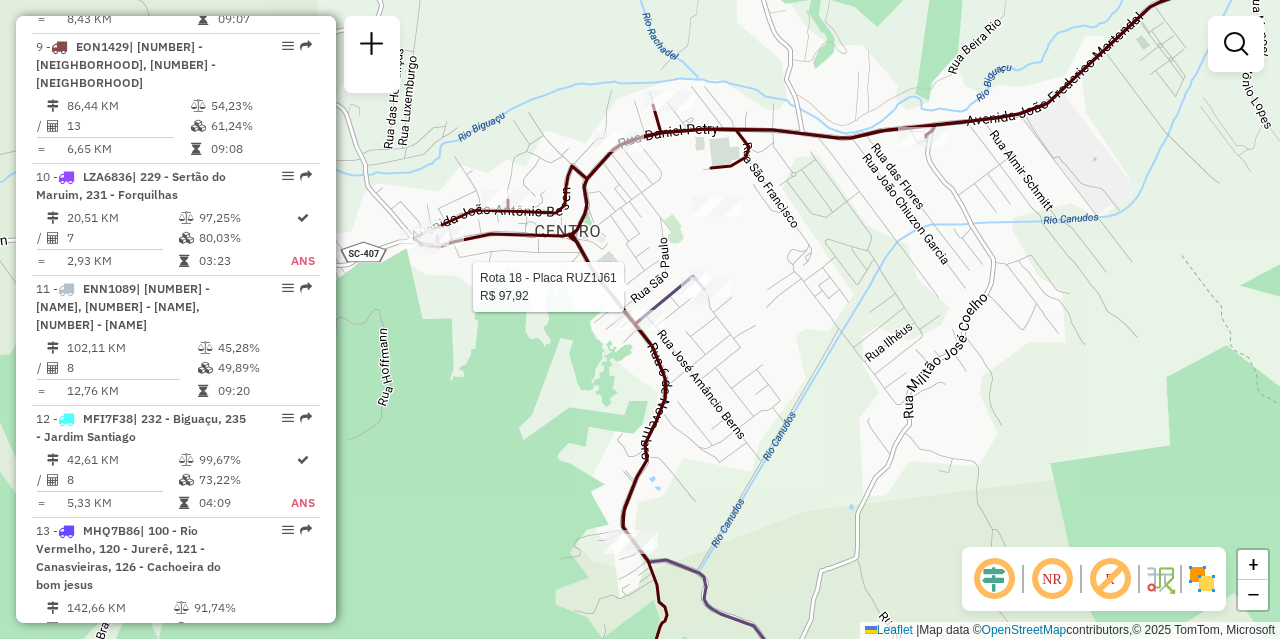 select on "**********" 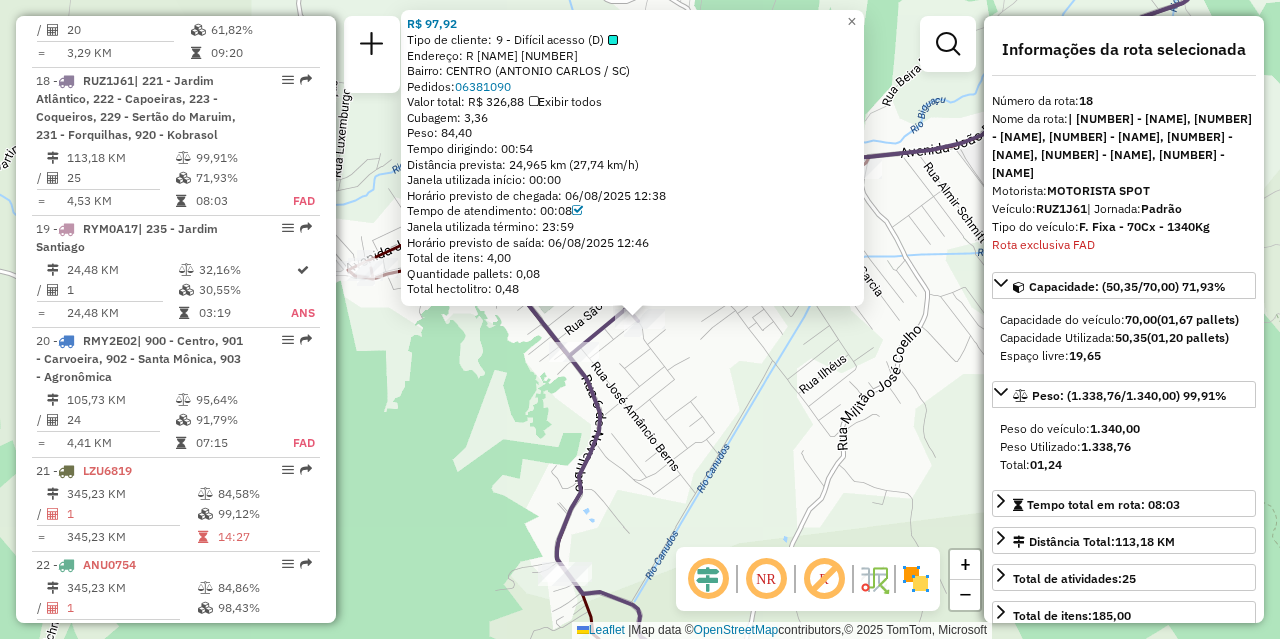 scroll, scrollTop: 2753, scrollLeft: 0, axis: vertical 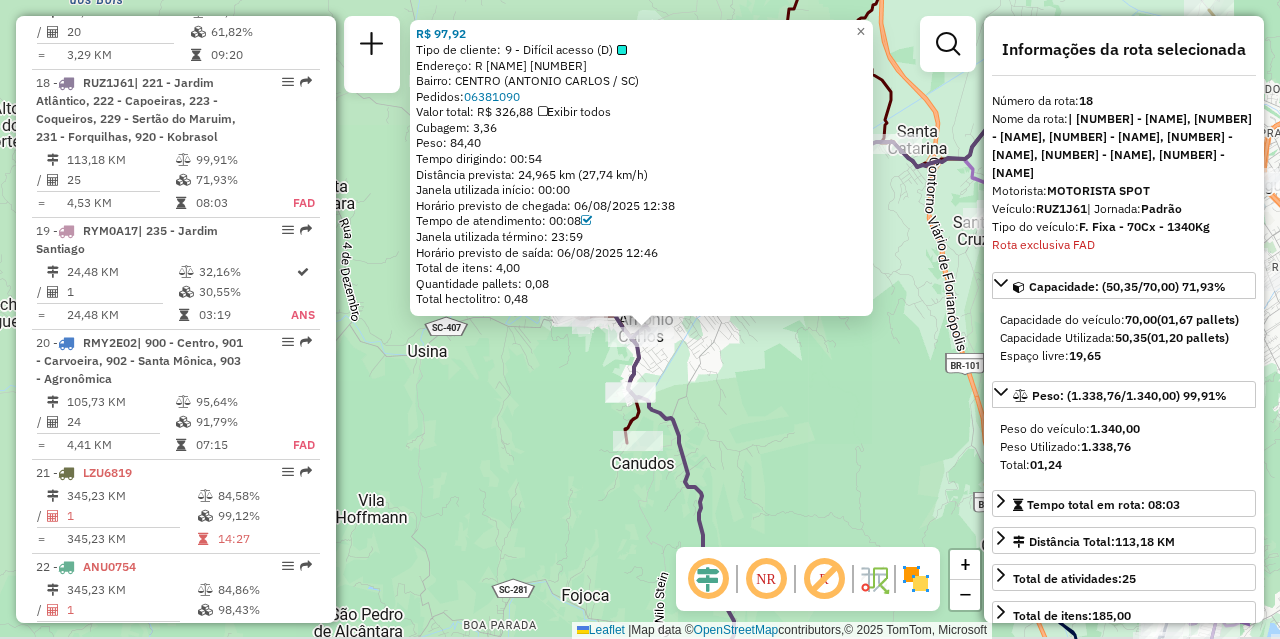 drag, startPoint x: 872, startPoint y: 436, endPoint x: 709, endPoint y: 430, distance: 163.1104 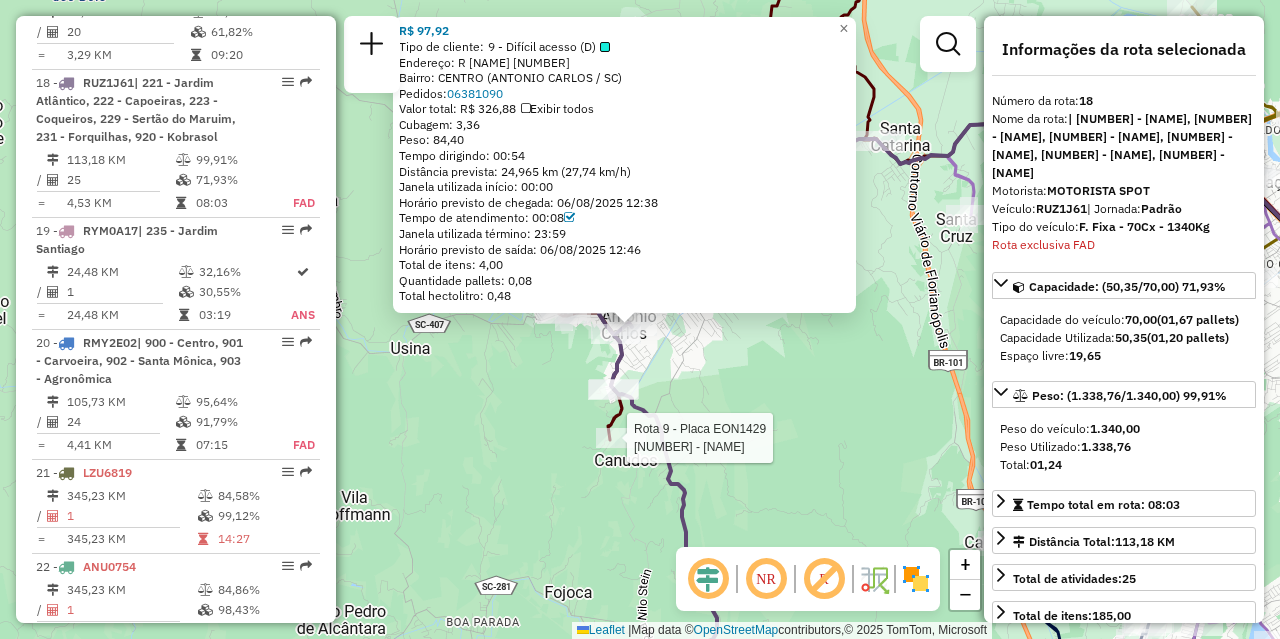 drag, startPoint x: 835, startPoint y: 430, endPoint x: 562, endPoint y: 416, distance: 273.35873 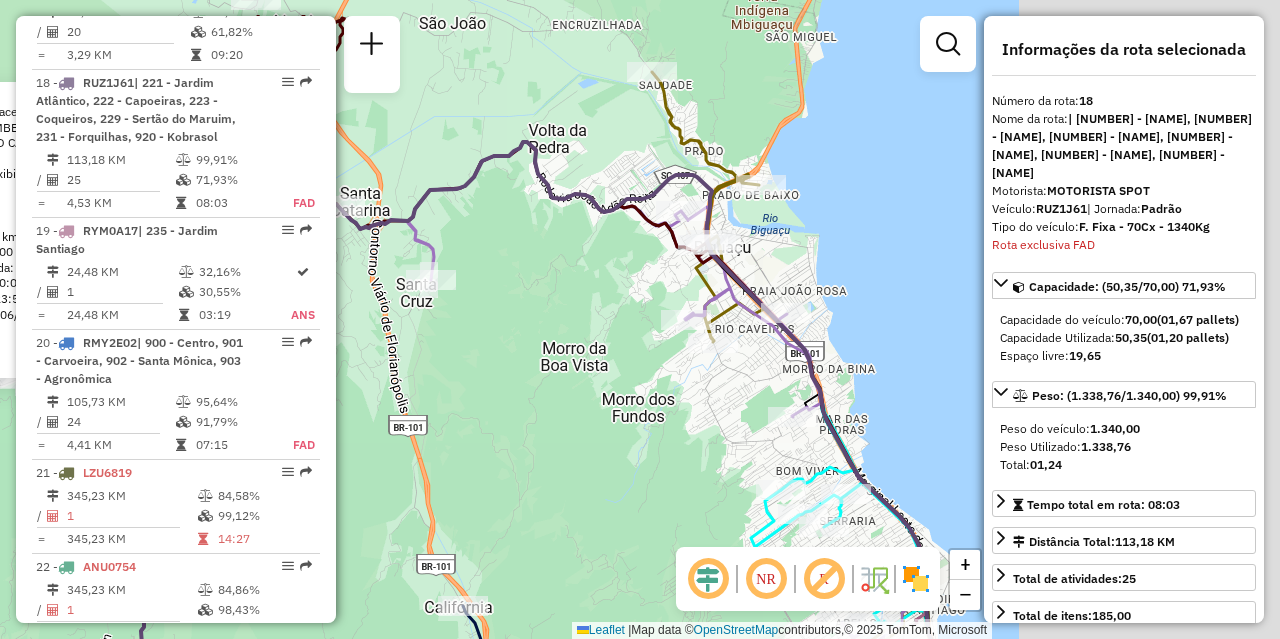 drag, startPoint x: 739, startPoint y: 379, endPoint x: 467, endPoint y: 456, distance: 282.68887 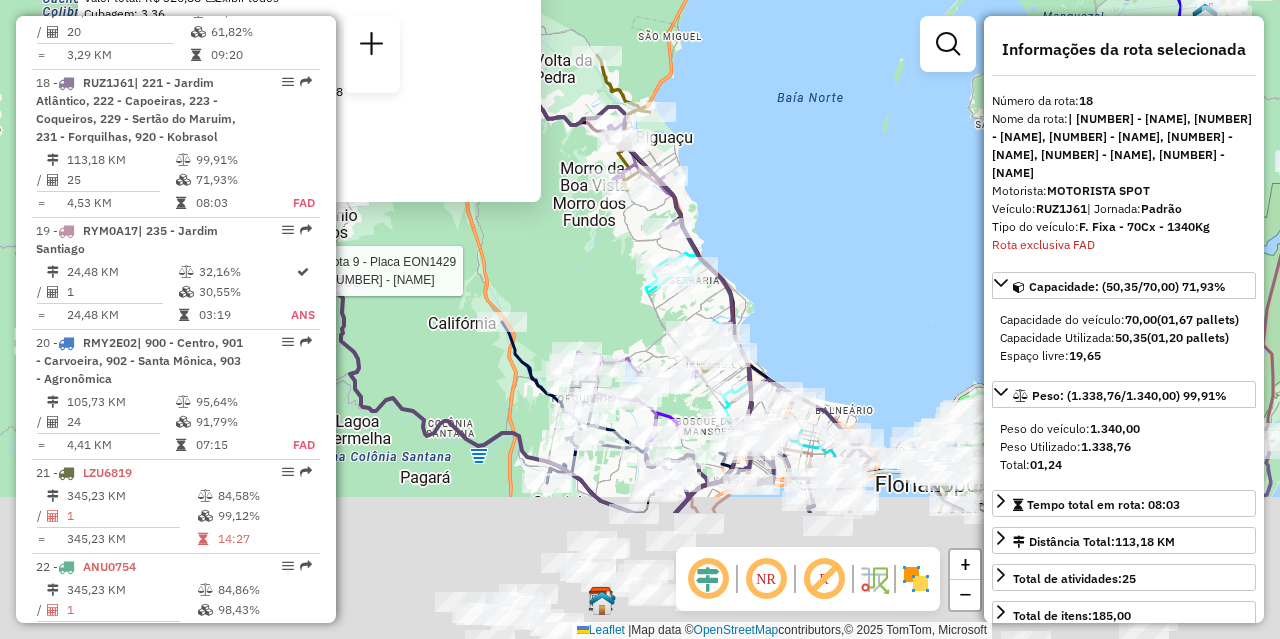 drag, startPoint x: 770, startPoint y: 314, endPoint x: 758, endPoint y: 239, distance: 75.95393 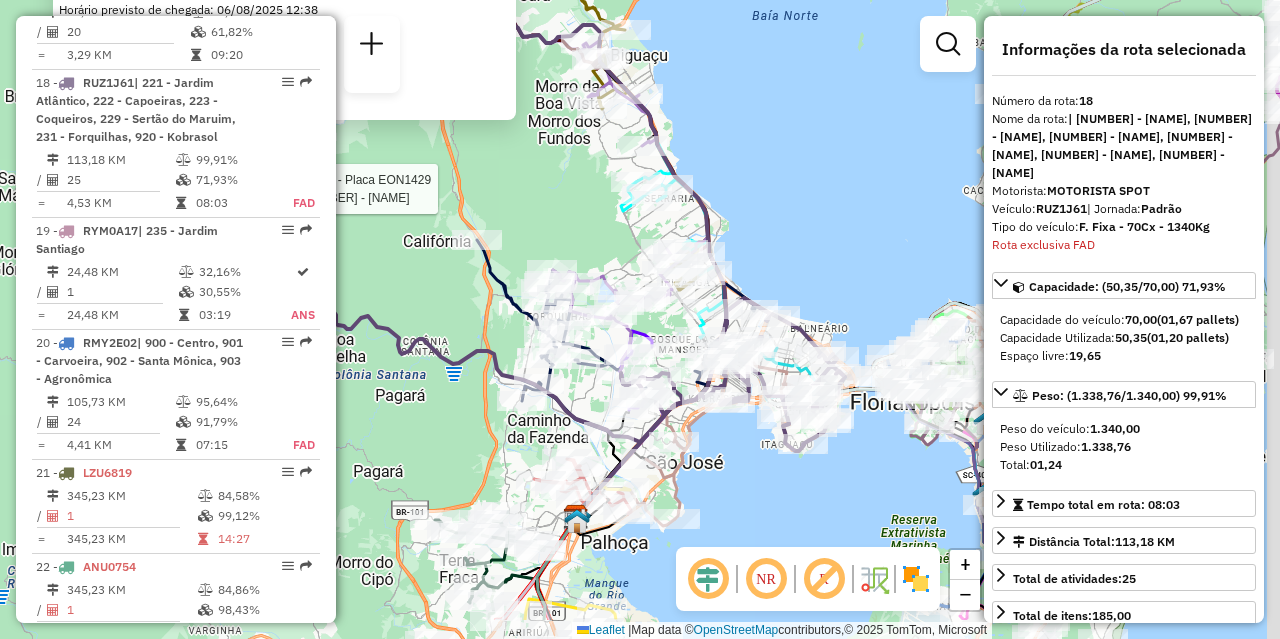 drag, startPoint x: 791, startPoint y: 307, endPoint x: 762, endPoint y: 202, distance: 108.93117 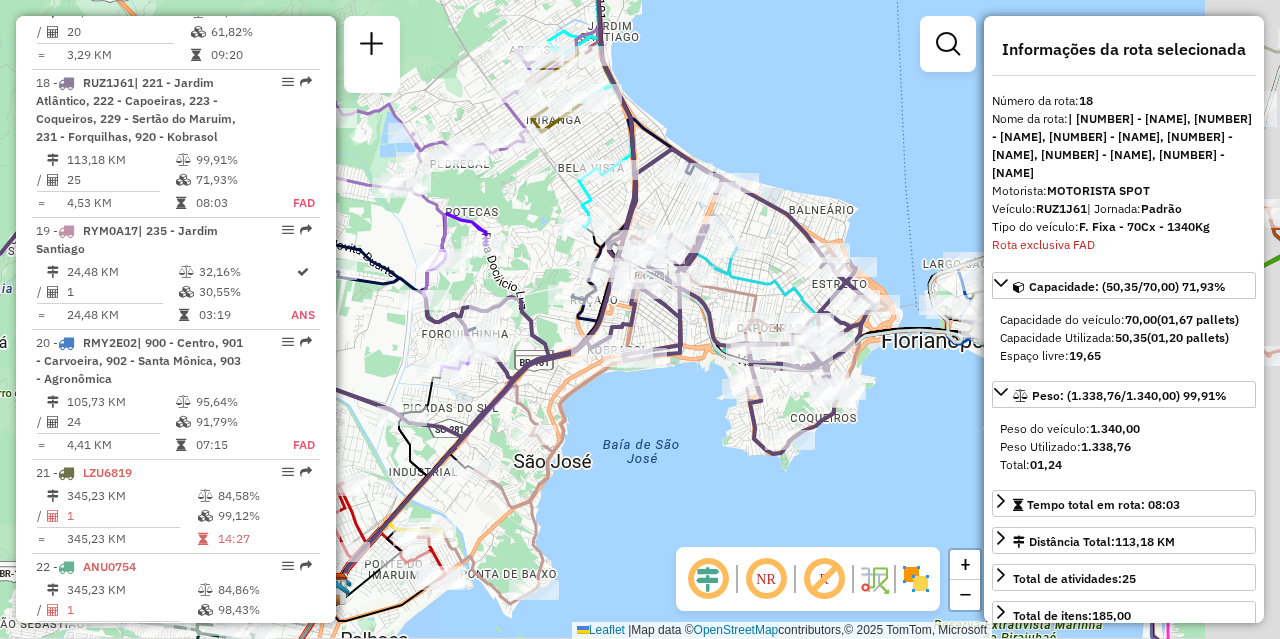 drag, startPoint x: 774, startPoint y: 418, endPoint x: 650, endPoint y: 414, distance: 124.0645 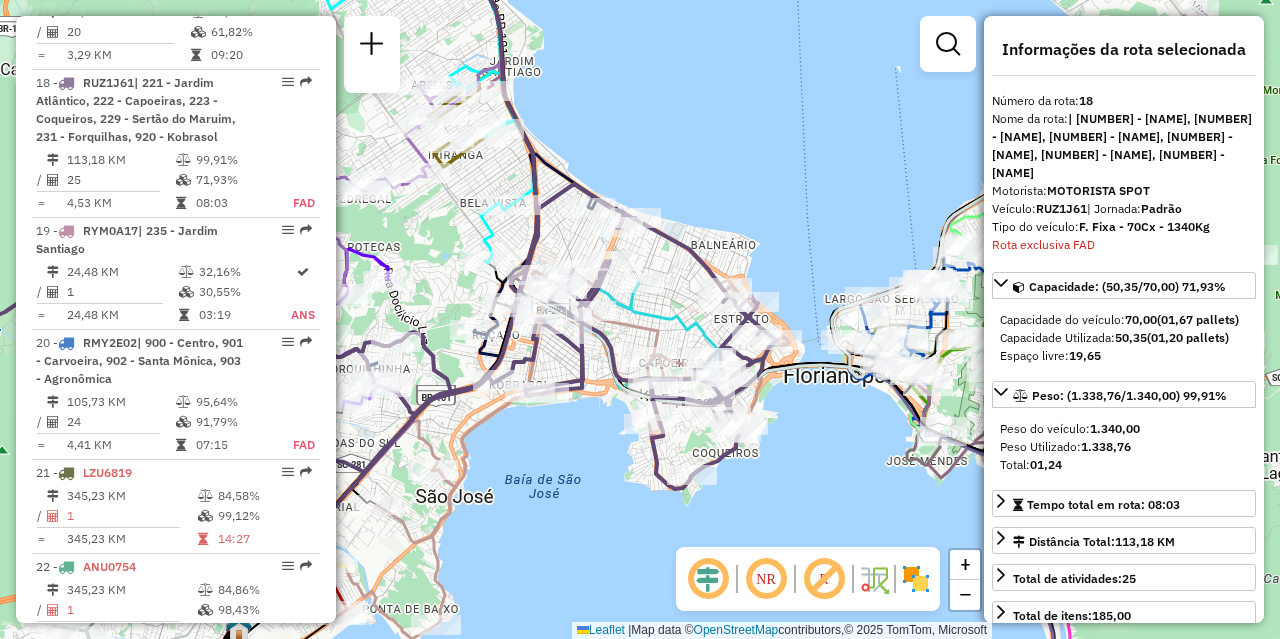 drag, startPoint x: 660, startPoint y: 462, endPoint x: 576, endPoint y: 490, distance: 88.54378 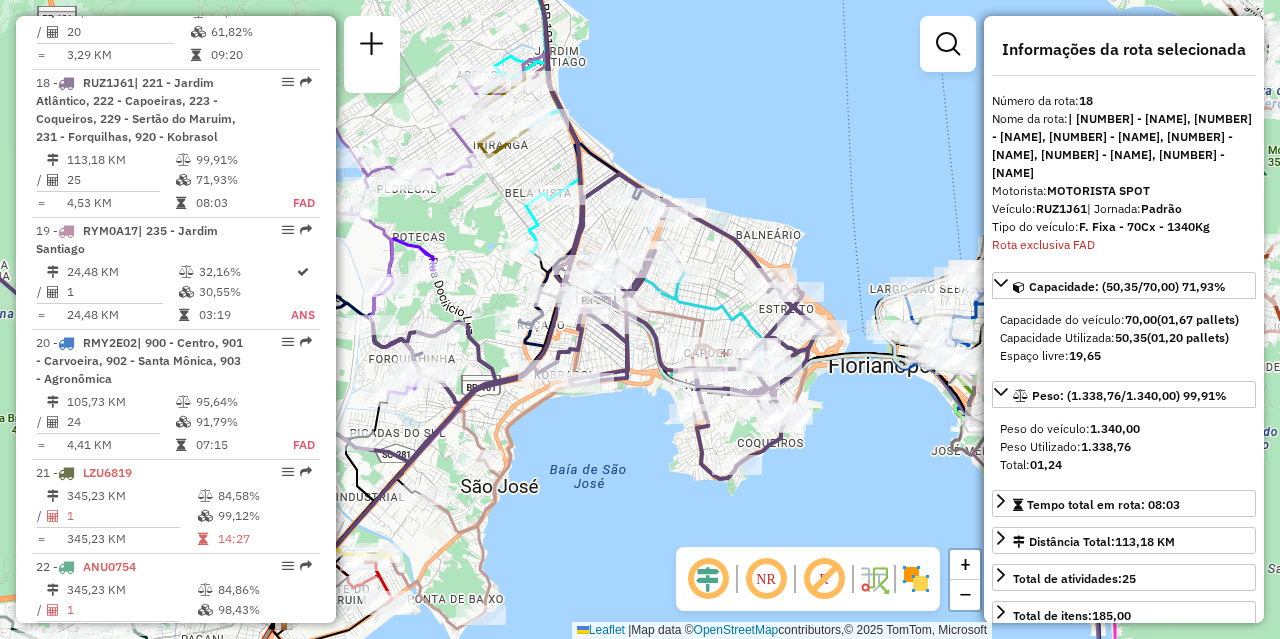 drag, startPoint x: 496, startPoint y: 235, endPoint x: 596, endPoint y: 210, distance: 103.077644 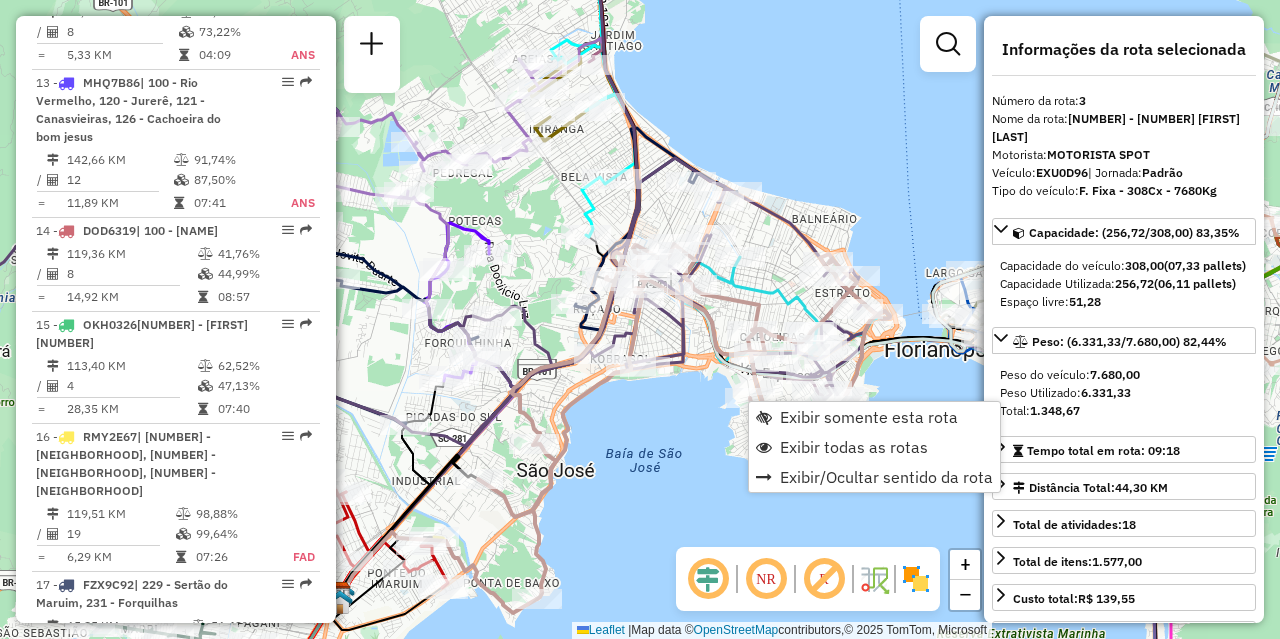 scroll, scrollTop: 1001, scrollLeft: 0, axis: vertical 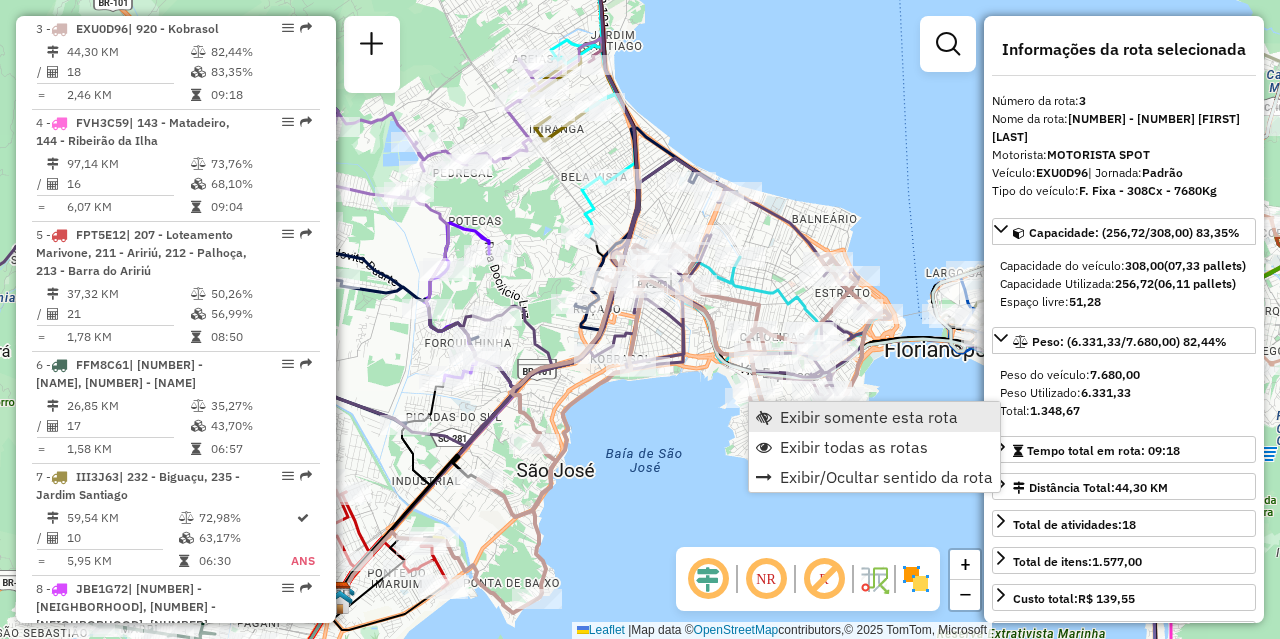 click on "Exibir somente esta rota" at bounding box center (869, 417) 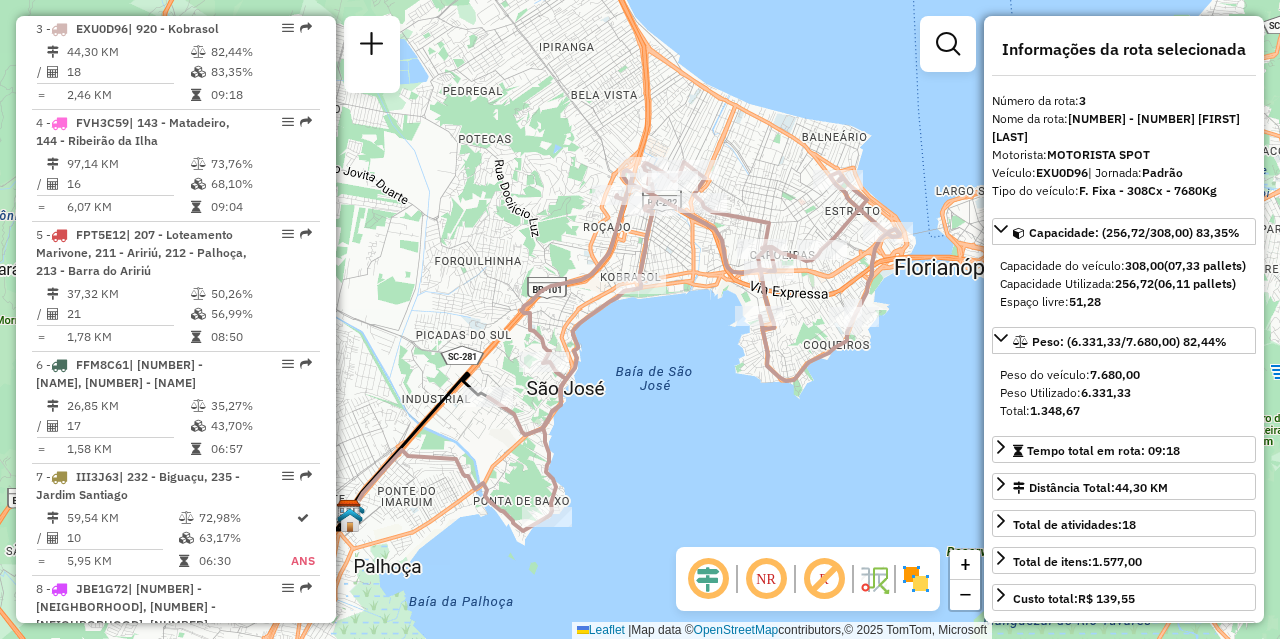 drag, startPoint x: 858, startPoint y: 414, endPoint x: 886, endPoint y: 411, distance: 28.160255 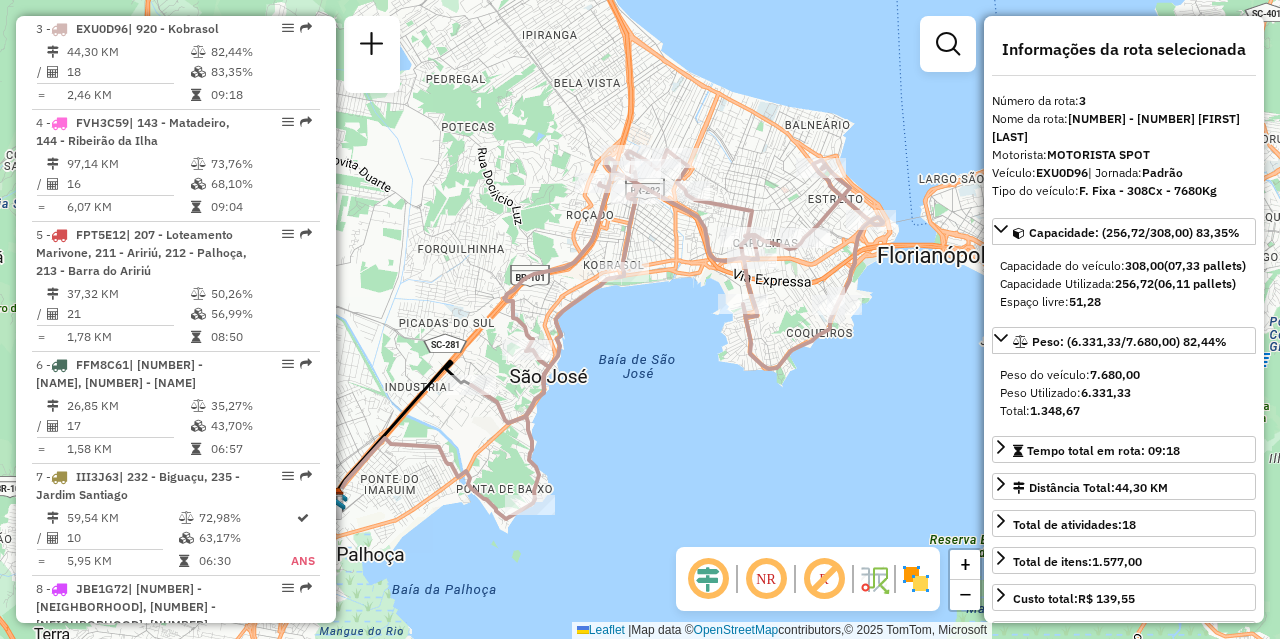 drag, startPoint x: 779, startPoint y: 455, endPoint x: 762, endPoint y: 443, distance: 20.808653 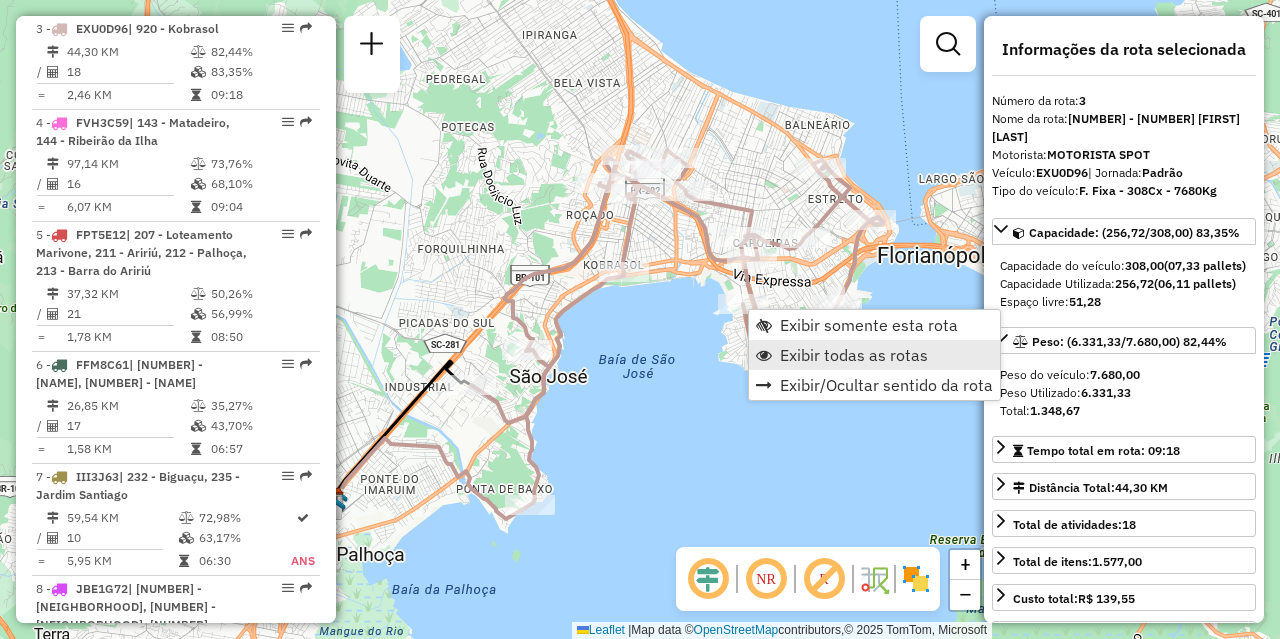 click on "Exibir todas as rotas" at bounding box center [854, 355] 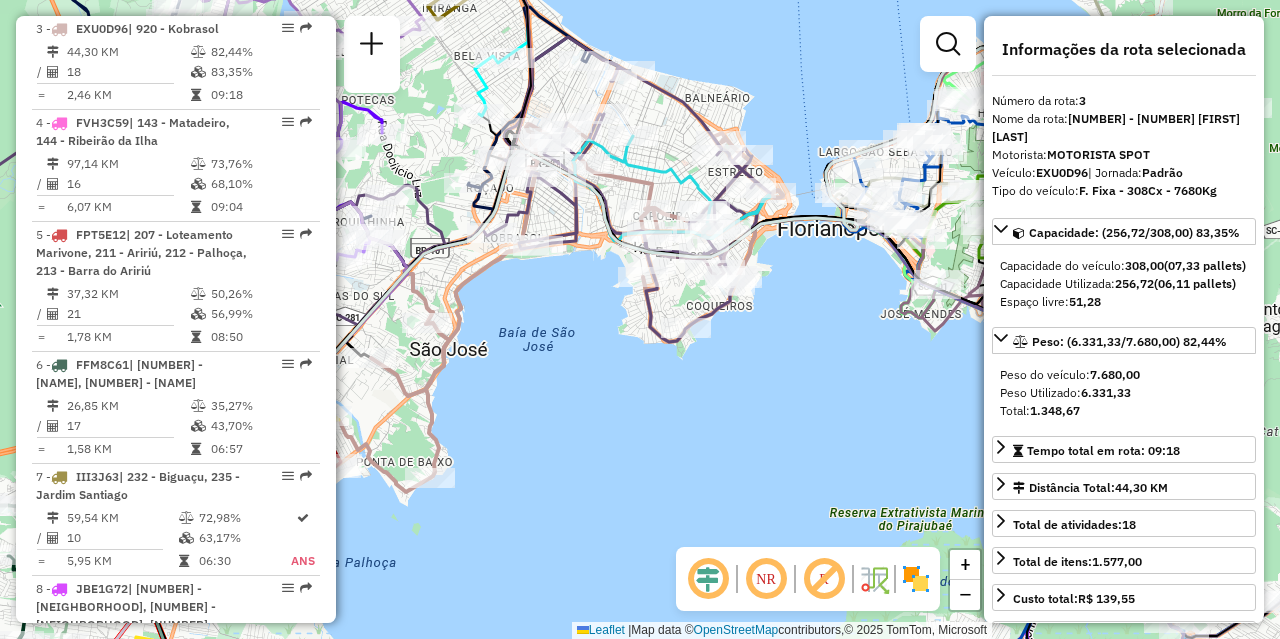 drag, startPoint x: 831, startPoint y: 423, endPoint x: 683, endPoint y: 335, distance: 172.18594 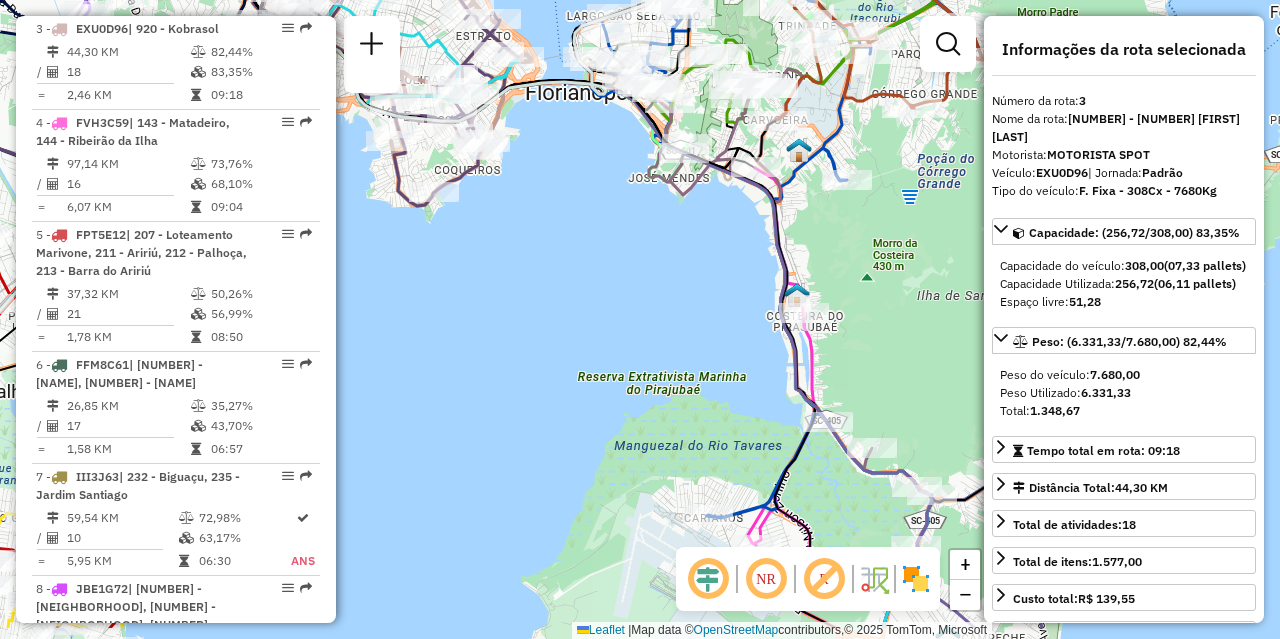 drag, startPoint x: 789, startPoint y: 358, endPoint x: 617, endPoint y: 281, distance: 188.44893 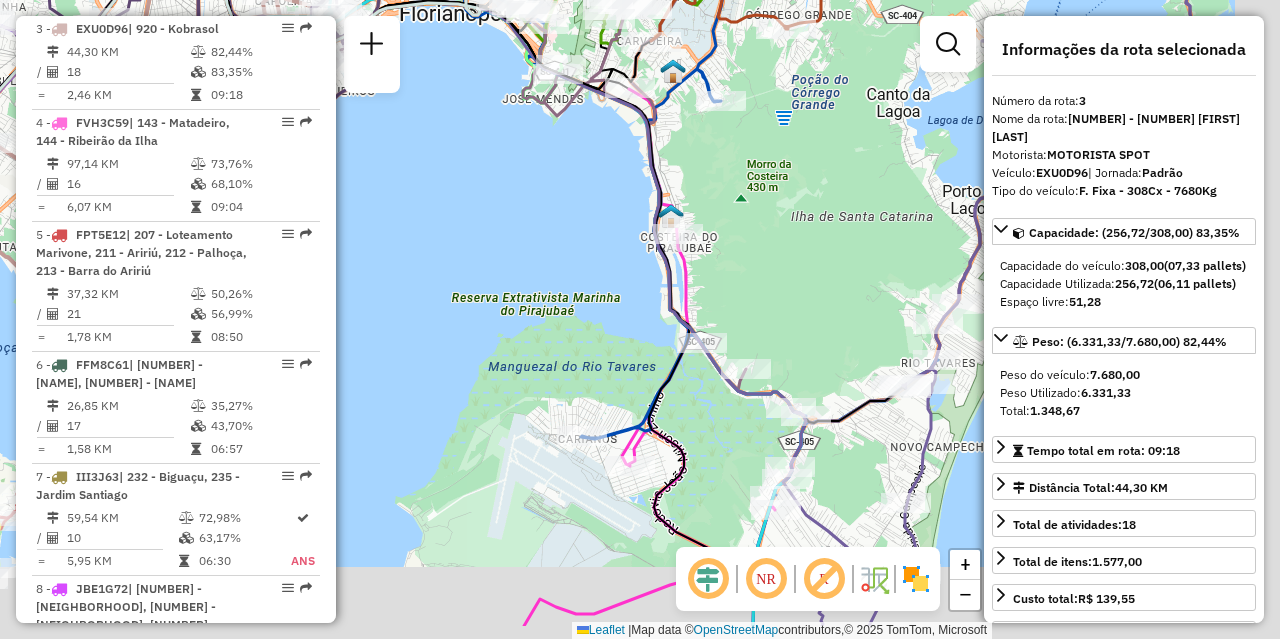 drag, startPoint x: 599, startPoint y: 291, endPoint x: 568, endPoint y: 238, distance: 61.400326 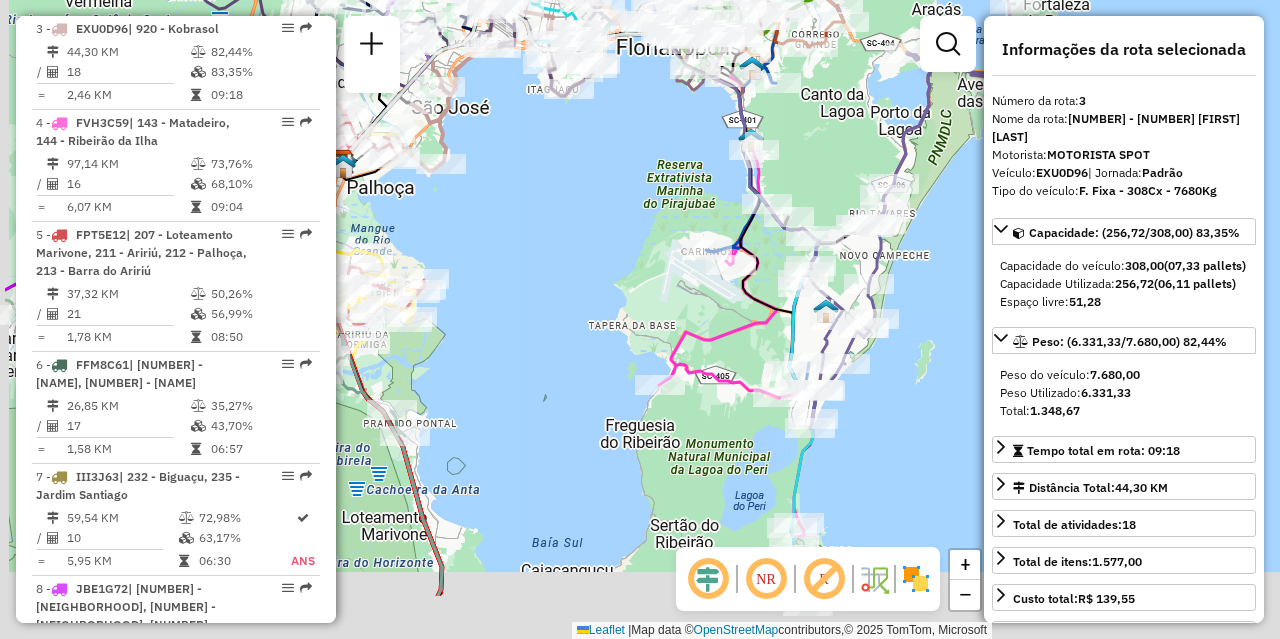 drag, startPoint x: 567, startPoint y: 396, endPoint x: 752, endPoint y: 249, distance: 236.29219 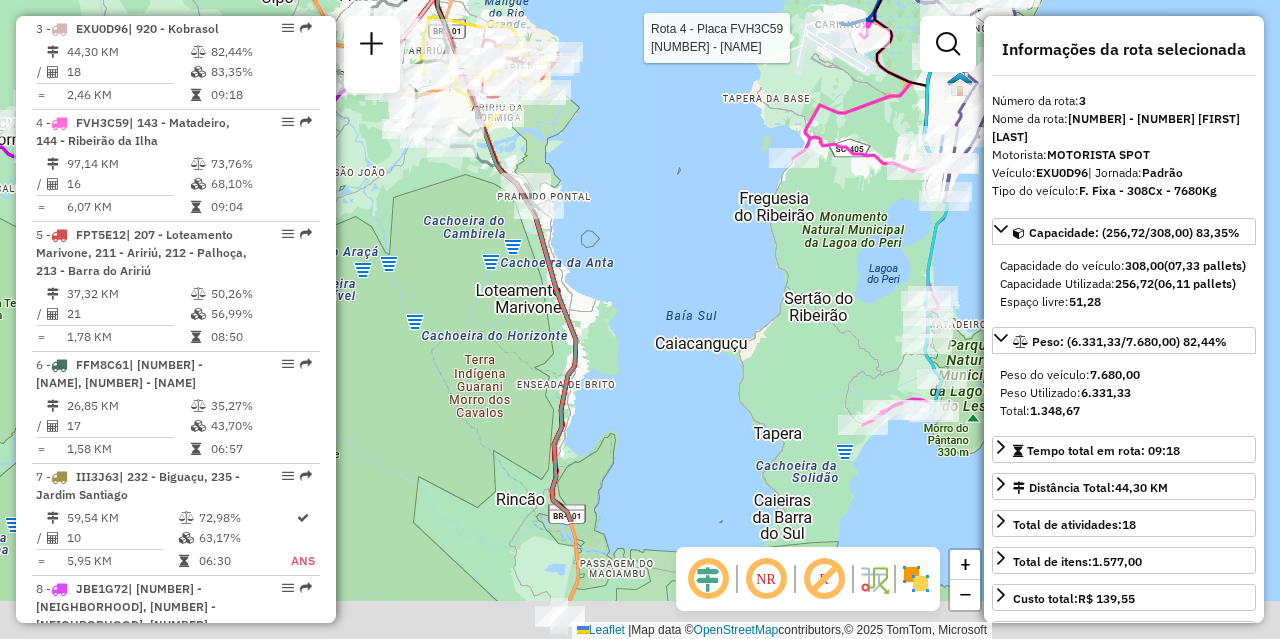 drag, startPoint x: 603, startPoint y: 427, endPoint x: 676, endPoint y: 247, distance: 194.23955 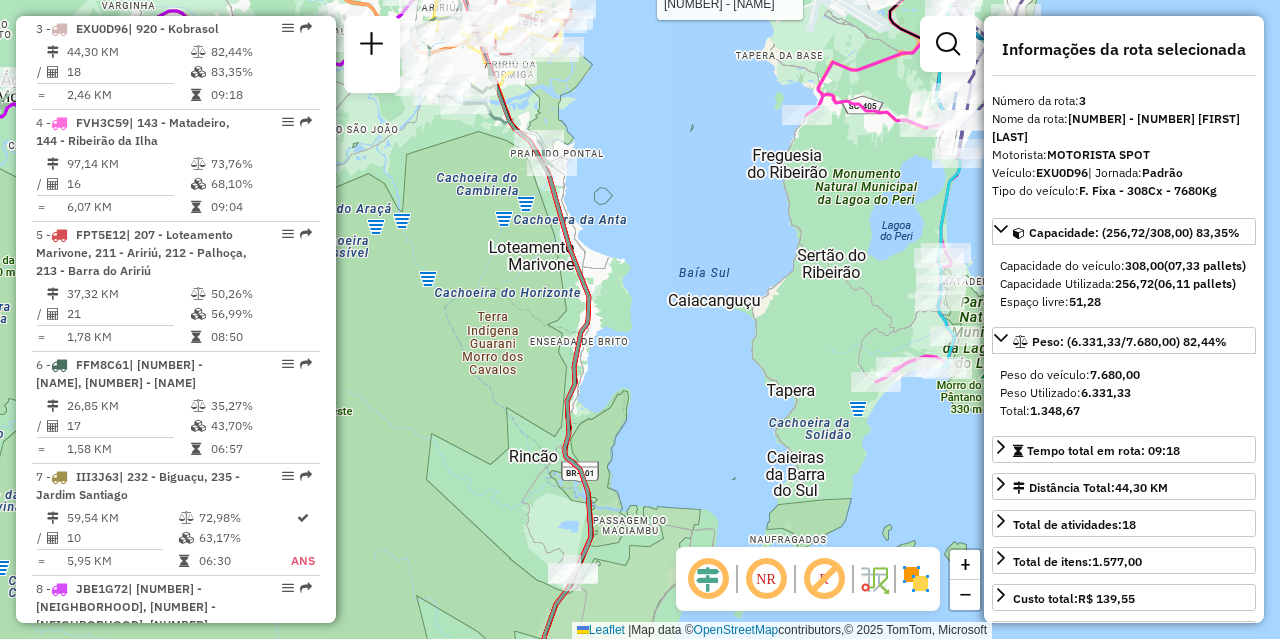 drag, startPoint x: 707, startPoint y: 367, endPoint x: 790, endPoint y: 282, distance: 118.80236 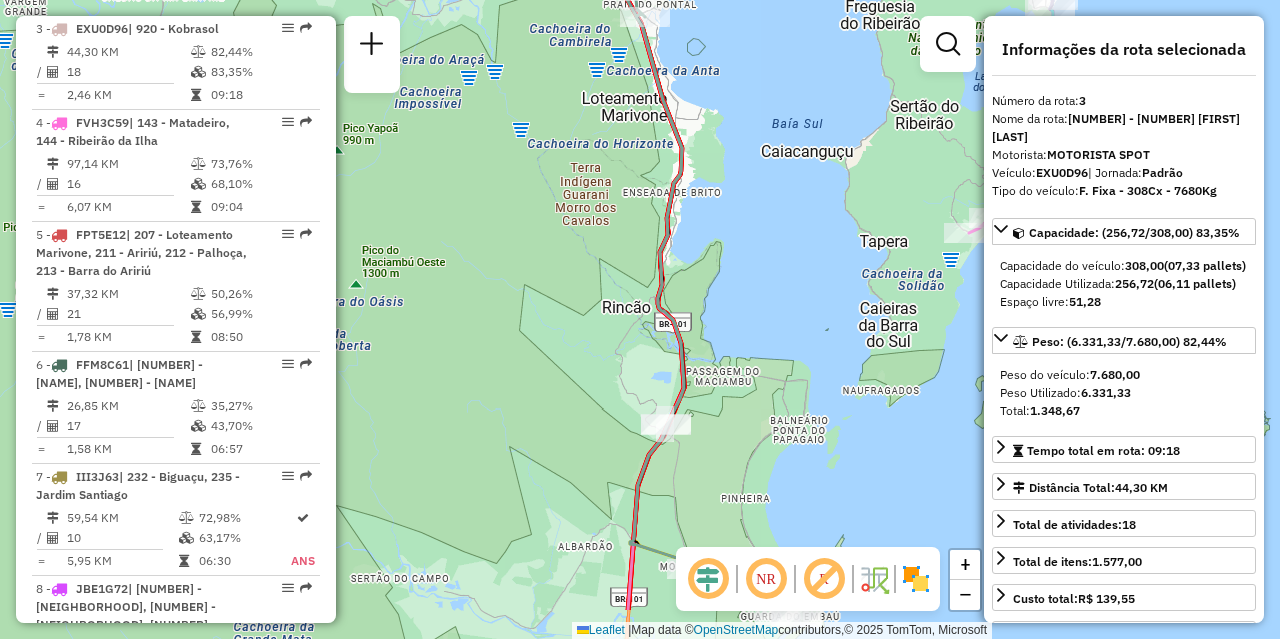 drag, startPoint x: 679, startPoint y: 475, endPoint x: 719, endPoint y: 309, distance: 170.75128 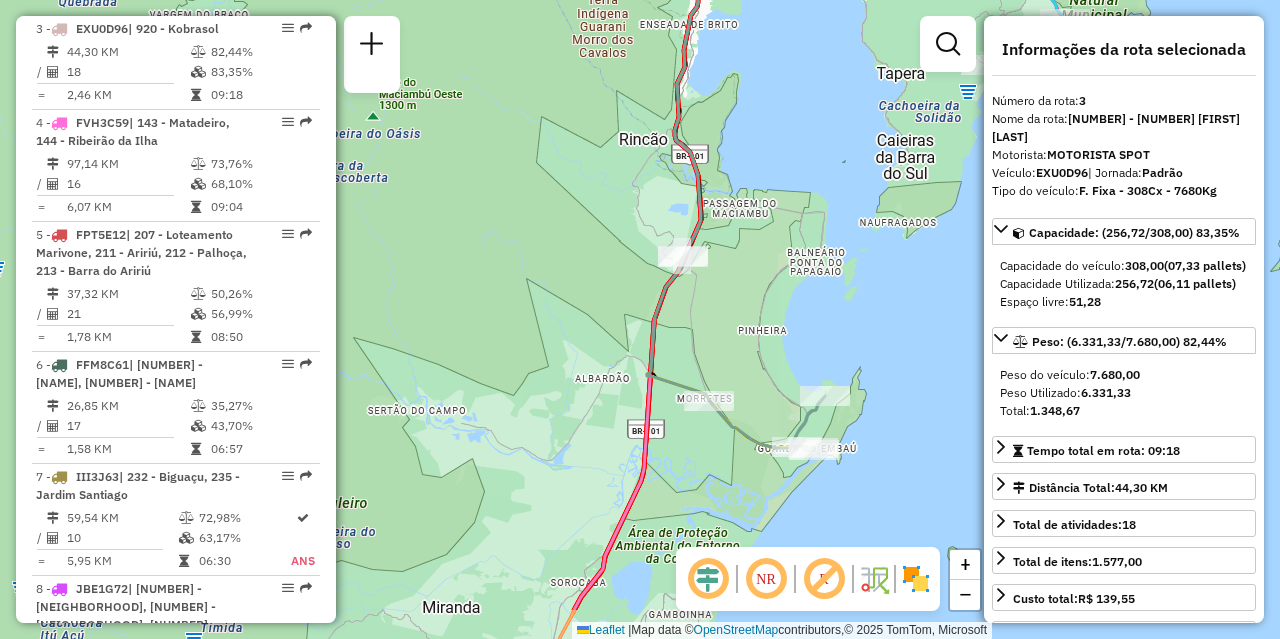 drag, startPoint x: 731, startPoint y: 322, endPoint x: 731, endPoint y: 210, distance: 112 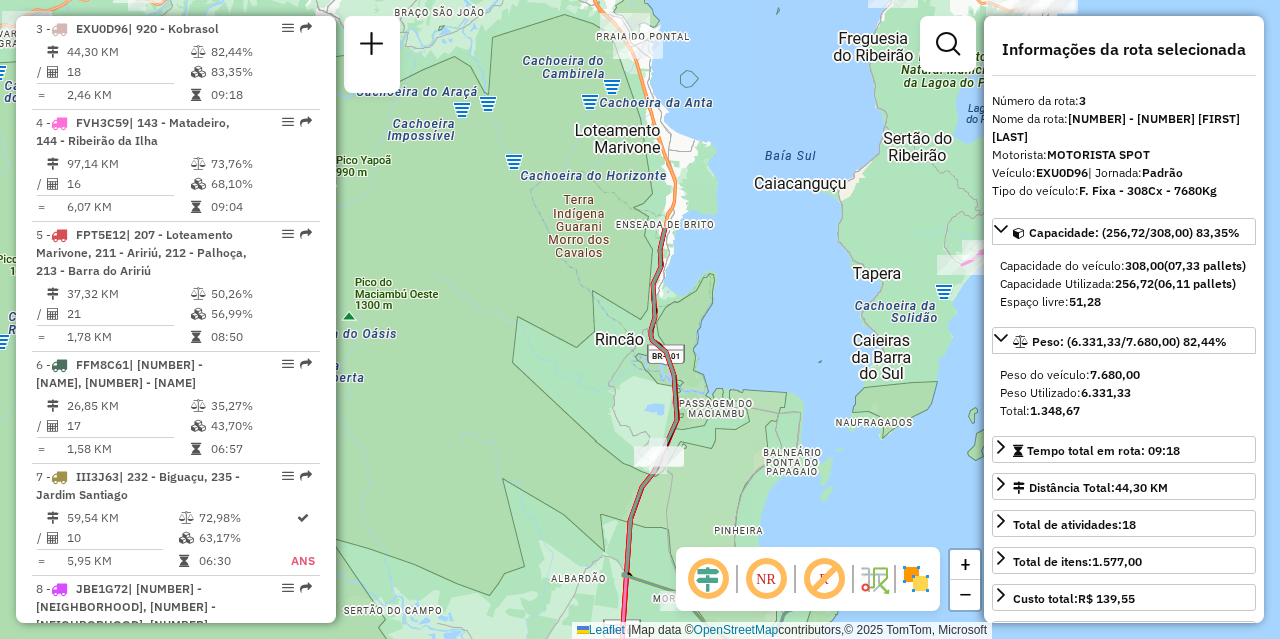 drag, startPoint x: 725, startPoint y: 264, endPoint x: 710, endPoint y: 521, distance: 257.43738 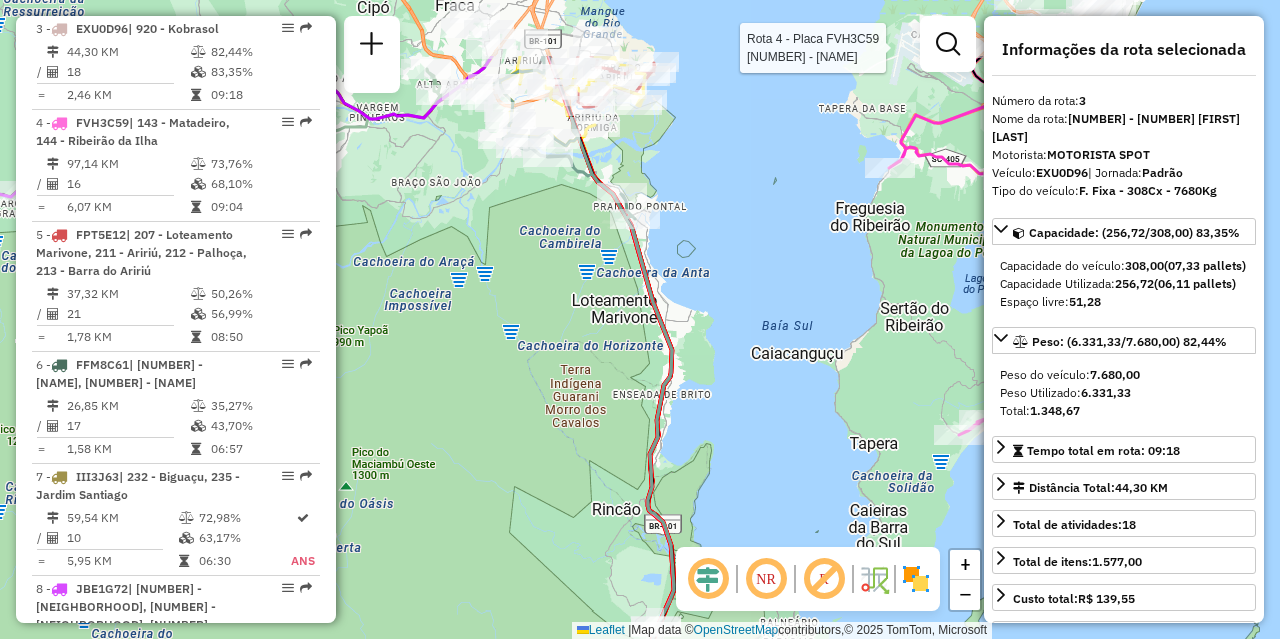 drag, startPoint x: 730, startPoint y: 270, endPoint x: 720, endPoint y: 520, distance: 250.19992 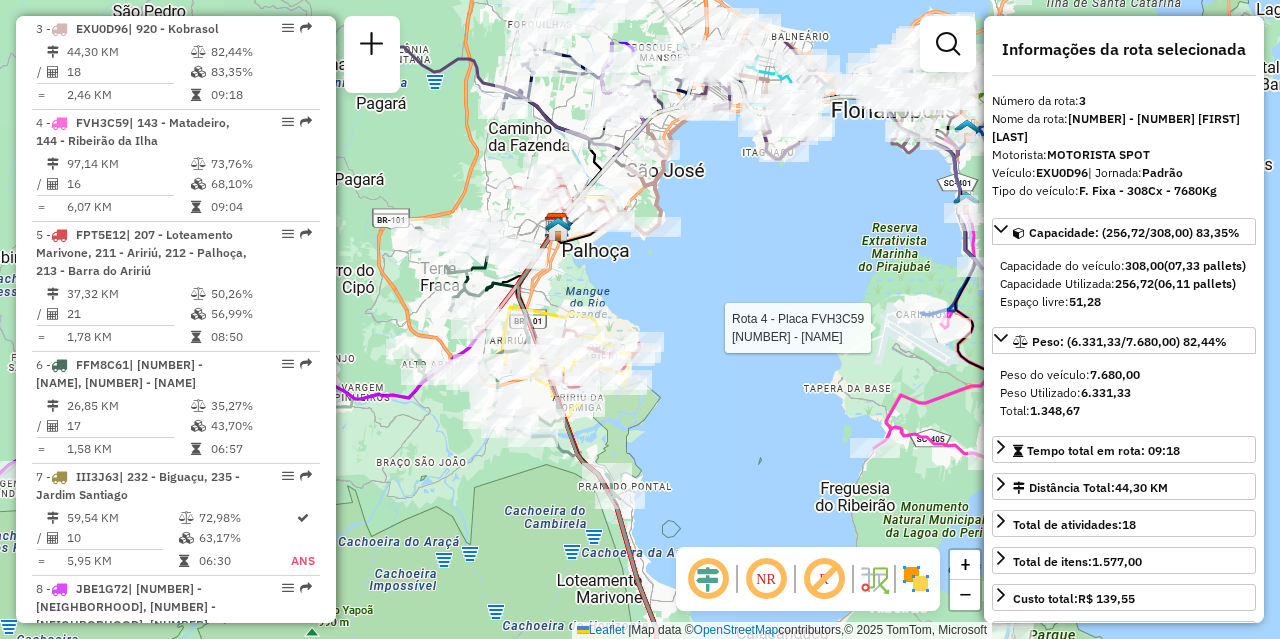 drag, startPoint x: 743, startPoint y: 348, endPoint x: 736, endPoint y: 455, distance: 107.22873 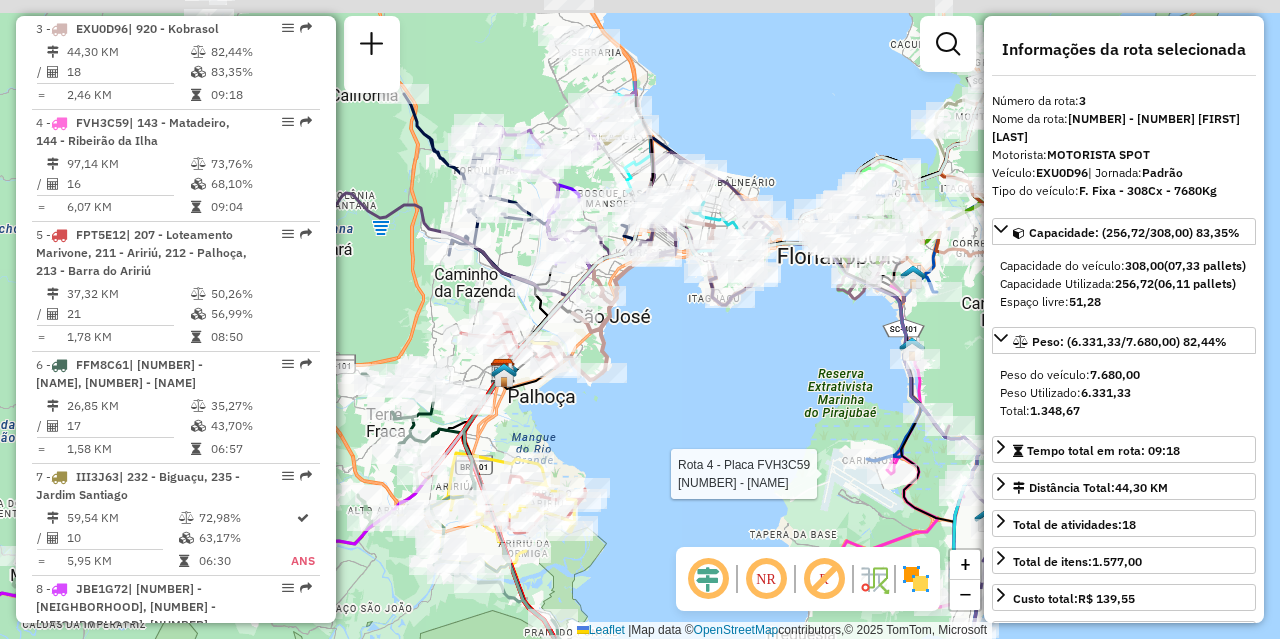 drag, startPoint x: 734, startPoint y: 270, endPoint x: 679, endPoint y: 416, distance: 156.01602 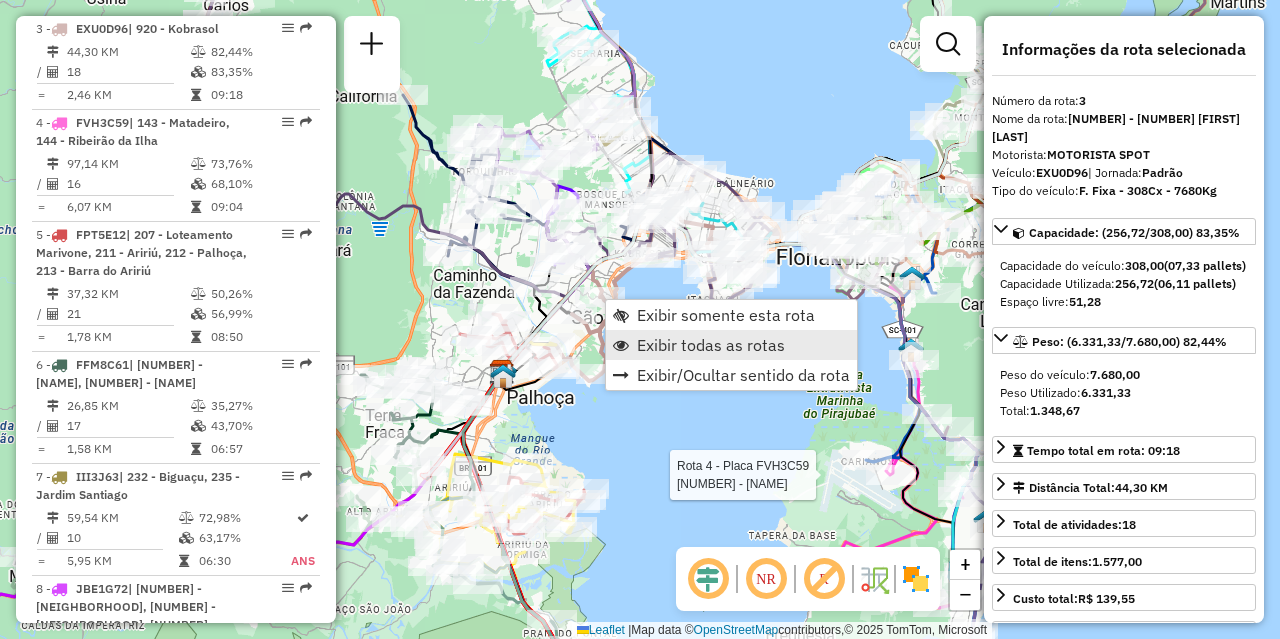 click on "Exibir todas as rotas" at bounding box center (711, 345) 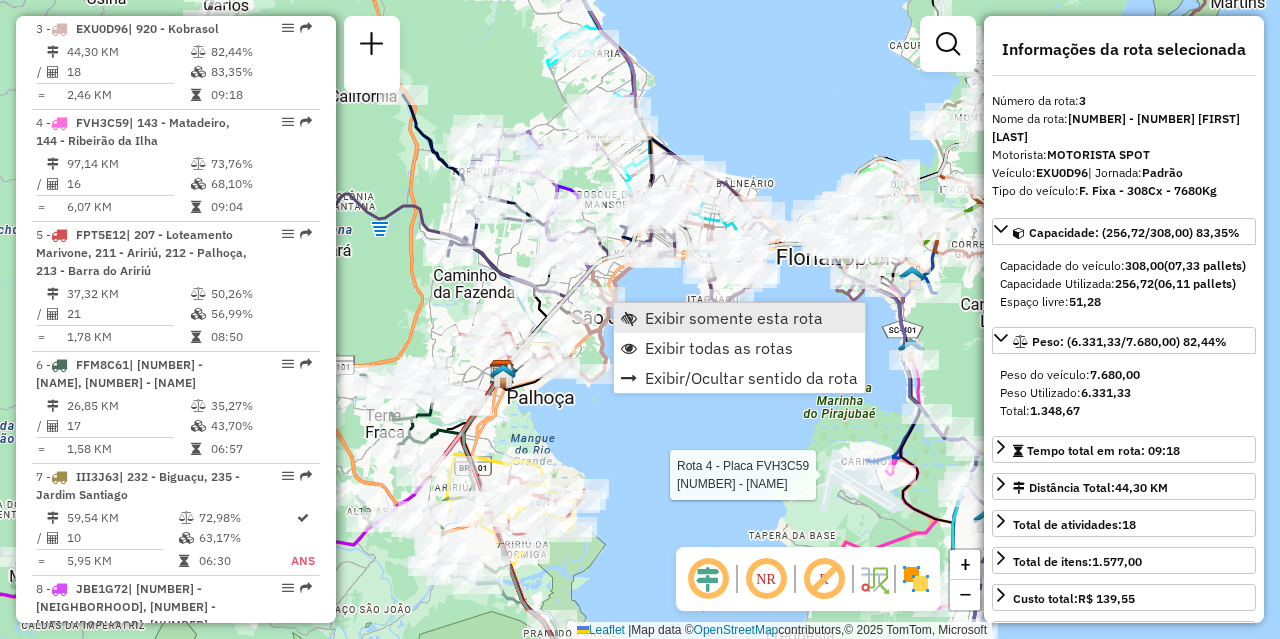 click on "Exibir somente esta rota" at bounding box center [734, 318] 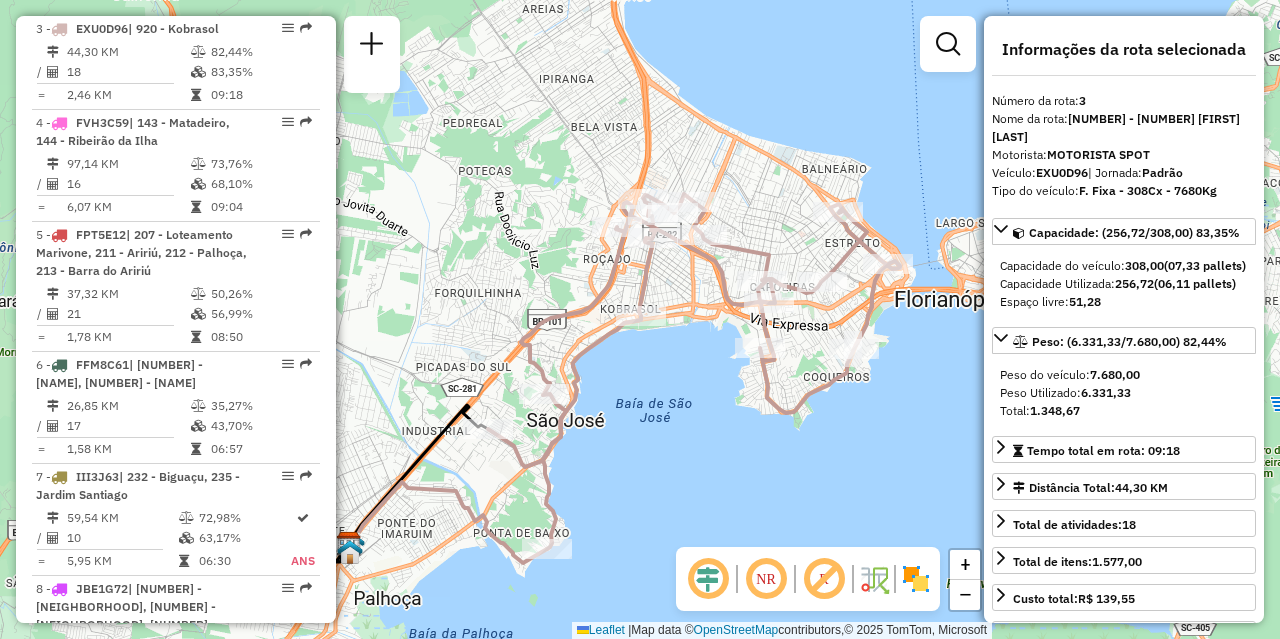 drag, startPoint x: 691, startPoint y: 345, endPoint x: 688, endPoint y: 366, distance: 21.213203 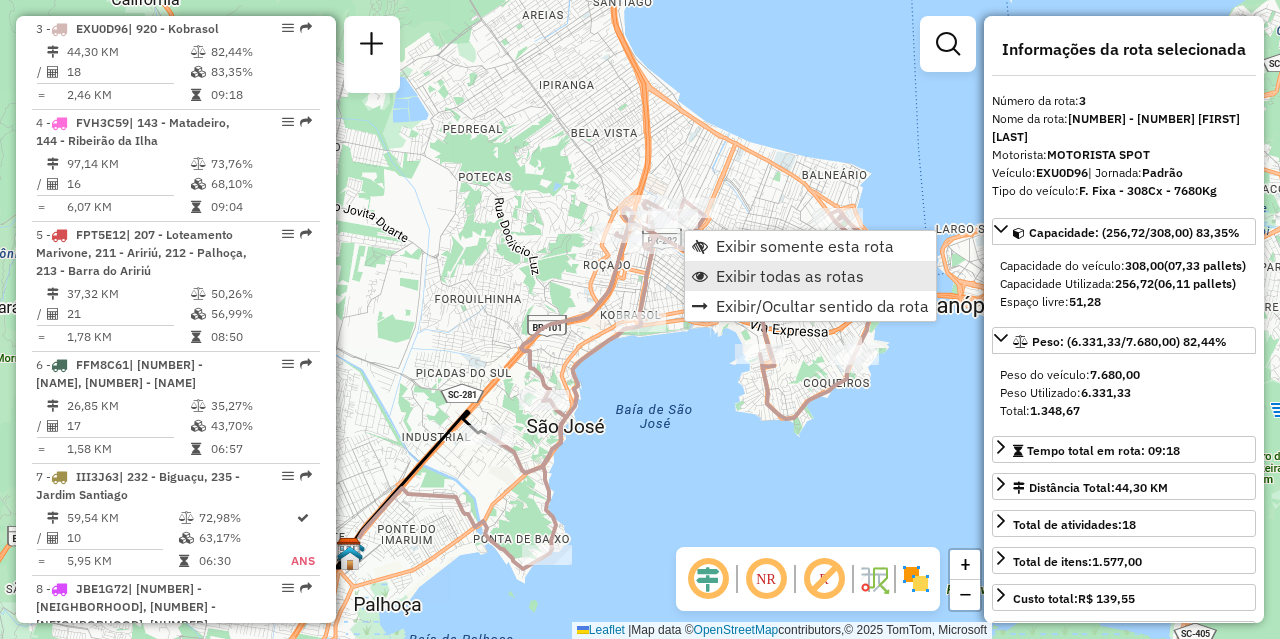 click on "Exibir todas as rotas" at bounding box center [790, 276] 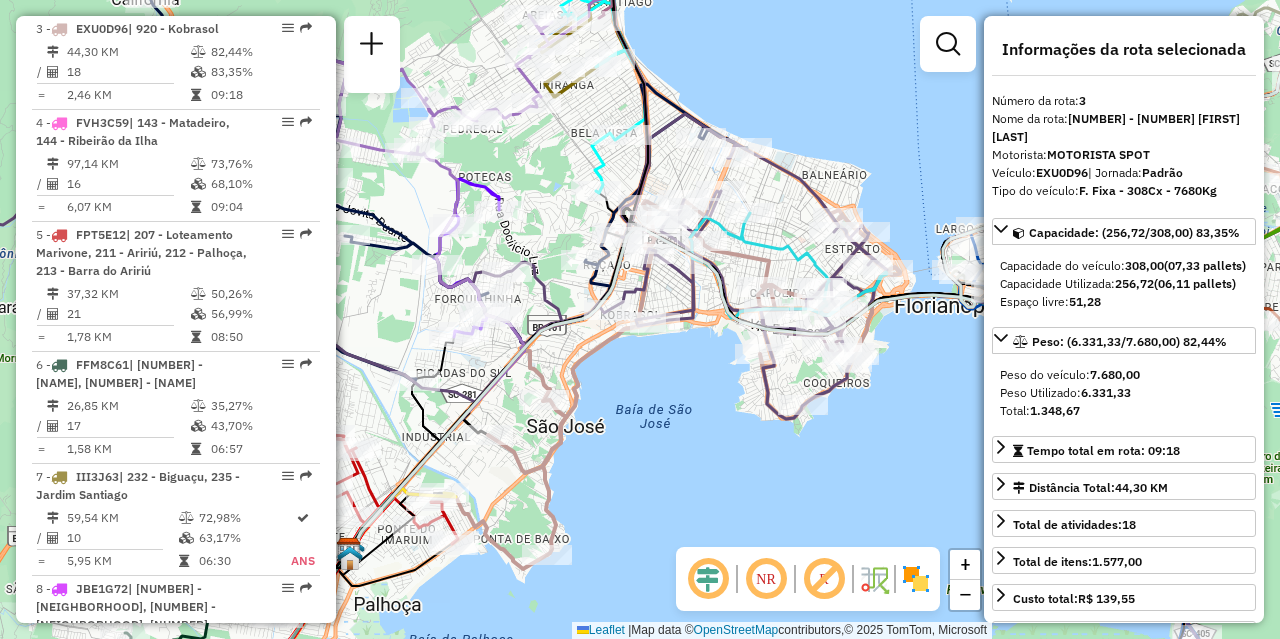 drag, startPoint x: 551, startPoint y: 236, endPoint x: 686, endPoint y: 233, distance: 135.03333 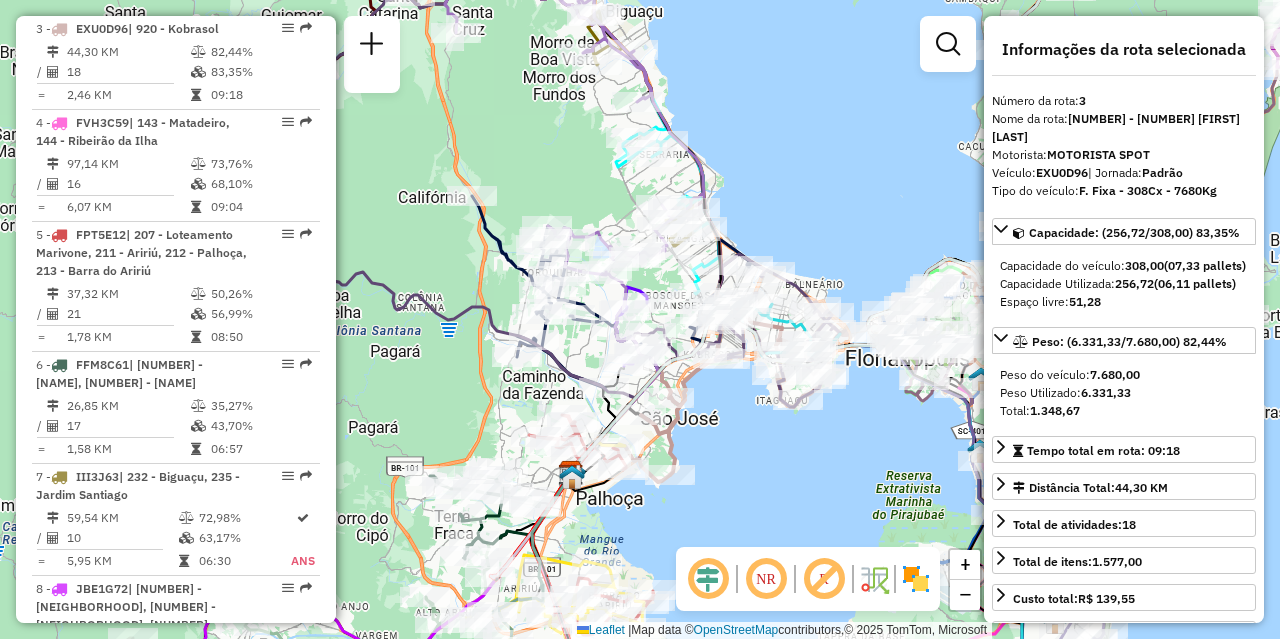 drag, startPoint x: 707, startPoint y: 465, endPoint x: 726, endPoint y: 334, distance: 132.3707 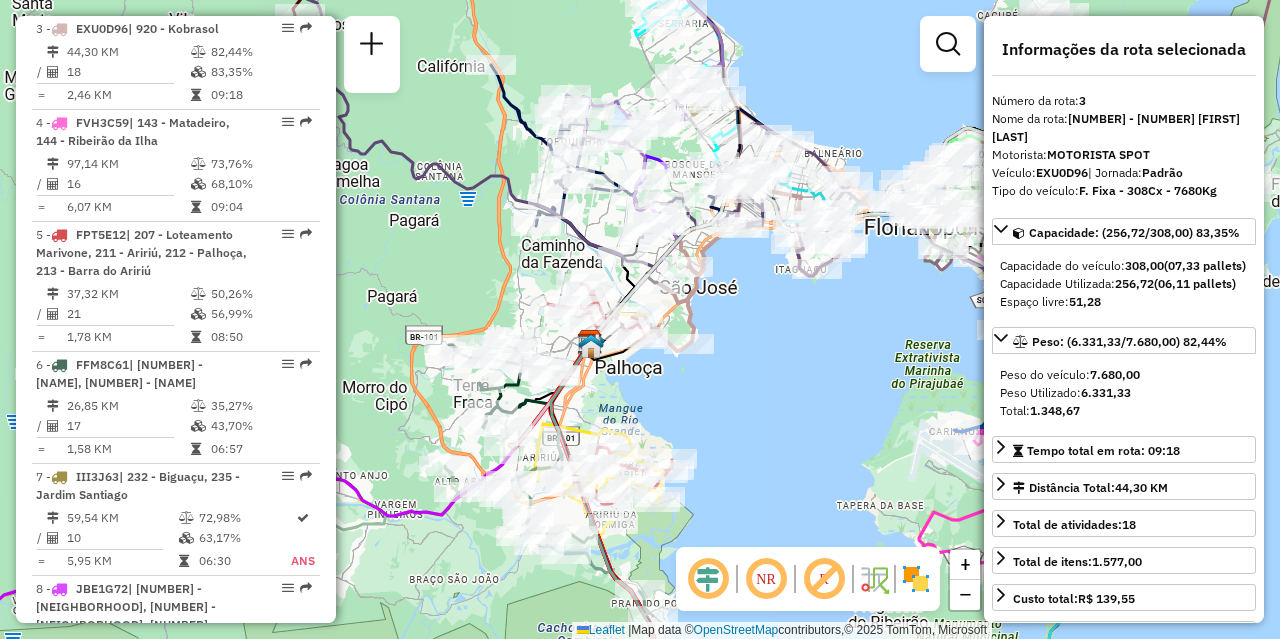 drag, startPoint x: 693, startPoint y: 332, endPoint x: 787, endPoint y: 324, distance: 94.33981 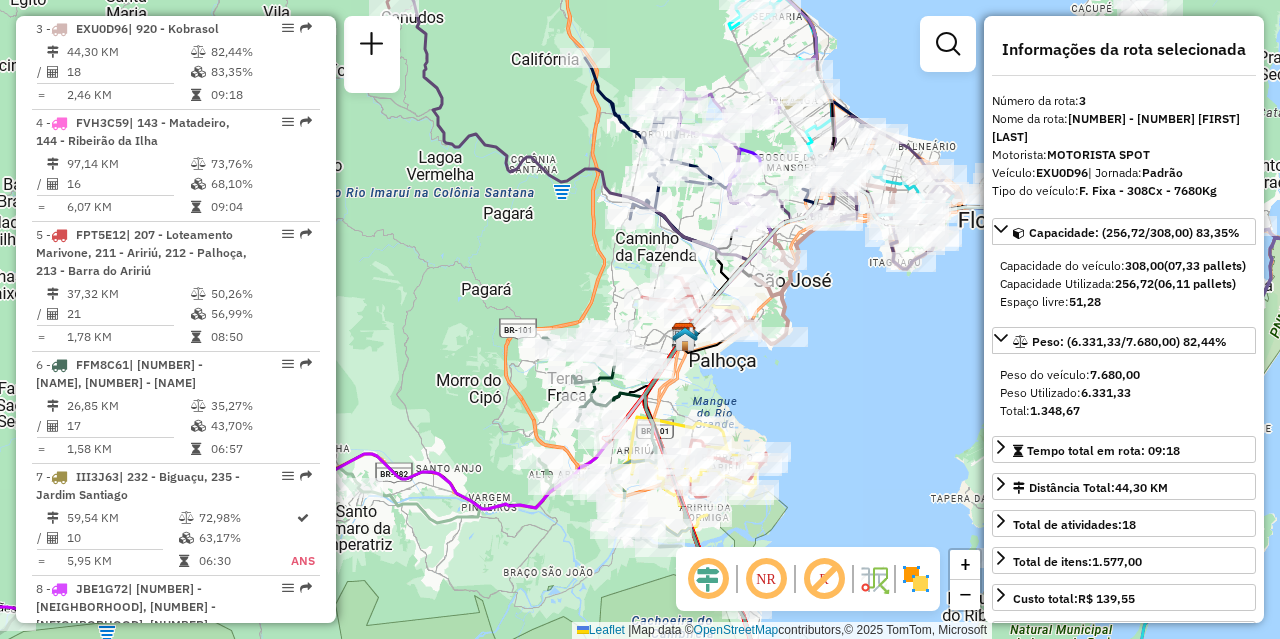 click on "Janela de atendimento Grade de atendimento Capacidade Transportadoras Veículos Cliente Pedidos  Rotas Selecione os dias de semana para filtrar as janelas de atendimento  Seg   Ter   Qua   Qui   Sex   Sáb   Dom  Informe o período da janela de atendimento: De: Até:  Filtrar exatamente a janela do cliente  Considerar janela de atendimento padrão  Selecione os dias de semana para filtrar as grades de atendimento  Seg   Ter   Qua   Qui   Sex   Sáb   Dom   Considerar clientes sem dia de atendimento cadastrado  Clientes fora do dia de atendimento selecionado Filtrar as atividades entre os valores definidos abaixo:  Peso mínimo:   Peso máximo:   Cubagem mínima:   Cubagem máxima:   De:   Até:  Filtrar as atividades entre o tempo de atendimento definido abaixo:  De:   Até:   Considerar capacidade total dos clientes não roteirizados Transportadora: Selecione um ou mais itens Tipo de veículo: Selecione um ou mais itens Veículo: Selecione um ou mais itens Motorista: Selecione um ou mais itens Nome: Rótulo:" 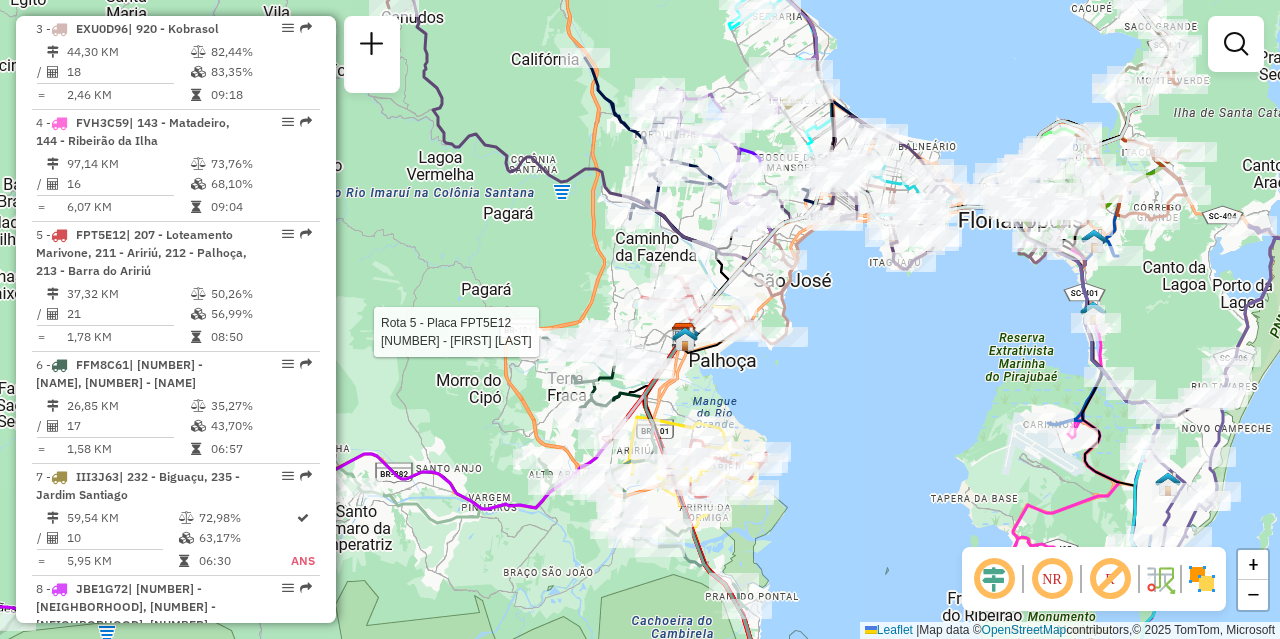 select on "**********" 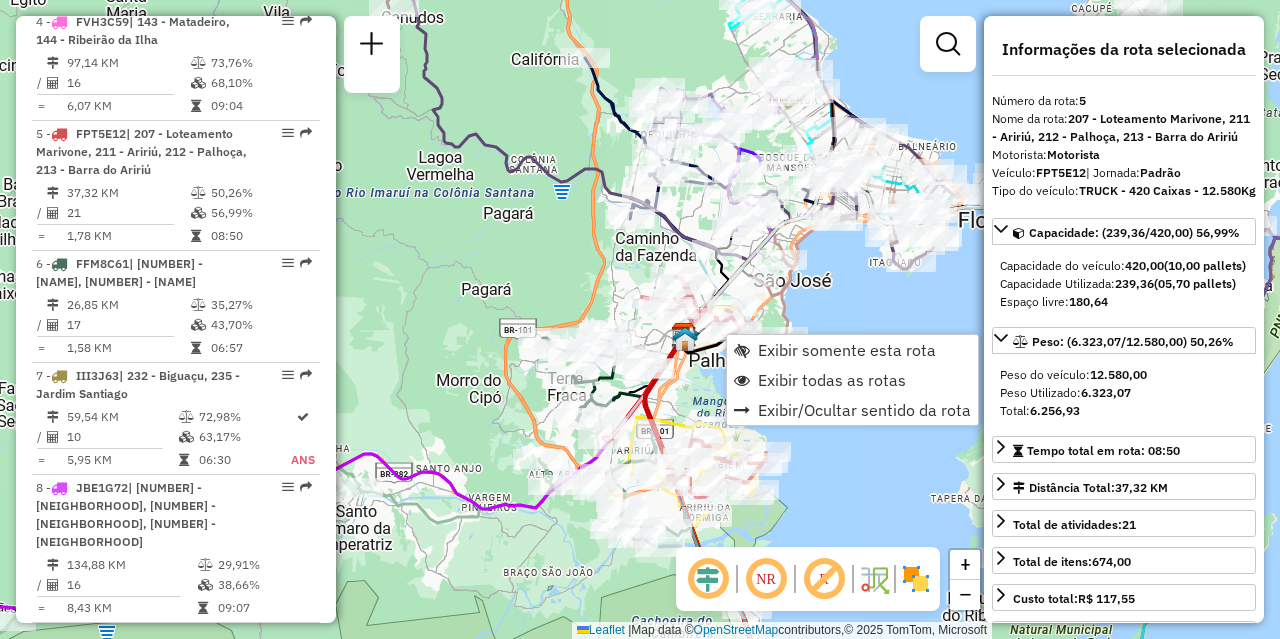 scroll, scrollTop: 1207, scrollLeft: 0, axis: vertical 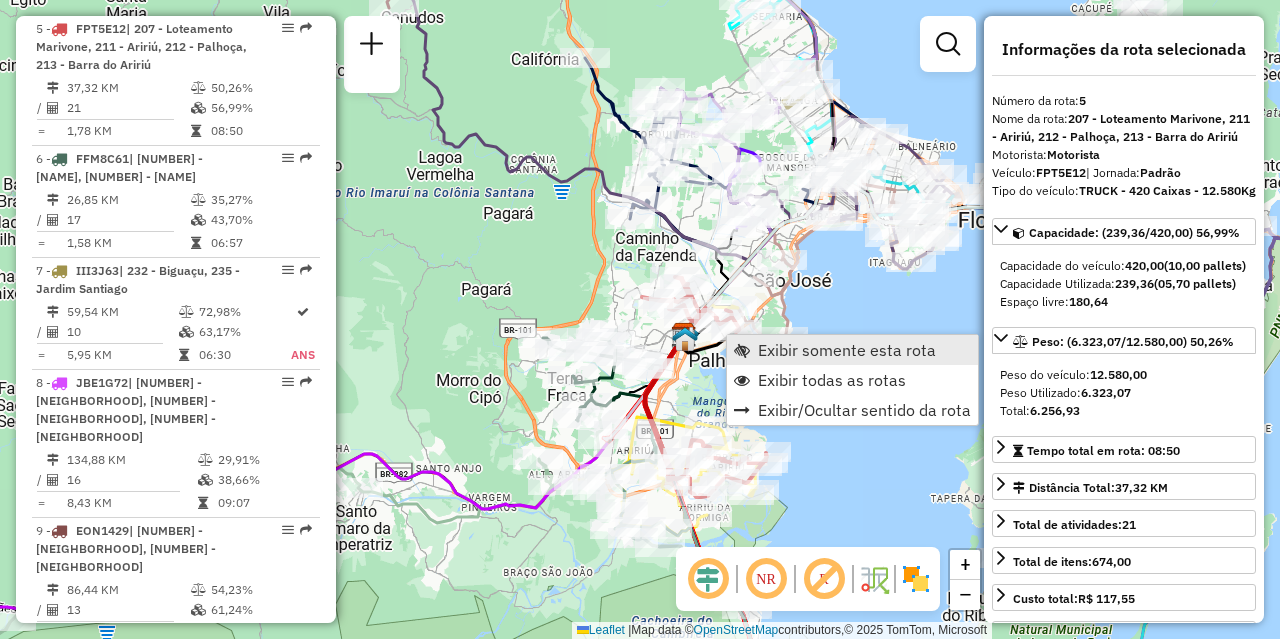 click on "Exibir somente esta rota" at bounding box center (847, 350) 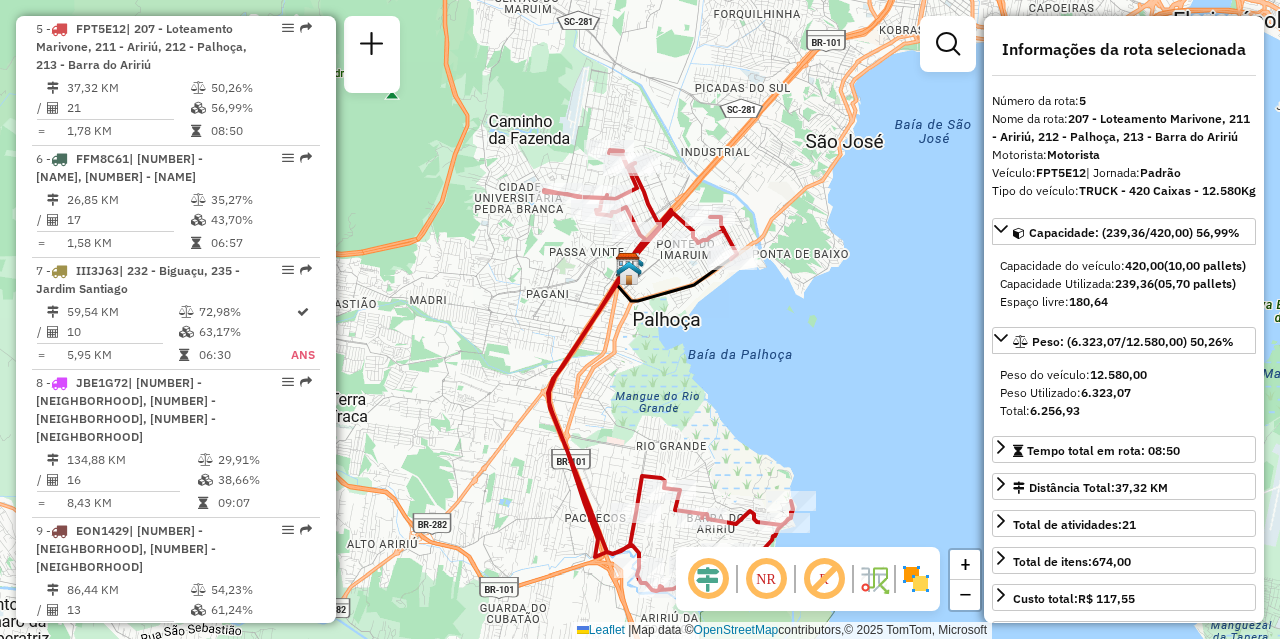 drag, startPoint x: 742, startPoint y: 302, endPoint x: 767, endPoint y: 330, distance: 37.536648 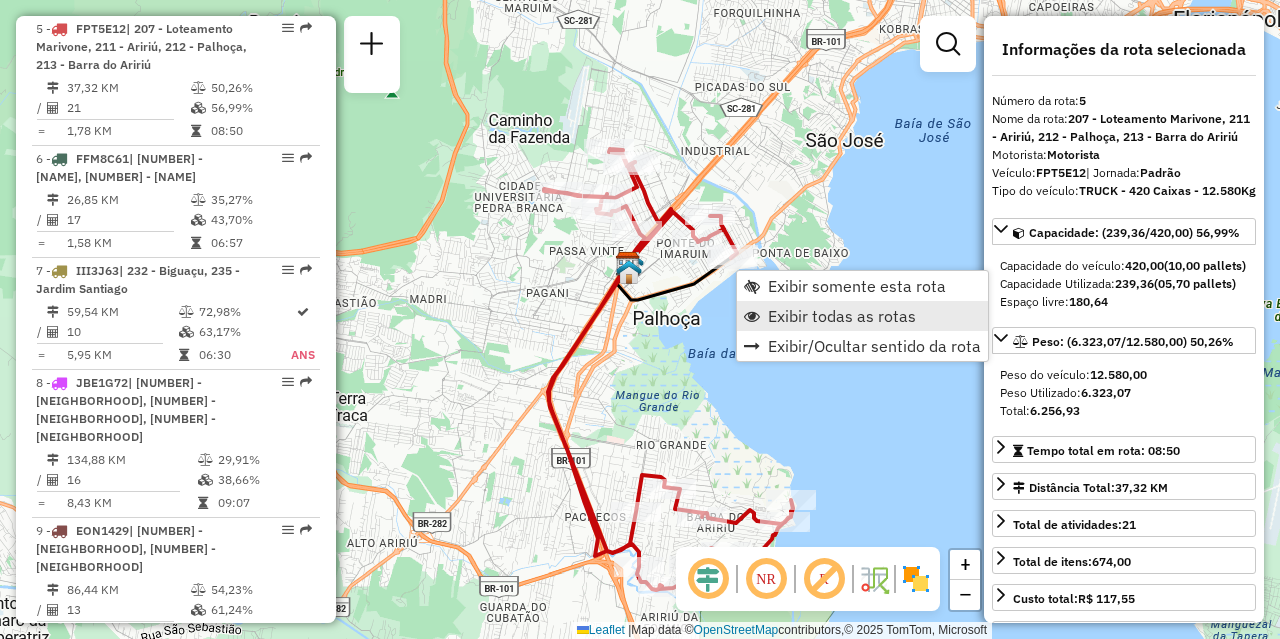 click on "Exibir todas as rotas" at bounding box center [842, 316] 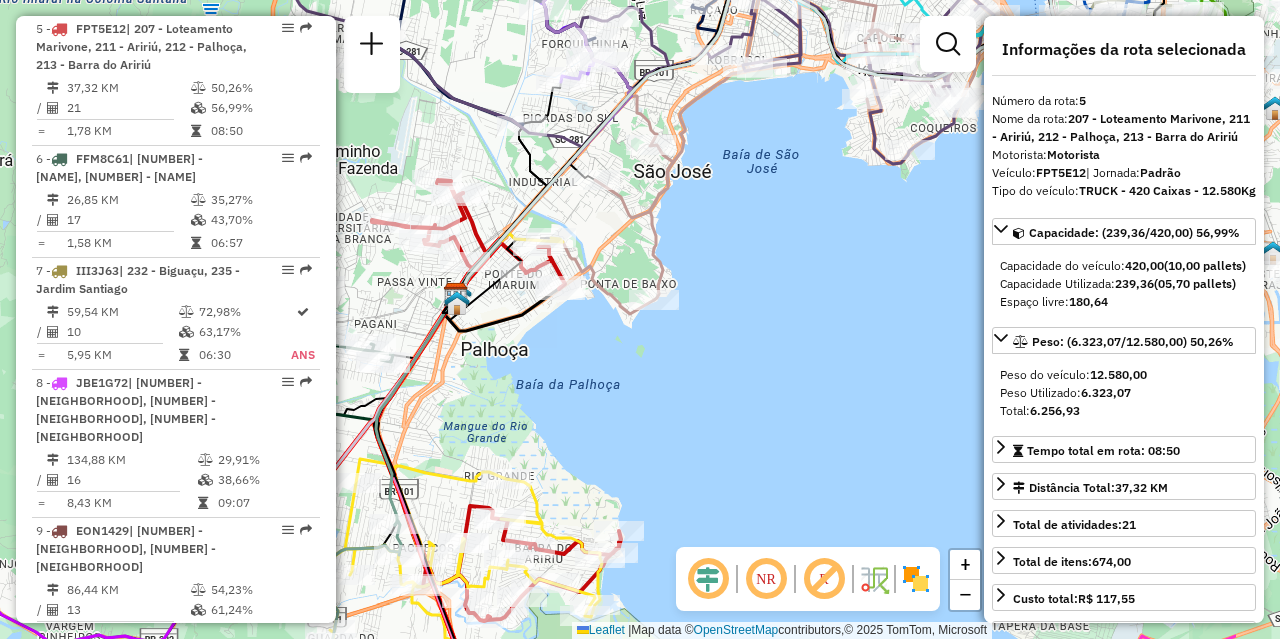 drag, startPoint x: 740, startPoint y: 340, endPoint x: 685, endPoint y: 351, distance: 56.089214 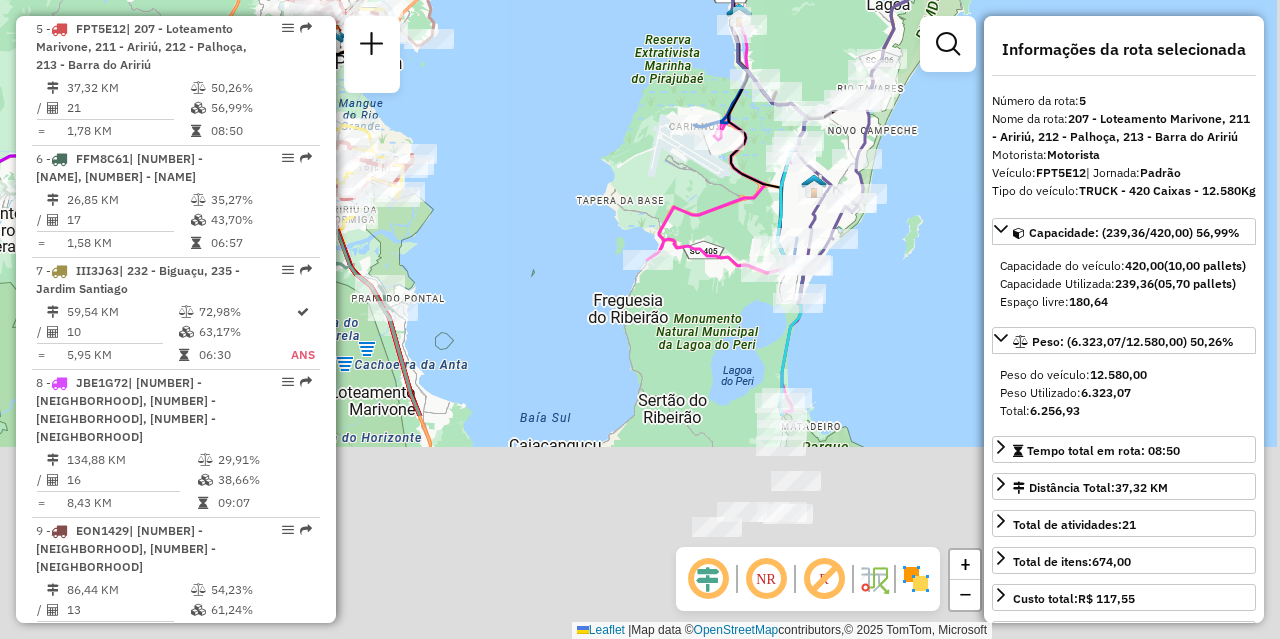 drag, startPoint x: 790, startPoint y: 402, endPoint x: 546, endPoint y: 86, distance: 399.2393 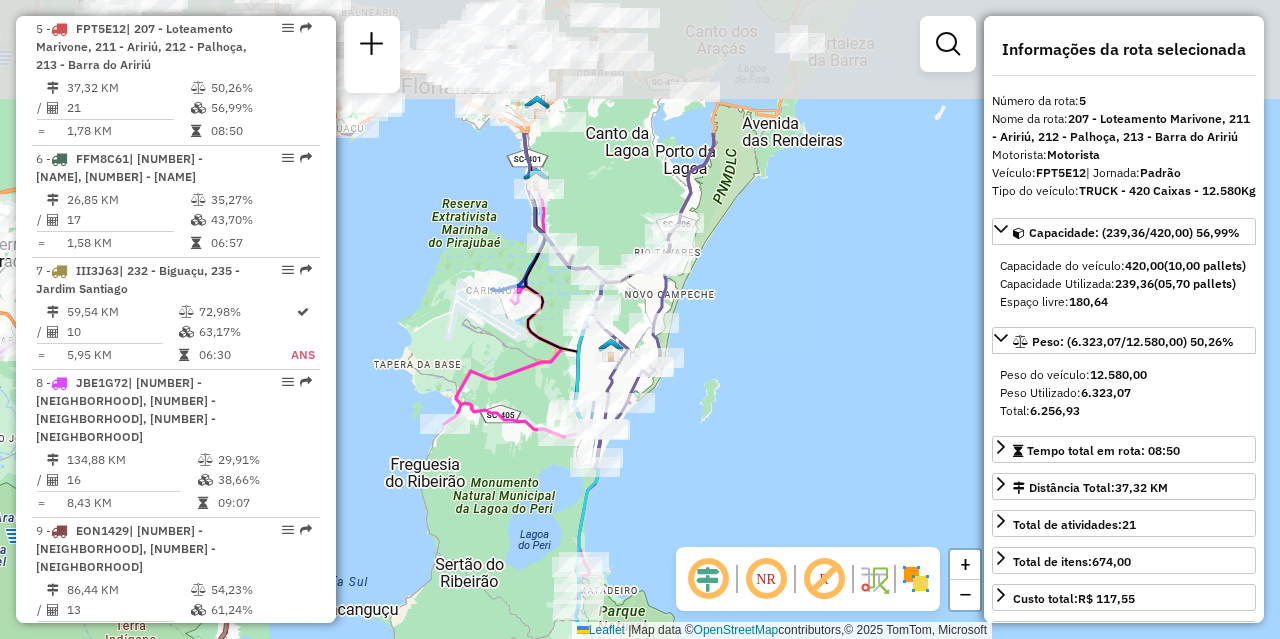 drag, startPoint x: 679, startPoint y: 398, endPoint x: 650, endPoint y: 551, distance: 155.72412 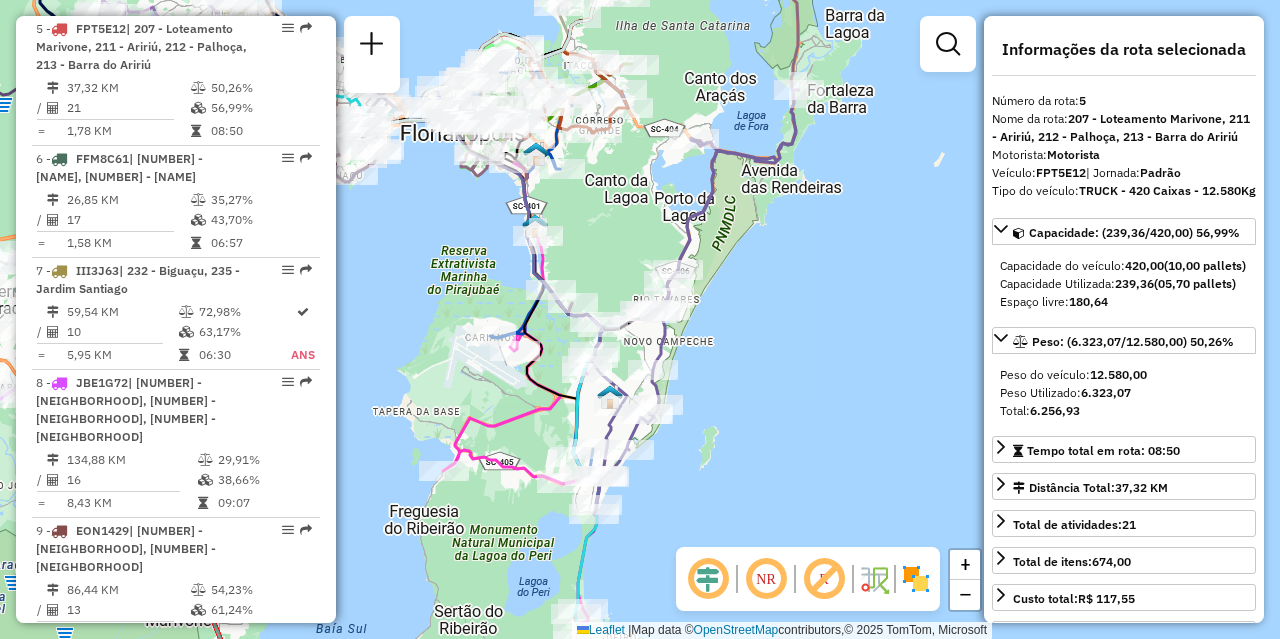 drag, startPoint x: 701, startPoint y: 376, endPoint x: 702, endPoint y: 410, distance: 34.0147 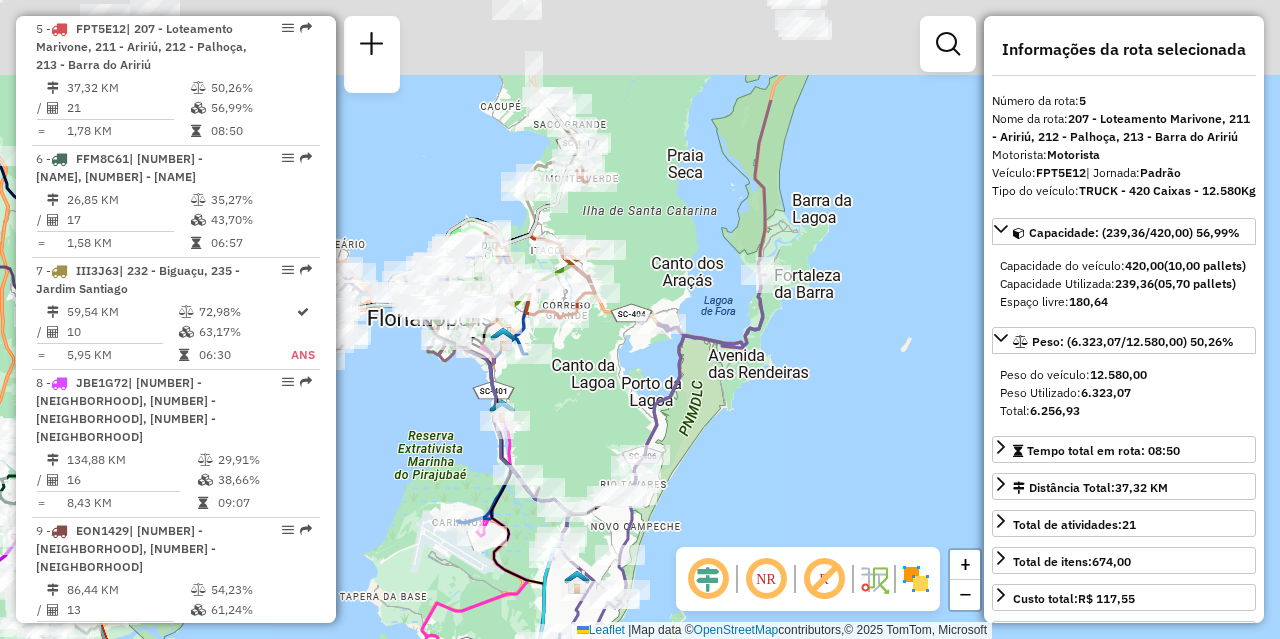 drag, startPoint x: 713, startPoint y: 339, endPoint x: 685, endPoint y: 475, distance: 138.85243 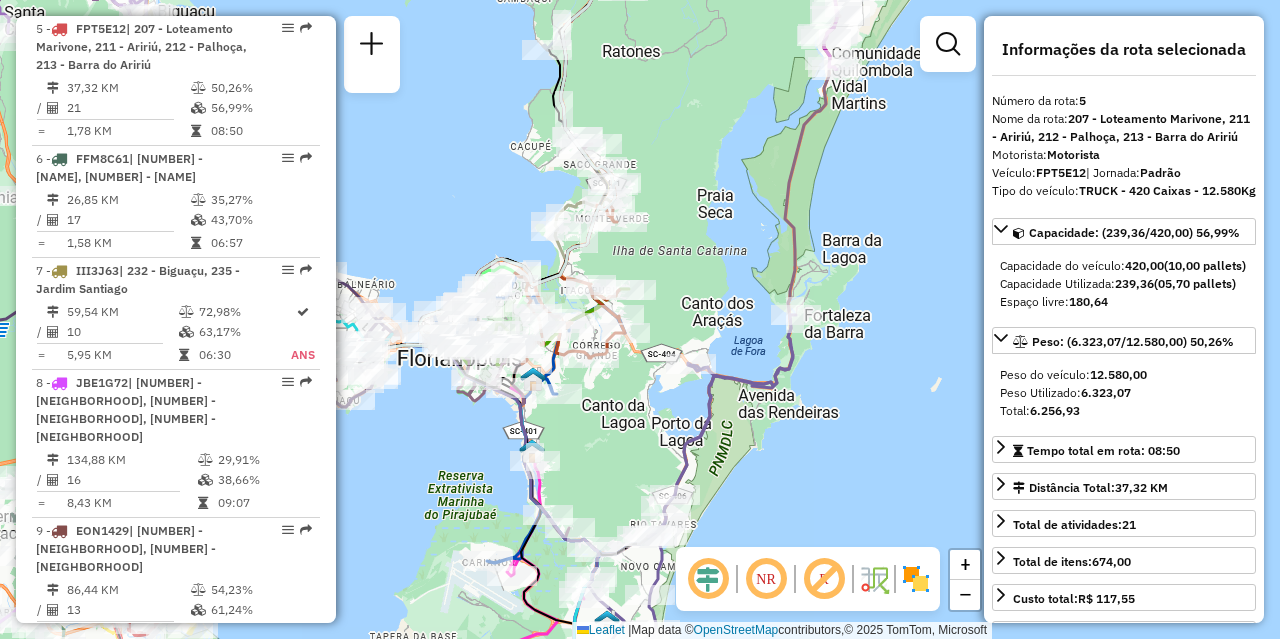 drag, startPoint x: 632, startPoint y: 442, endPoint x: 661, endPoint y: 482, distance: 49.40648 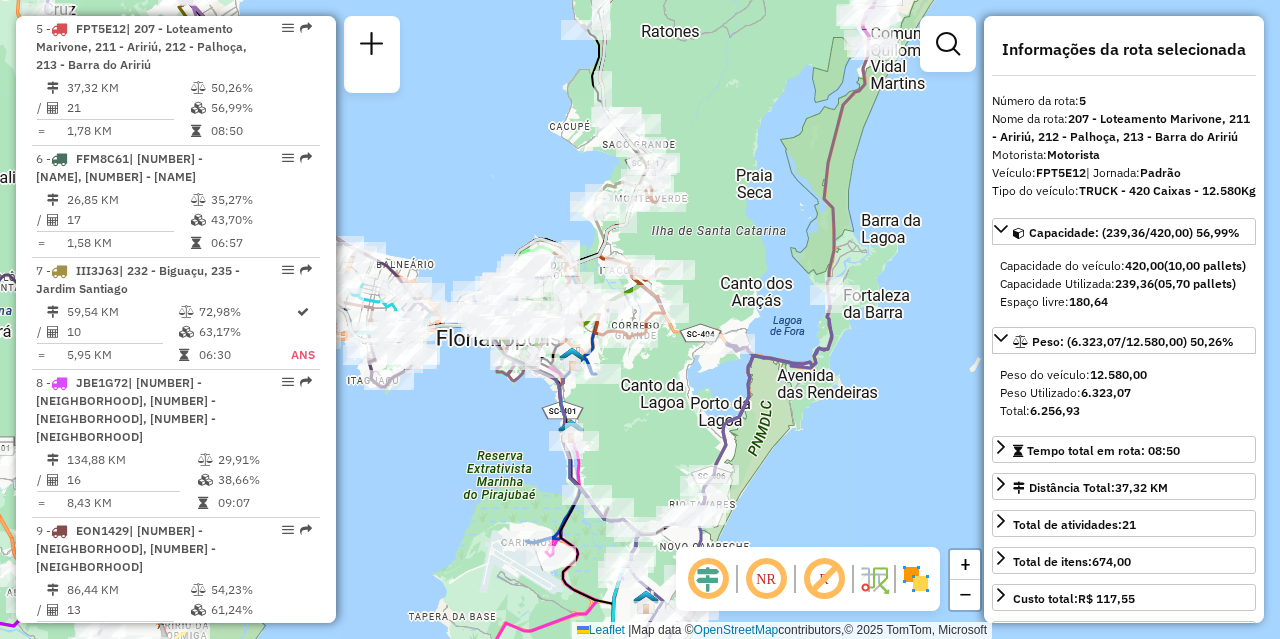 drag, startPoint x: 702, startPoint y: 342, endPoint x: 759, endPoint y: 277, distance: 86.4523 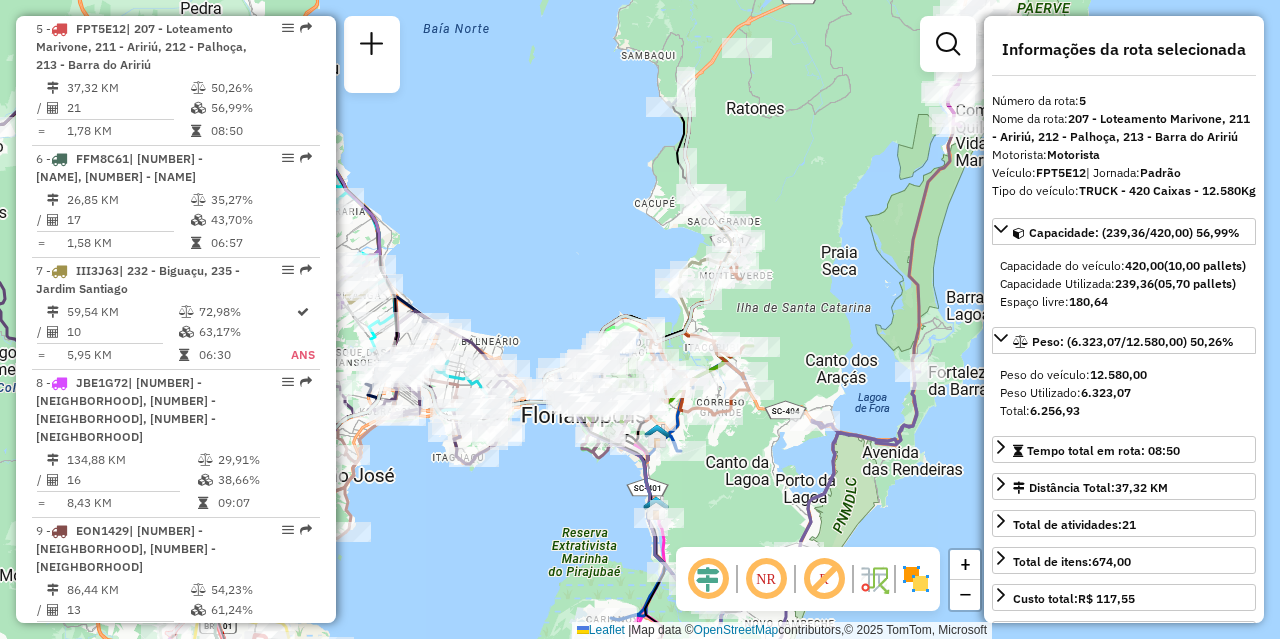 drag, startPoint x: 653, startPoint y: 361, endPoint x: 680, endPoint y: 485, distance: 126.90548 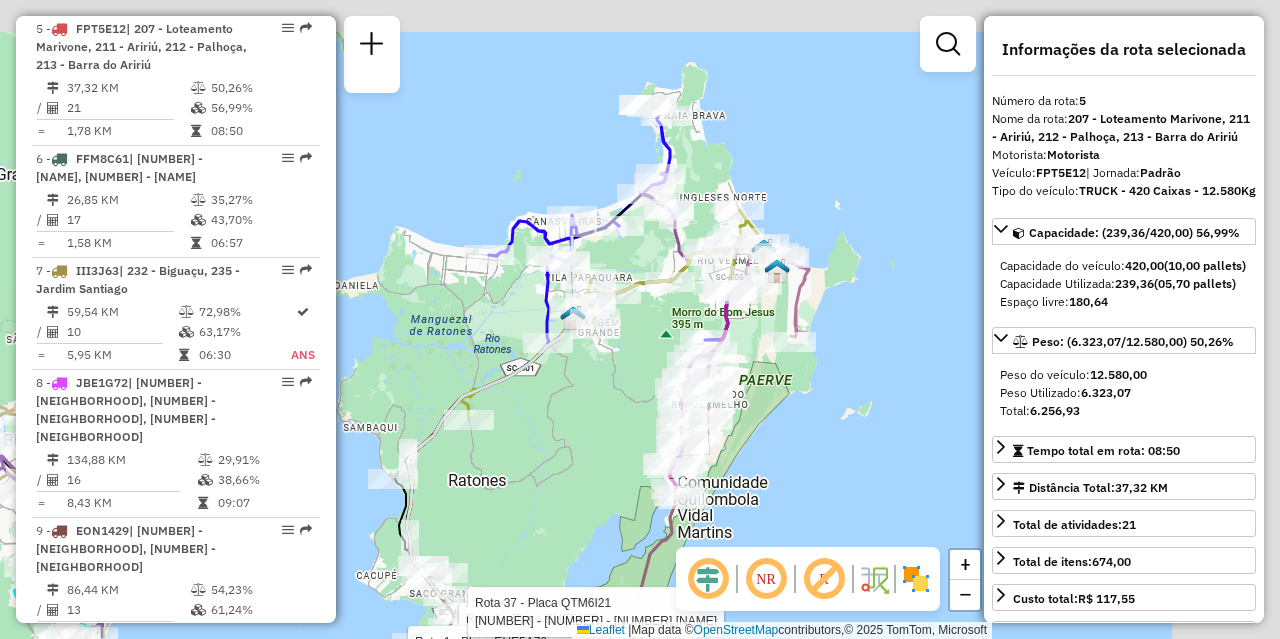 drag, startPoint x: 724, startPoint y: 388, endPoint x: 557, endPoint y: 494, distance: 197.8004 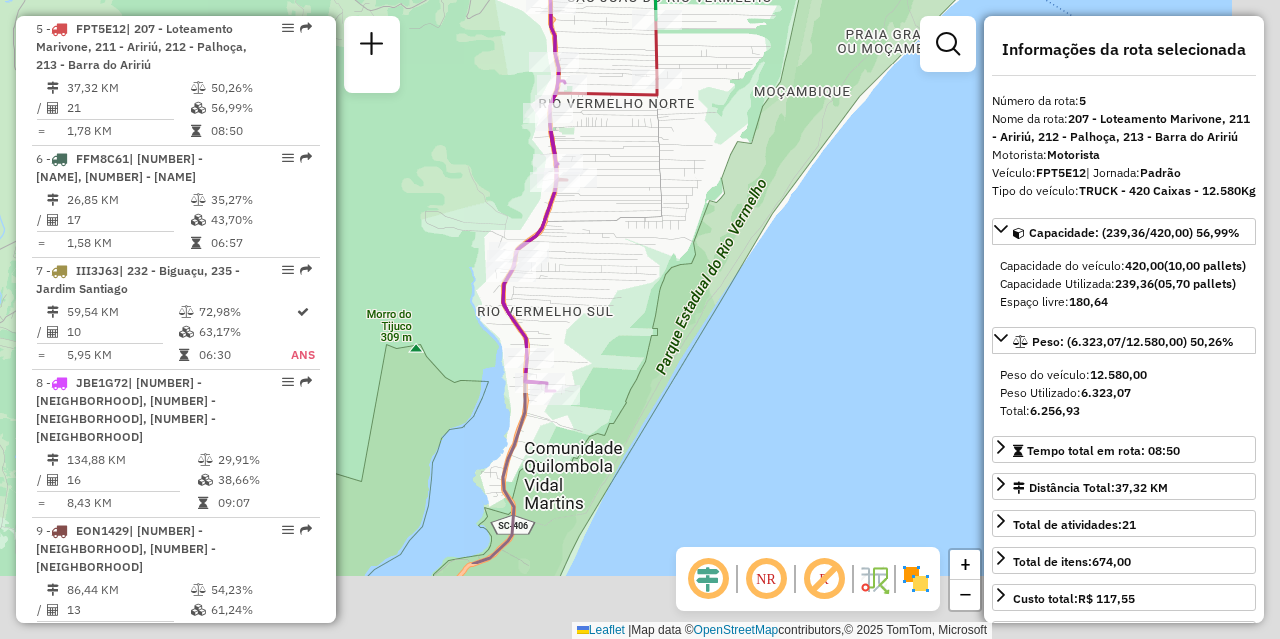 drag, startPoint x: 772, startPoint y: 473, endPoint x: 617, endPoint y: 334, distance: 208.19702 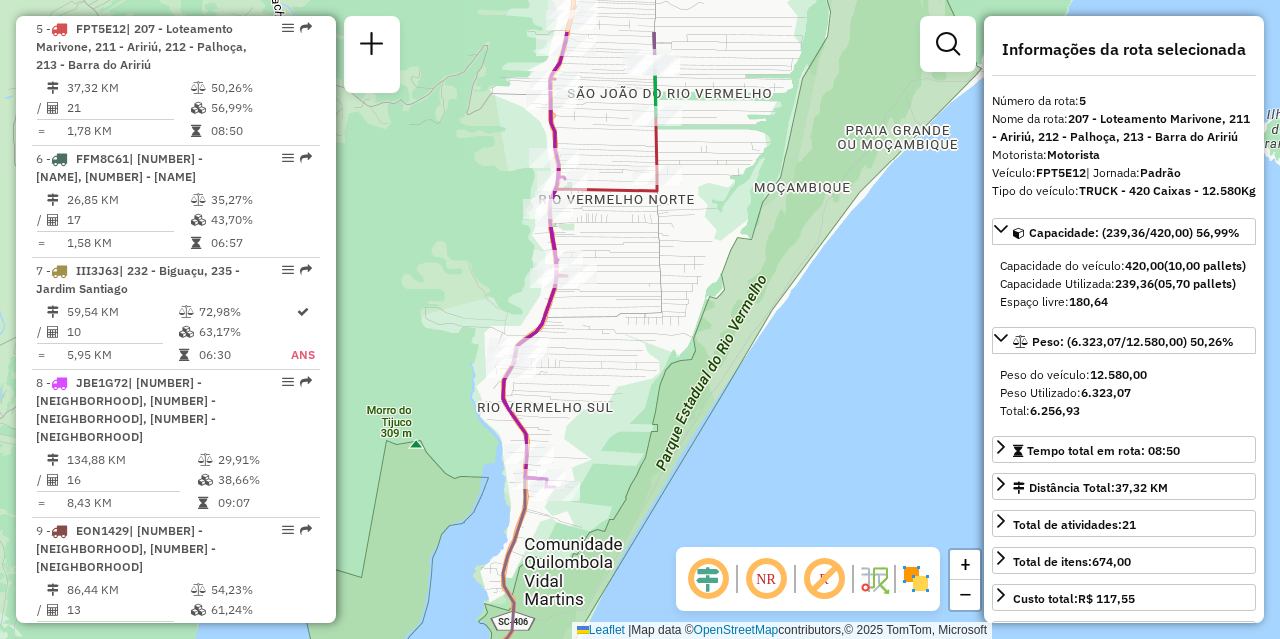 drag, startPoint x: 573, startPoint y: 348, endPoint x: 574, endPoint y: 450, distance: 102.0049 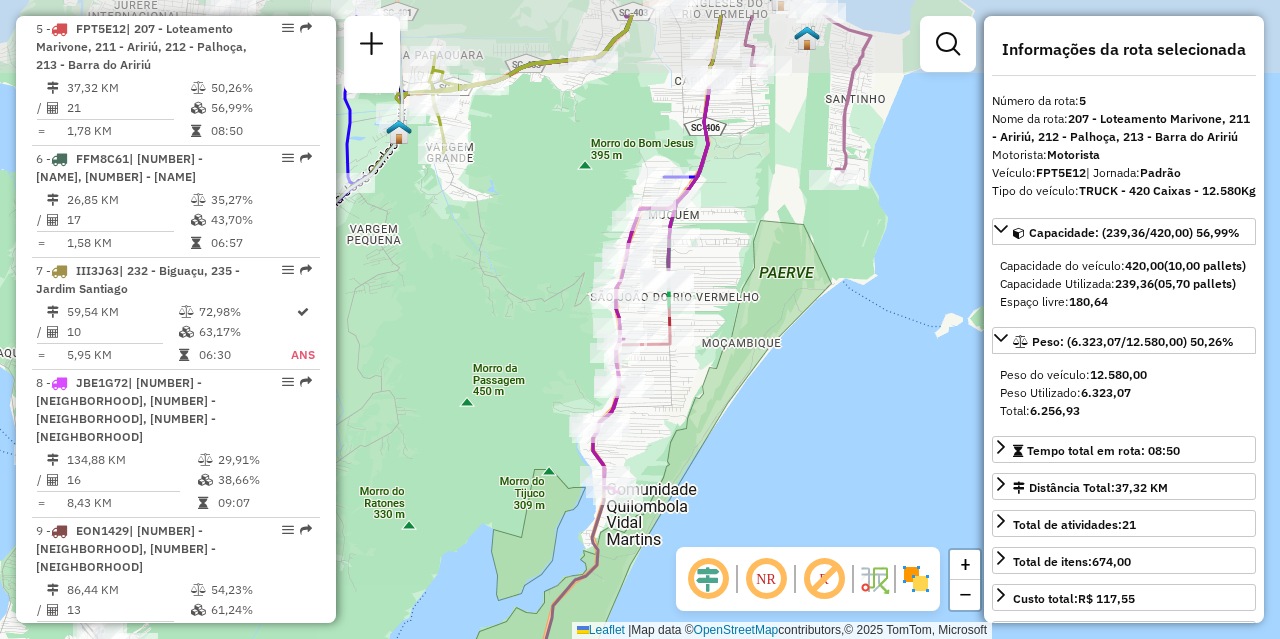 drag, startPoint x: 802, startPoint y: 351, endPoint x: 789, endPoint y: 470, distance: 119.70798 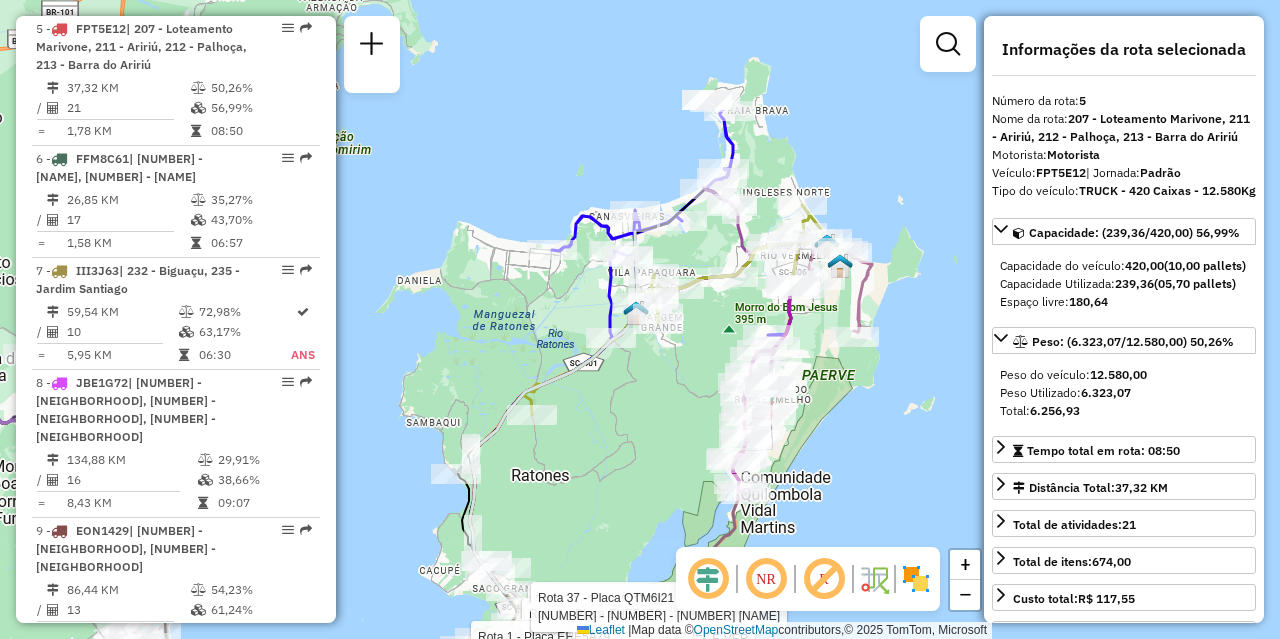drag, startPoint x: 770, startPoint y: 440, endPoint x: 844, endPoint y: 375, distance: 98.49365 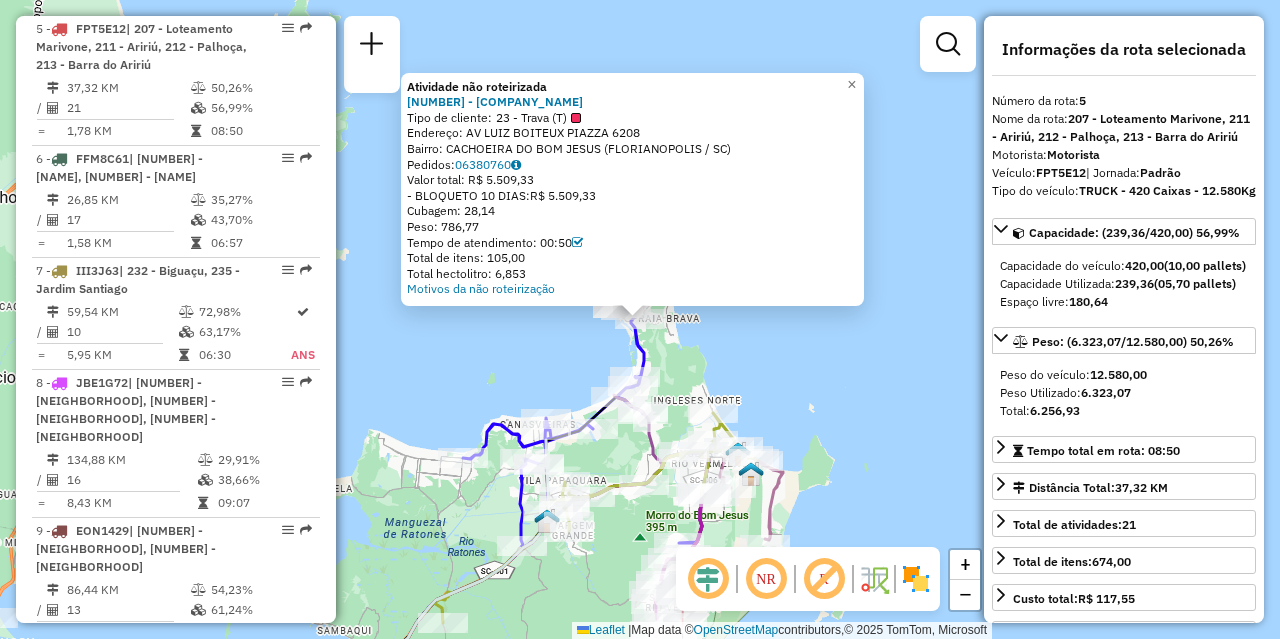 click on "Atividade não roteirizada 05088912 - SUPERMERCADO FORTE L  Tipo de cliente:   23 - Trava (T)   Endereço: AV  LUIZ BOITEUX PIAZZA           6208   Bairro: CACHOEIRA DO BOM JESUS (FLORIANOPOLIS / SC)   Pedidos:  06380760   Valor total: R$ 5.509,33   - BLOQUETO 10 DIAS:  R$ 5.509,33   Cubagem: 28,14   Peso: 786,77   Tempo de atendimento: 00:50   Total de itens: 105,00   Total hectolitro: 6,853  Motivos da não roteirização × Janela de atendimento Grade de atendimento Capacidade Transportadoras Veículos Cliente Pedidos  Rotas Selecione os dias de semana para filtrar as janelas de atendimento  Seg   Ter   Qua   Qui   Sex   Sáb   Dom  Informe o período da janela de atendimento: De: Até:  Filtrar exatamente a janela do cliente  Considerar janela de atendimento padrão  Selecione os dias de semana para filtrar as grades de atendimento  Seg   Ter   Qua   Qui   Sex   Sáb   Dom   Considerar clientes sem dia de atendimento cadastrado  Clientes fora do dia de atendimento selecionado  Peso mínimo:   De:   Até:" 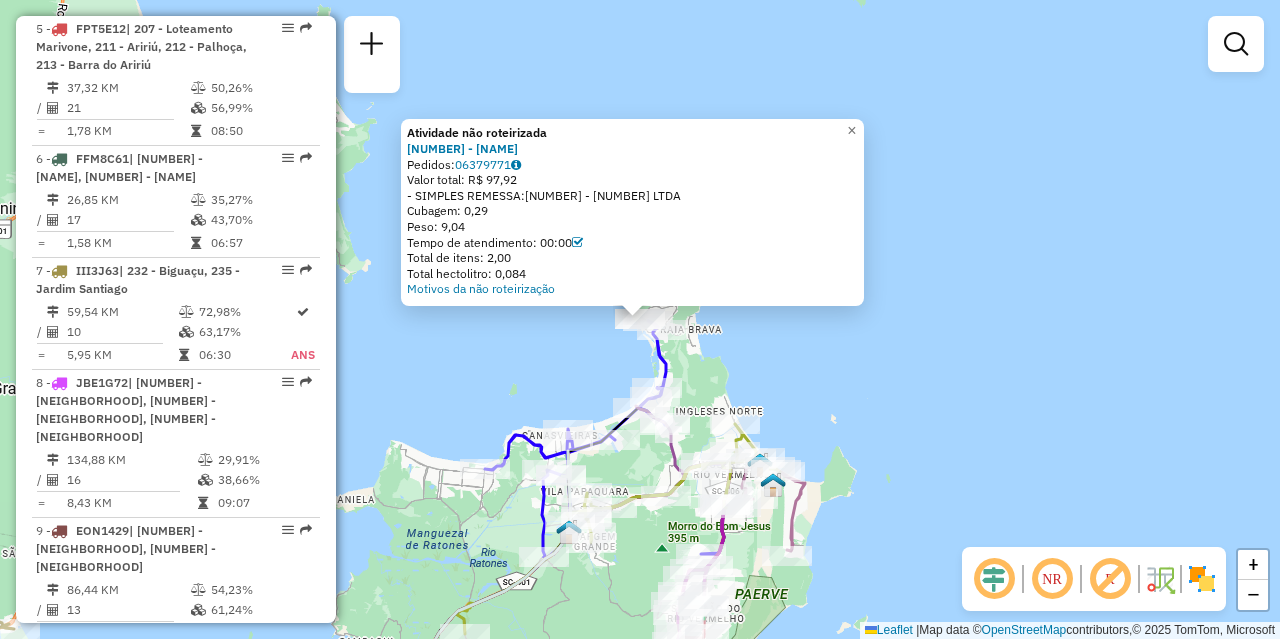 click on "Atividade não roteirizada 05040497 - DISTRIBUIDORA ALO MADRUGA LTDA  Pedidos:  06379771   Valor total: R$ 97,92   - SIMPLES REMESSA:  R$ 97,92   Cubagem: 0,29   Peso: 9,04   Tempo de atendimento: 00:00   Total de itens: 2,00   Total hectolitro: 0,084  Motivos da não roteirização × Janela de atendimento Grade de atendimento Capacidade Transportadoras Veículos Cliente Pedidos  Rotas Selecione os dias de semana para filtrar as janelas de atendimento  Seg   Ter   Qua   Qui   Sex   Sáb   Dom  Informe o período da janela de atendimento: De: Até:  Filtrar exatamente a janela do cliente  Considerar janela de atendimento padrão  Selecione os dias de semana para filtrar as grades de atendimento  Seg   Ter   Qua   Qui   Sex   Sáb   Dom   Considerar clientes sem dia de atendimento cadastrado  Clientes fora do dia de atendimento selecionado Filtrar as atividades entre os valores definidos abaixo:  Peso mínimo:   Peso máximo:   Cubagem mínima:   Cubagem máxima:   De:   Até:   De:   Até:  Transportadora: +" 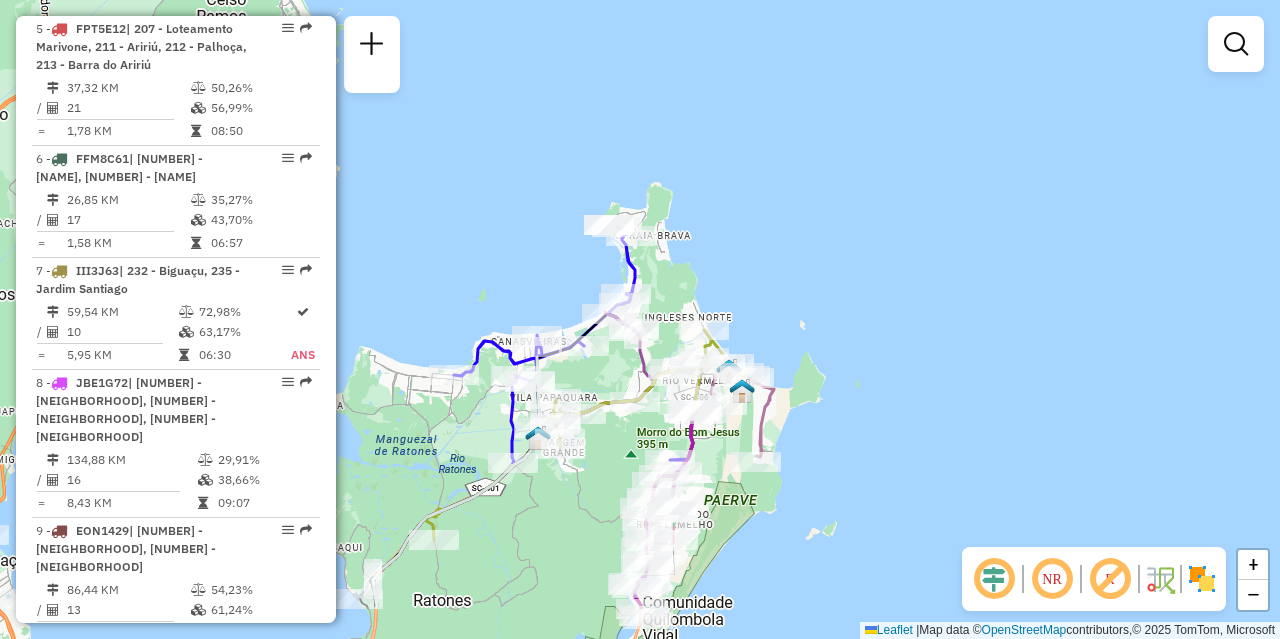 drag, startPoint x: 850, startPoint y: 403, endPoint x: 819, endPoint y: 269, distance: 137.53908 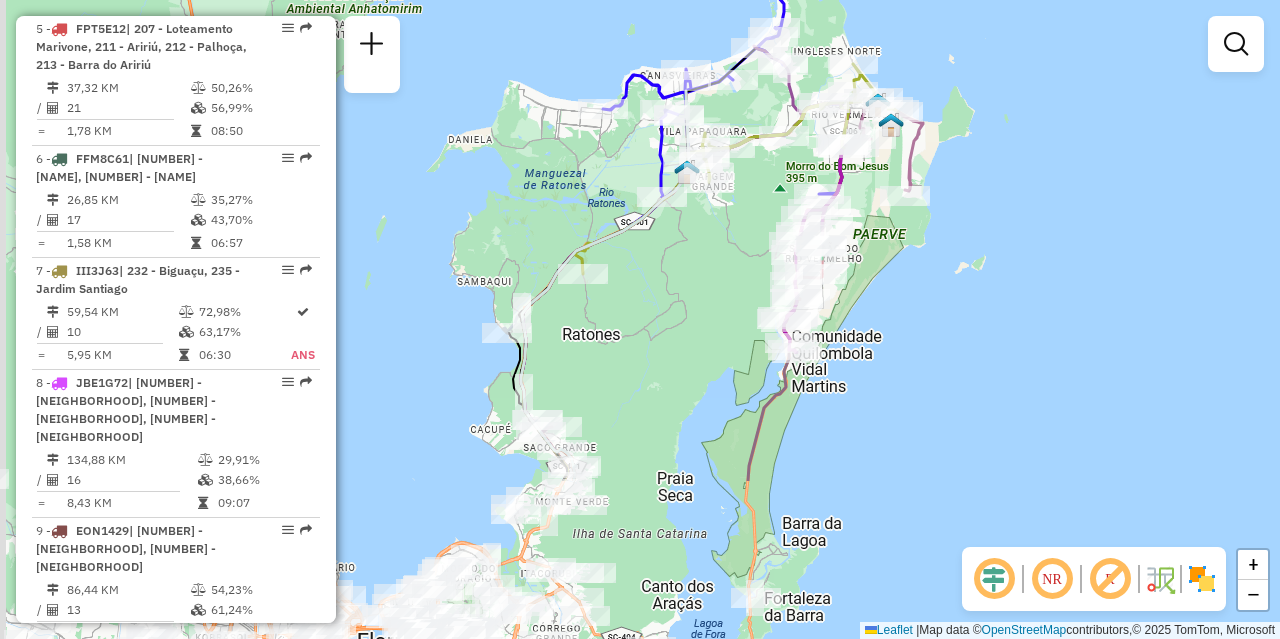 drag, startPoint x: 882, startPoint y: 261, endPoint x: 912, endPoint y: 220, distance: 50.803543 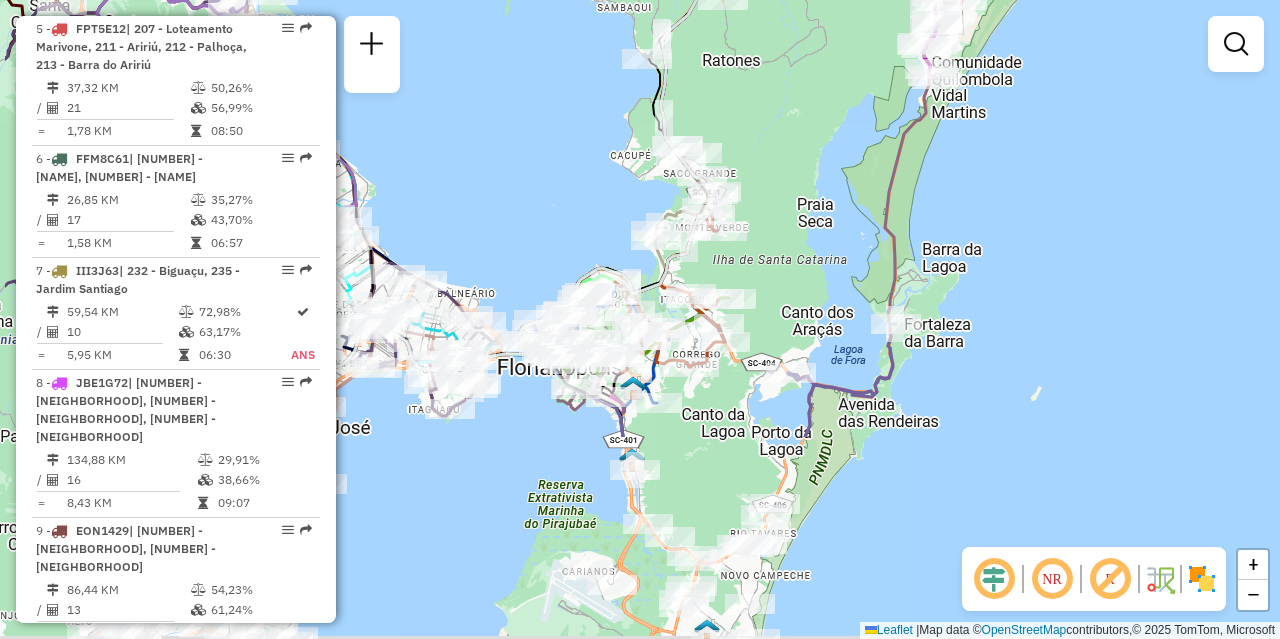 drag, startPoint x: 595, startPoint y: 258, endPoint x: 692, endPoint y: 81, distance: 201.83656 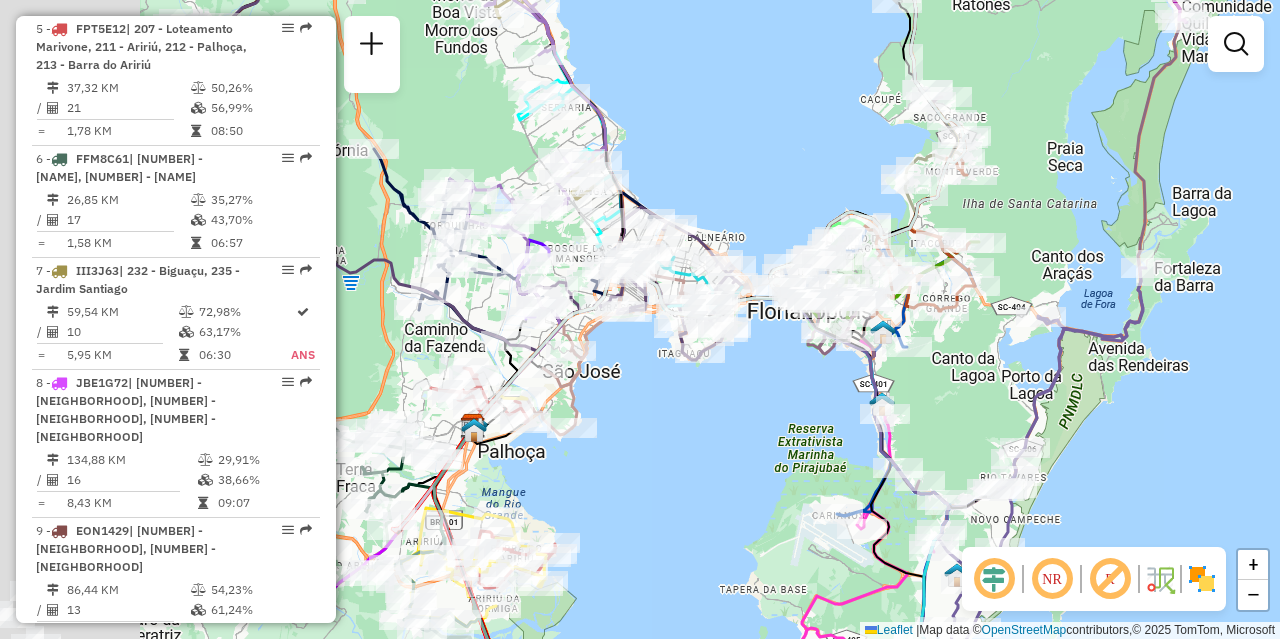 drag, startPoint x: 665, startPoint y: 199, endPoint x: 786, endPoint y: 187, distance: 121.59358 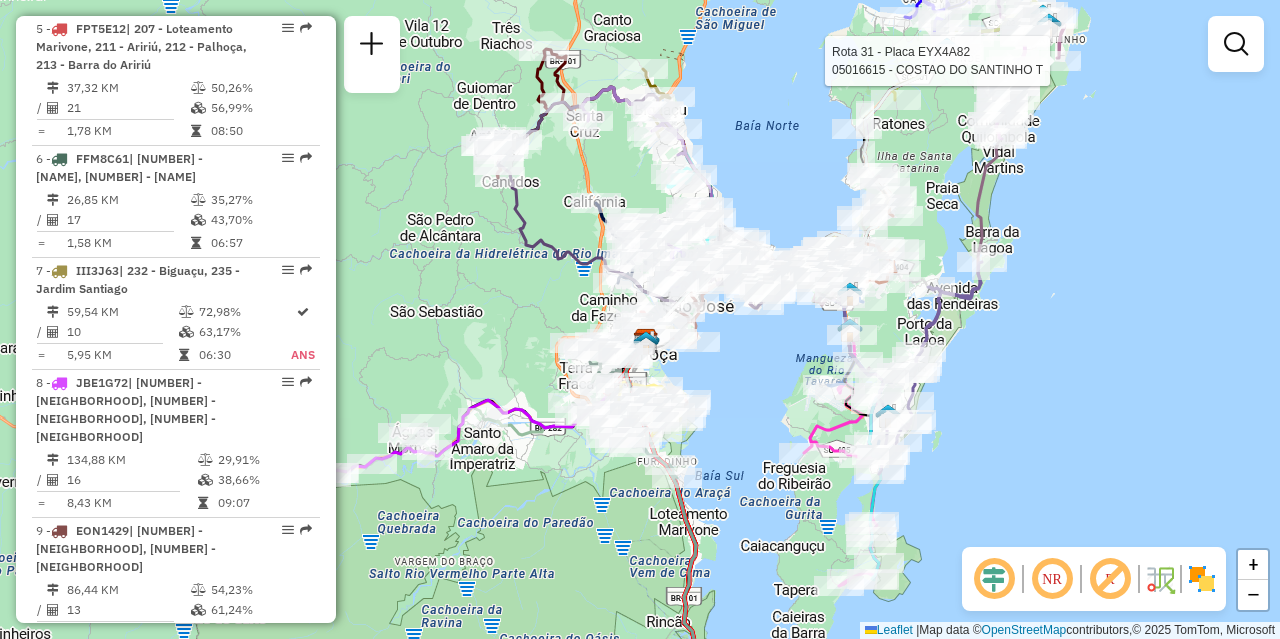 drag, startPoint x: 637, startPoint y: 486, endPoint x: 733, endPoint y: 413, distance: 120.60265 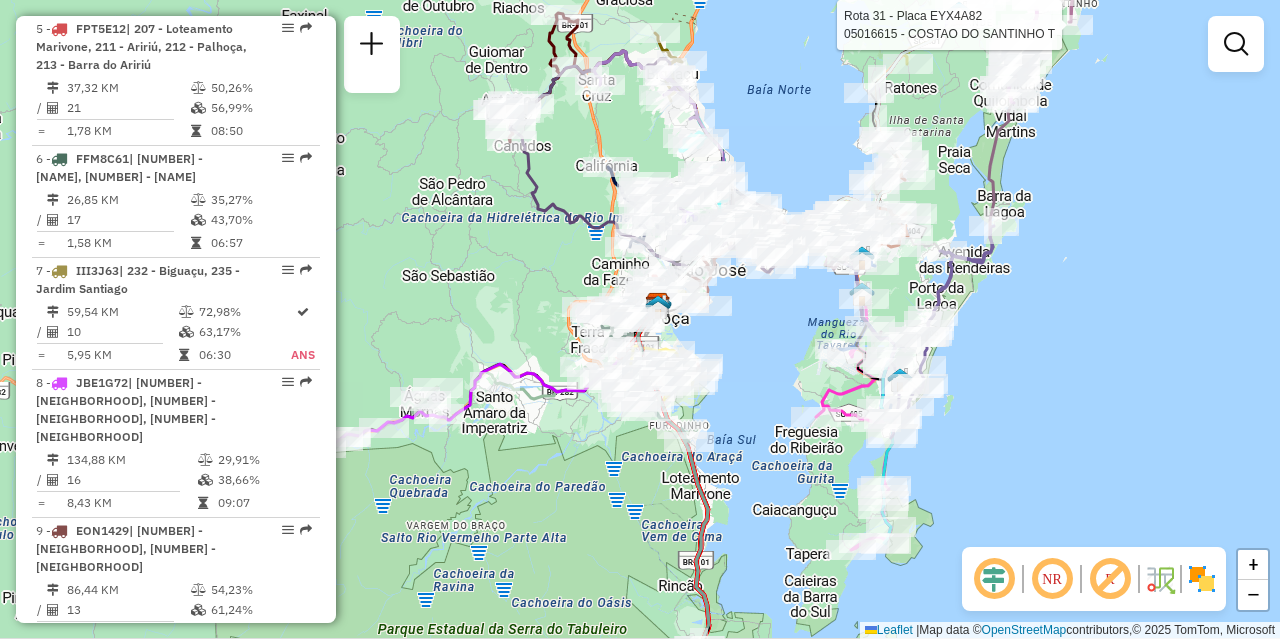 drag, startPoint x: 748, startPoint y: 474, endPoint x: 804, endPoint y: 287, distance: 195.20502 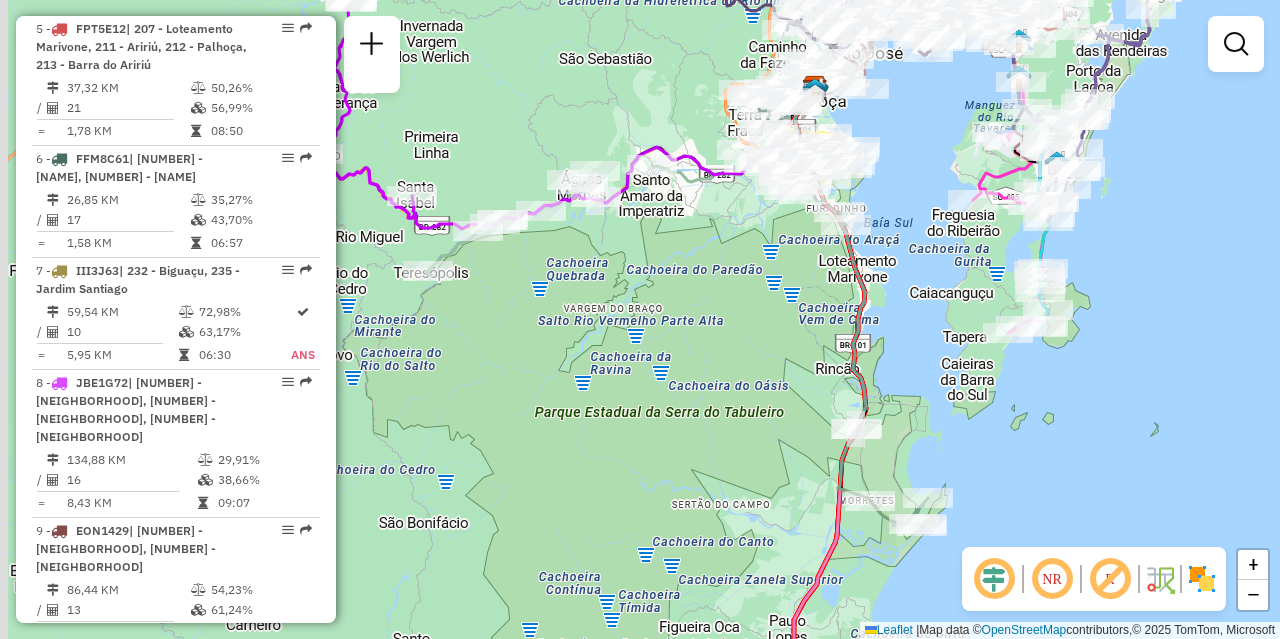drag, startPoint x: 610, startPoint y: 438, endPoint x: 733, endPoint y: 408, distance: 126.60569 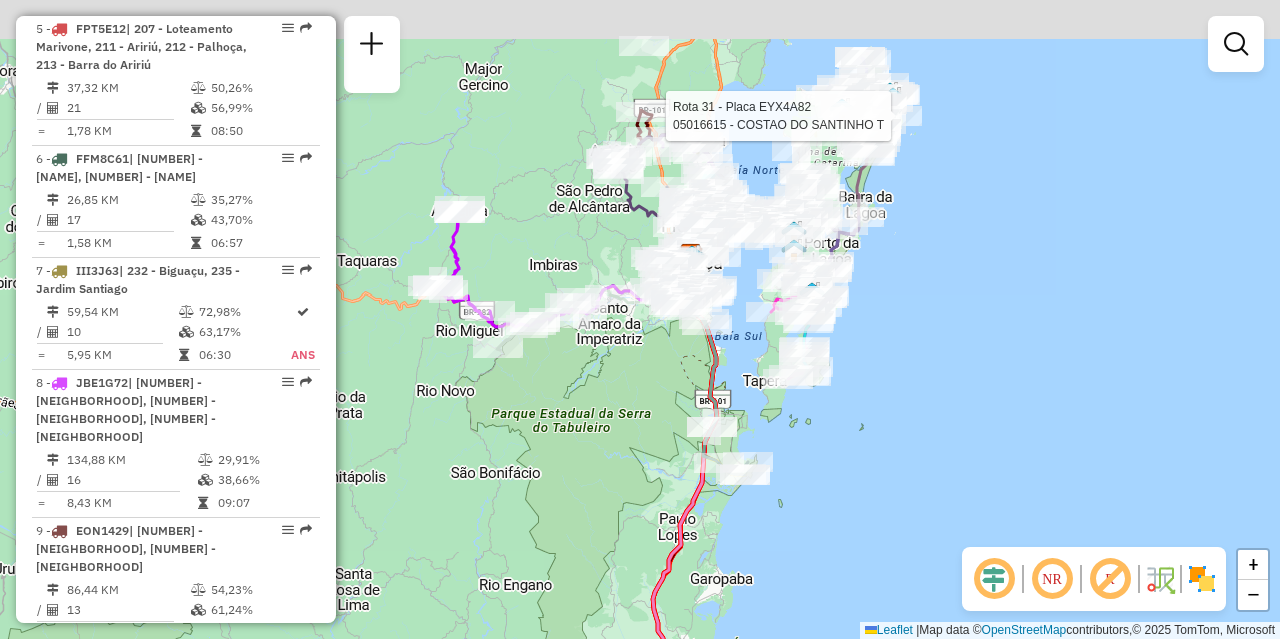 drag, startPoint x: 607, startPoint y: 365, endPoint x: 551, endPoint y: 516, distance: 161.04968 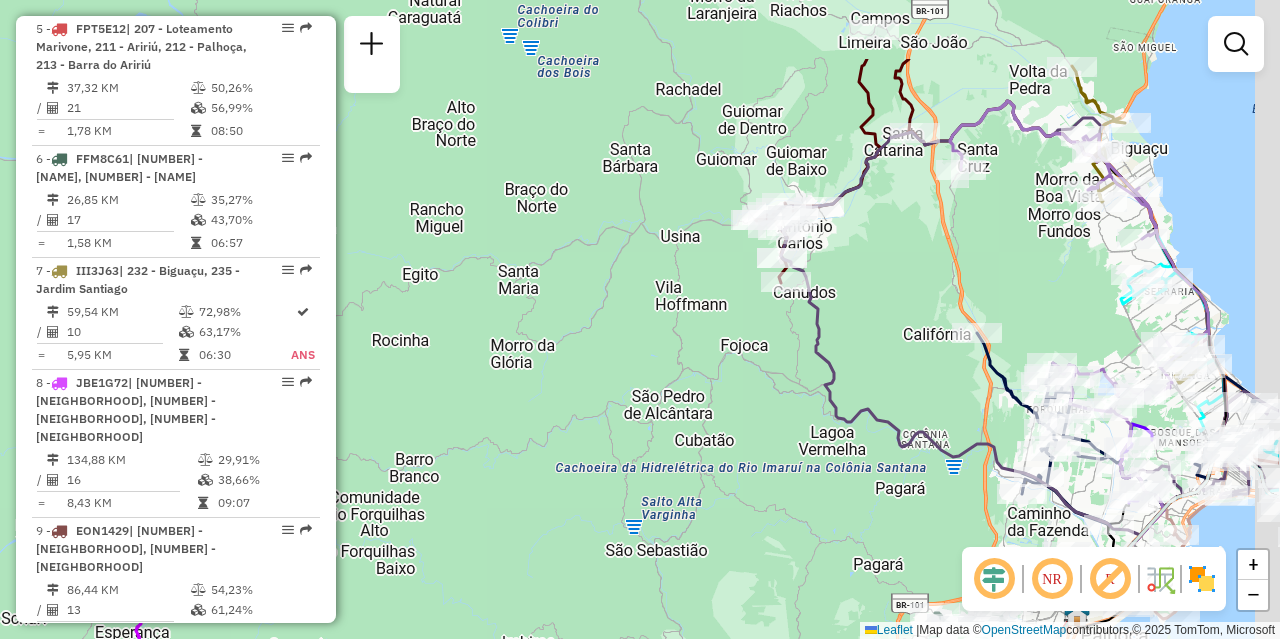 drag, startPoint x: 657, startPoint y: 243, endPoint x: 487, endPoint y: 404, distance: 234.13885 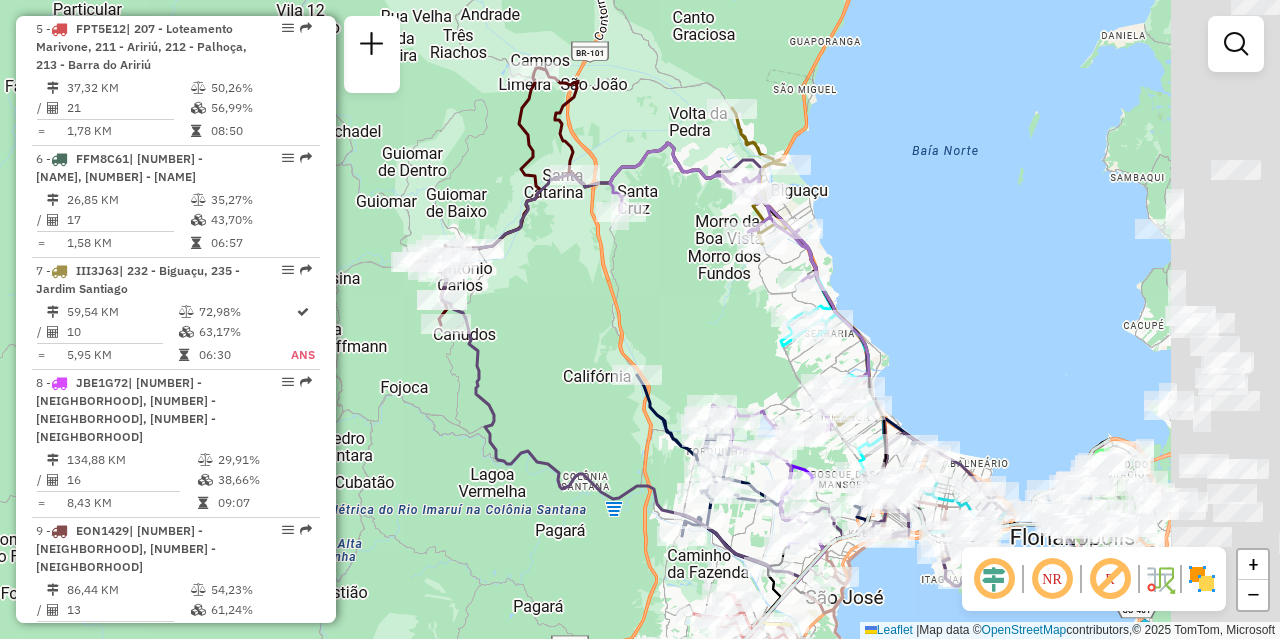 drag, startPoint x: 858, startPoint y: 323, endPoint x: 546, endPoint y: 334, distance: 312.19385 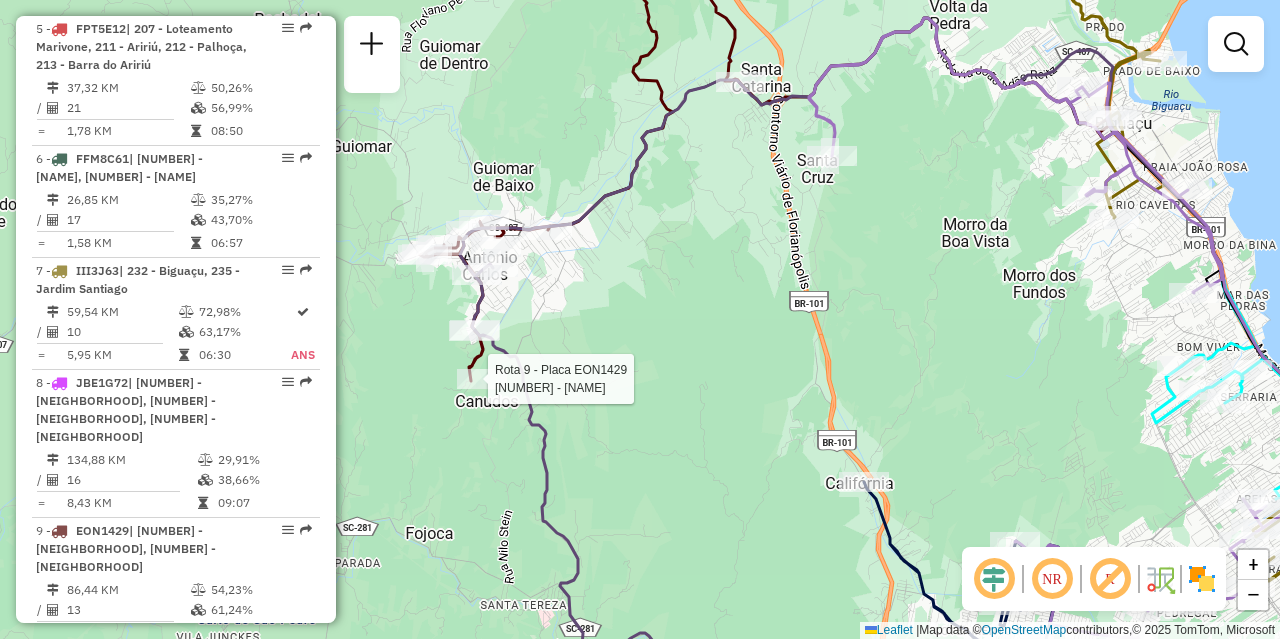 drag, startPoint x: 476, startPoint y: 283, endPoint x: 576, endPoint y: 285, distance: 100.02 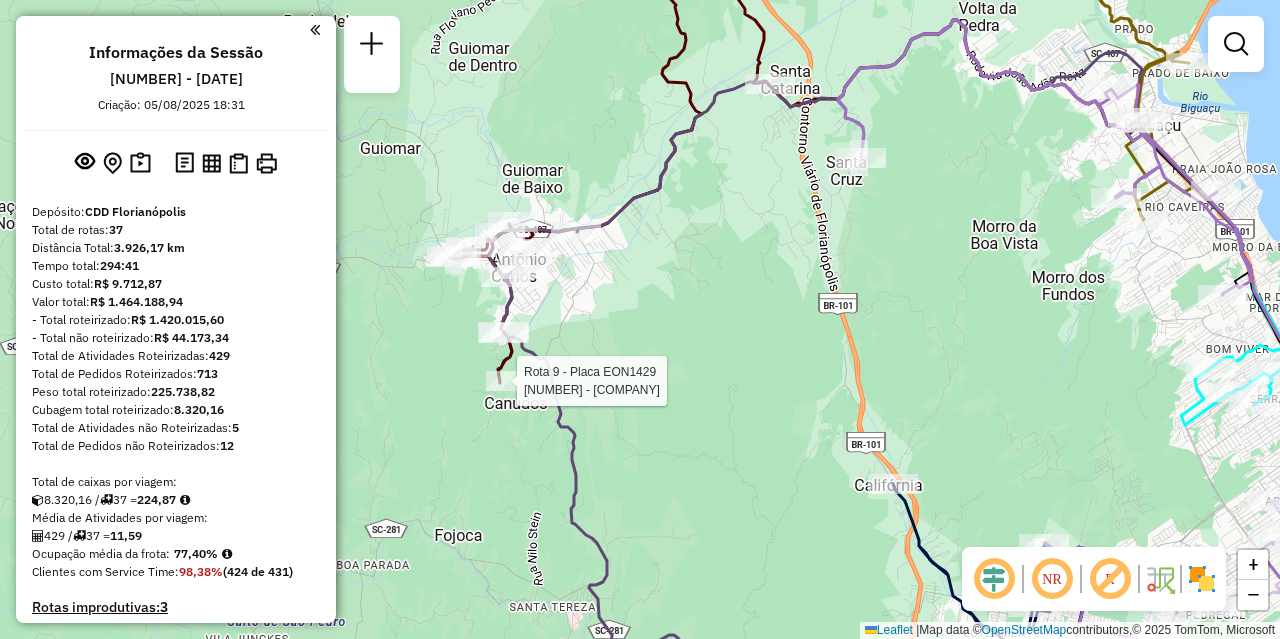 scroll, scrollTop: 0, scrollLeft: 0, axis: both 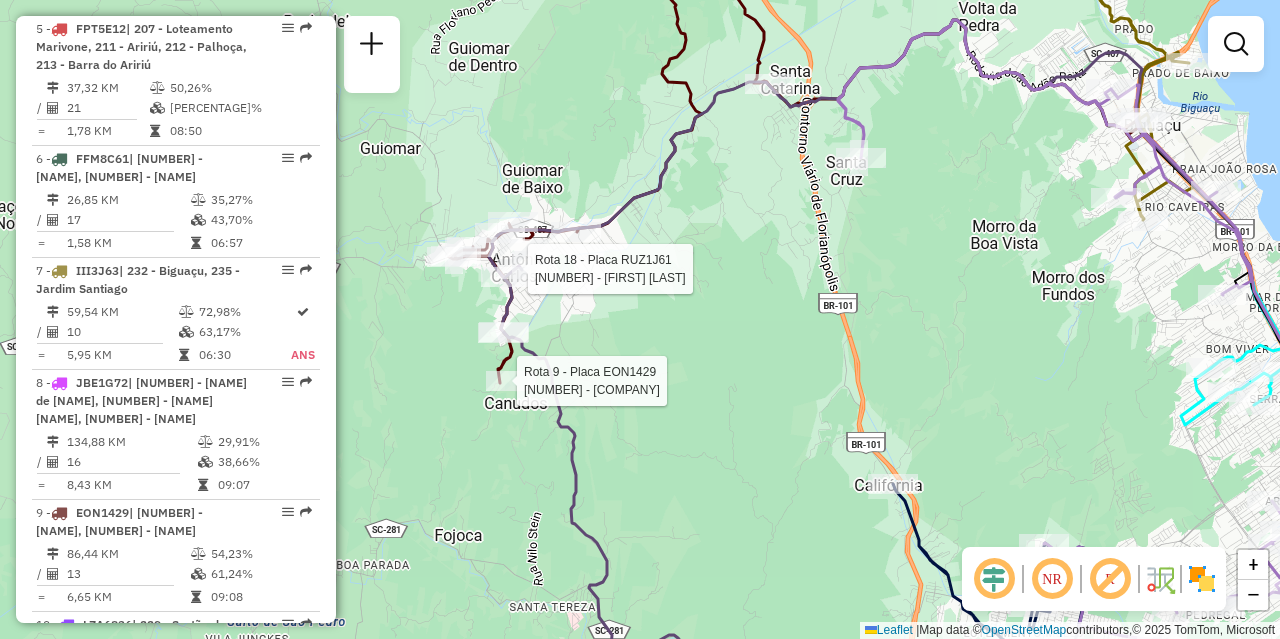 select on "**********" 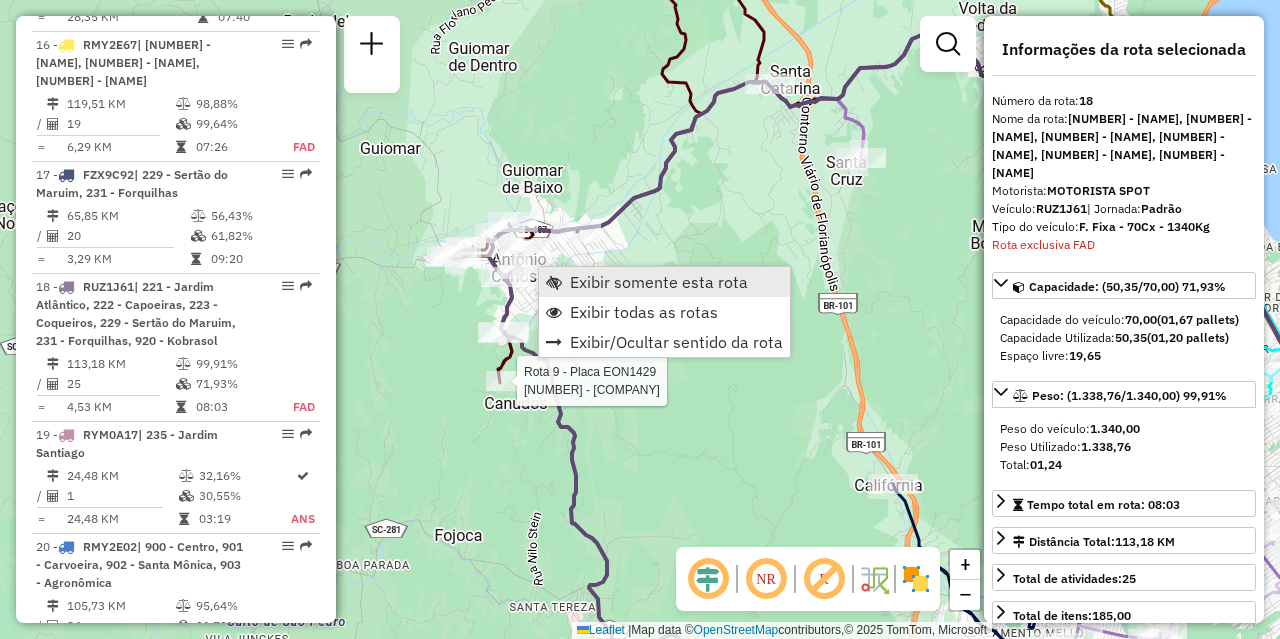 scroll, scrollTop: 2753, scrollLeft: 0, axis: vertical 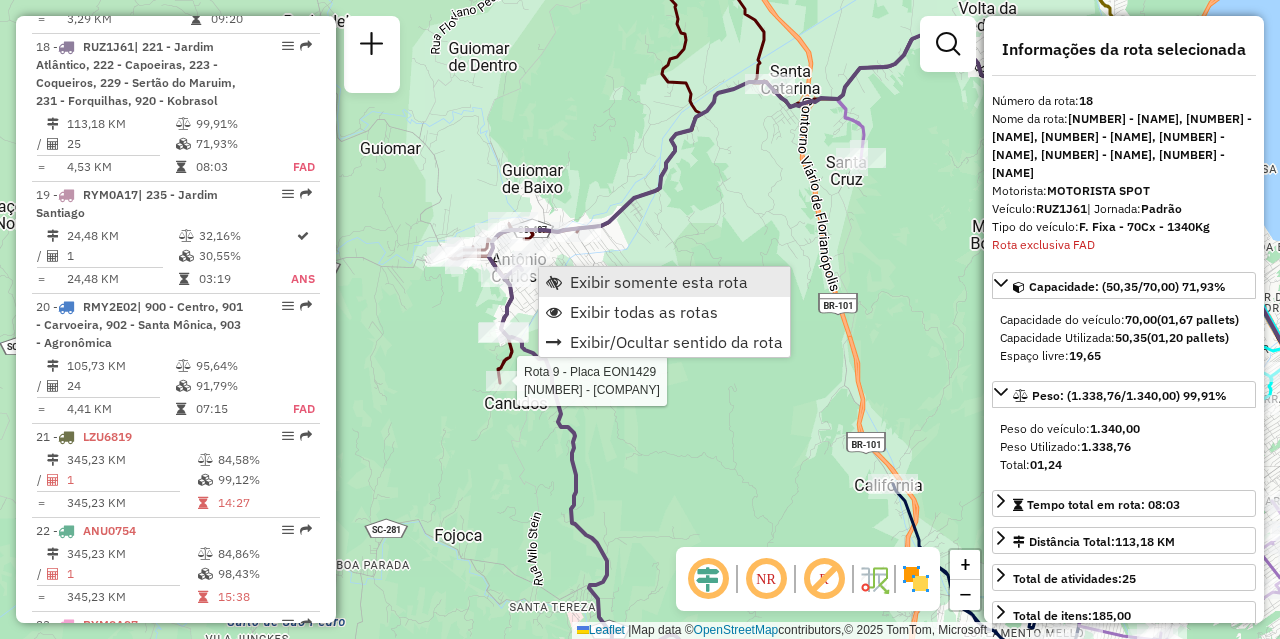 click on "Exibir somente esta rota" at bounding box center (659, 282) 